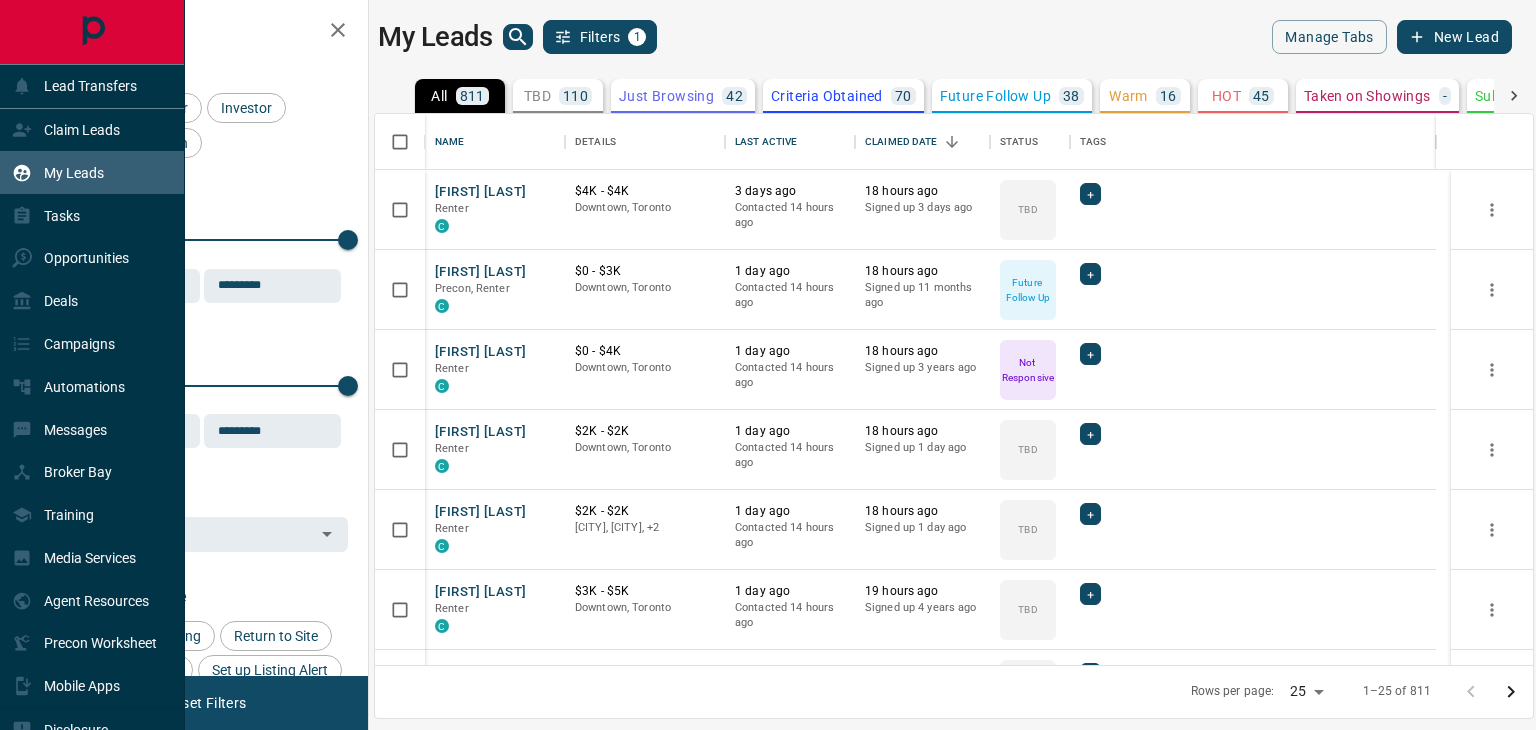 scroll, scrollTop: 0, scrollLeft: 0, axis: both 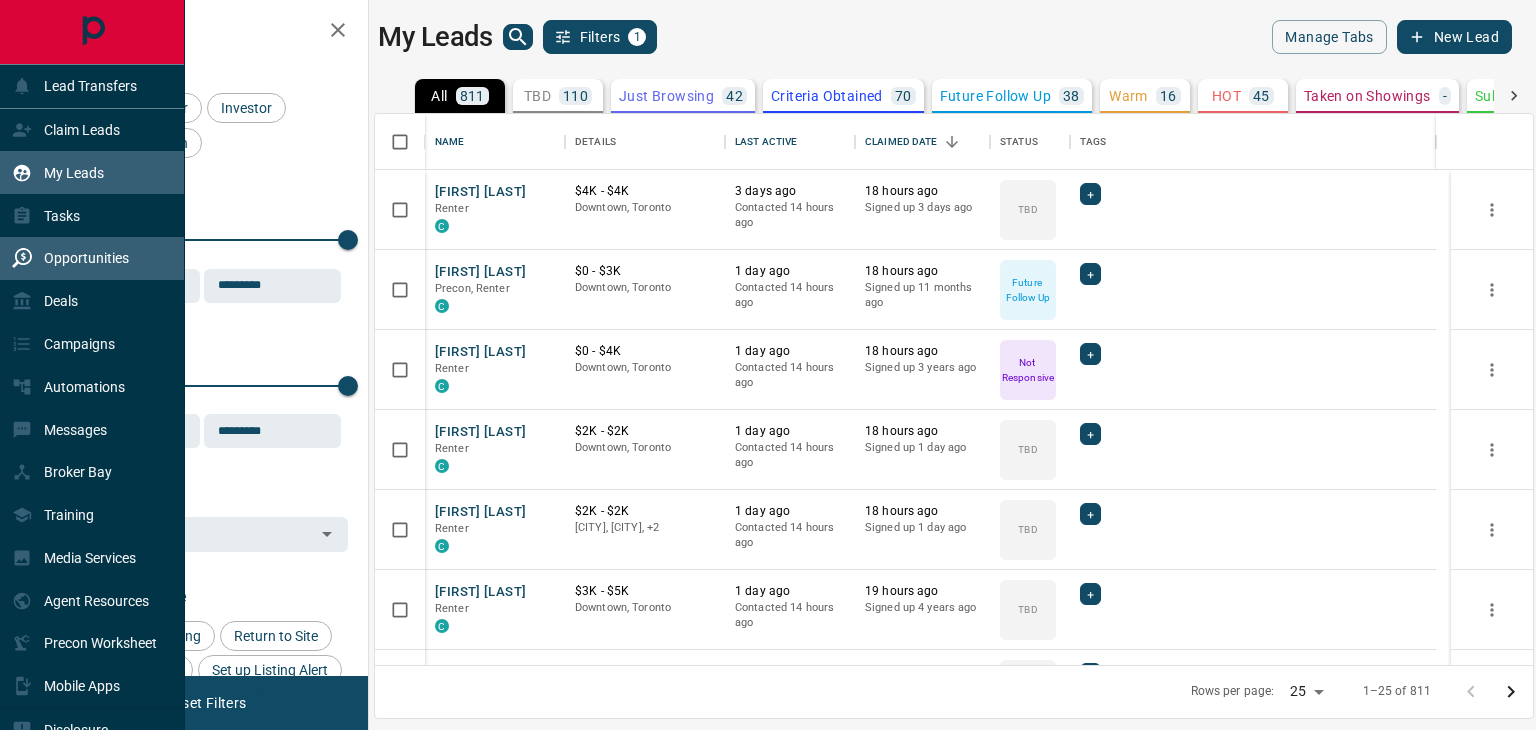 click on "Opportunities" at bounding box center (86, 258) 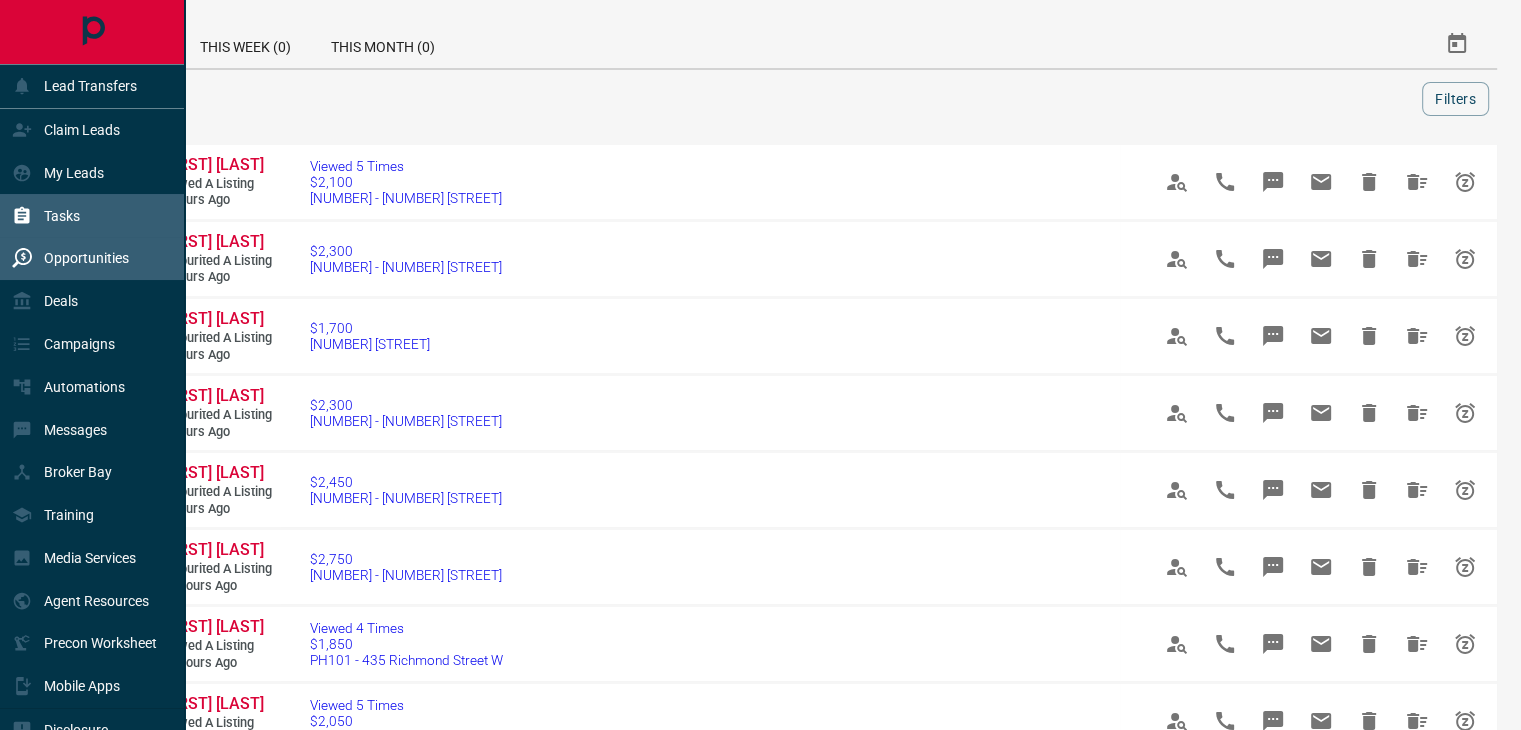 click on "Tasks" at bounding box center [92, 215] 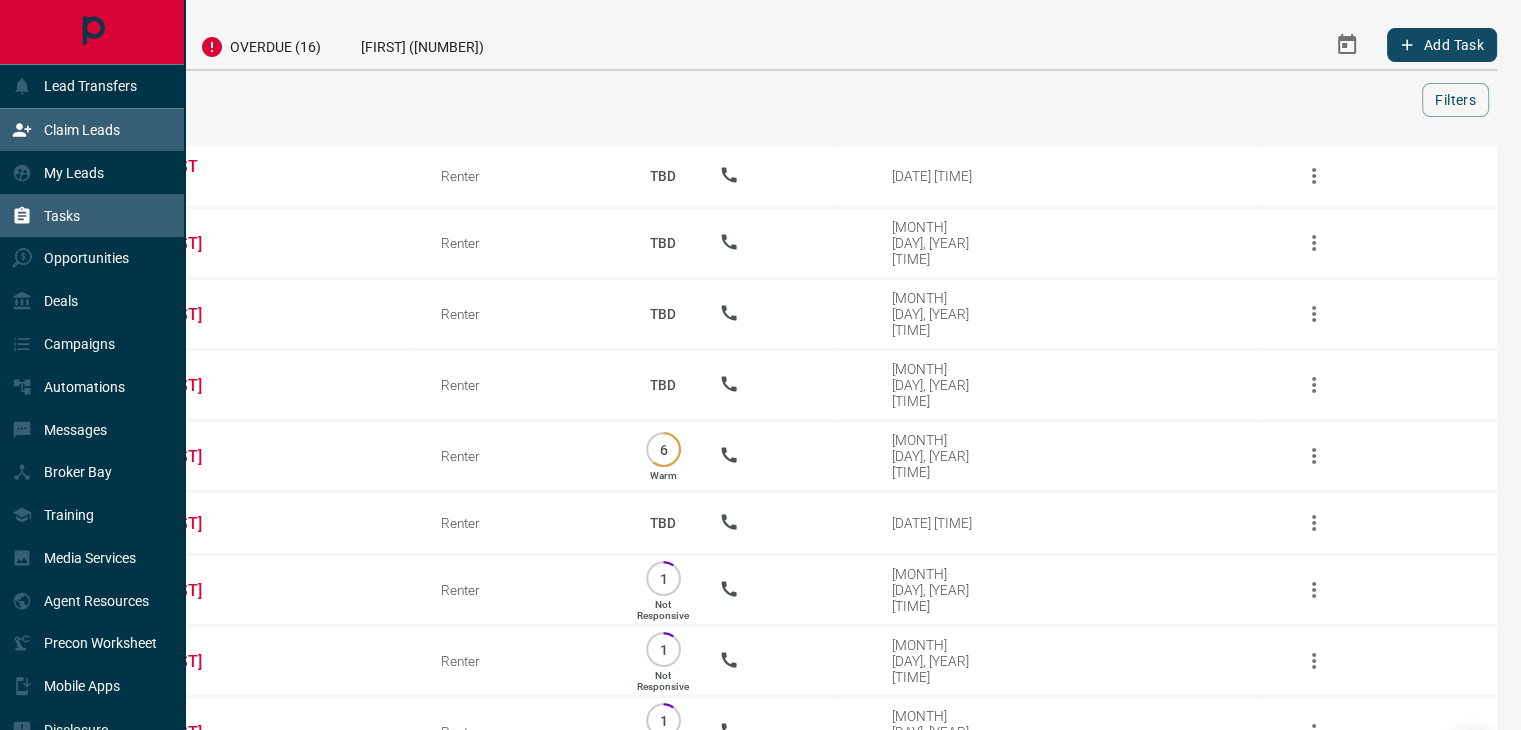 click on "Claim Leads" at bounding box center (66, 130) 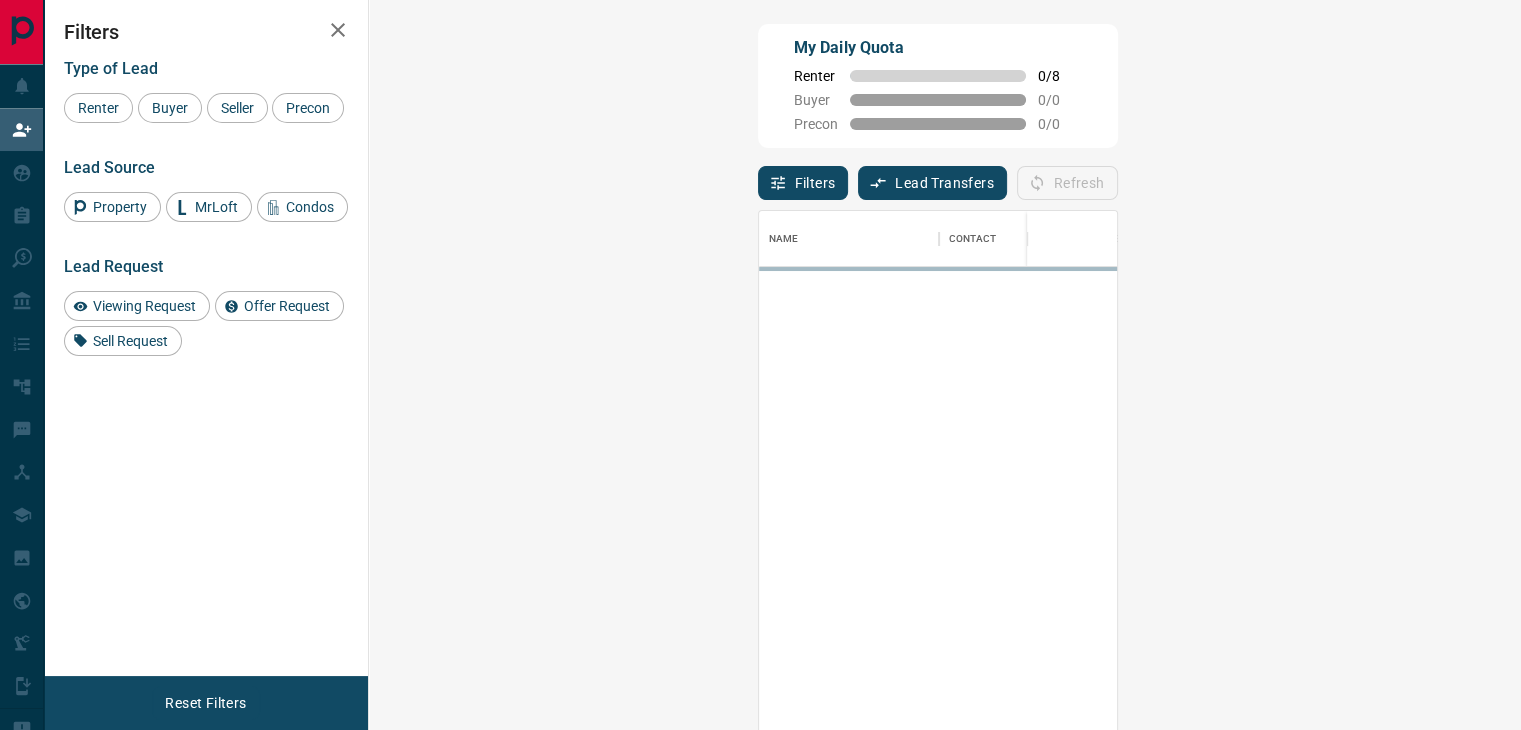 scroll, scrollTop: 16, scrollLeft: 16, axis: both 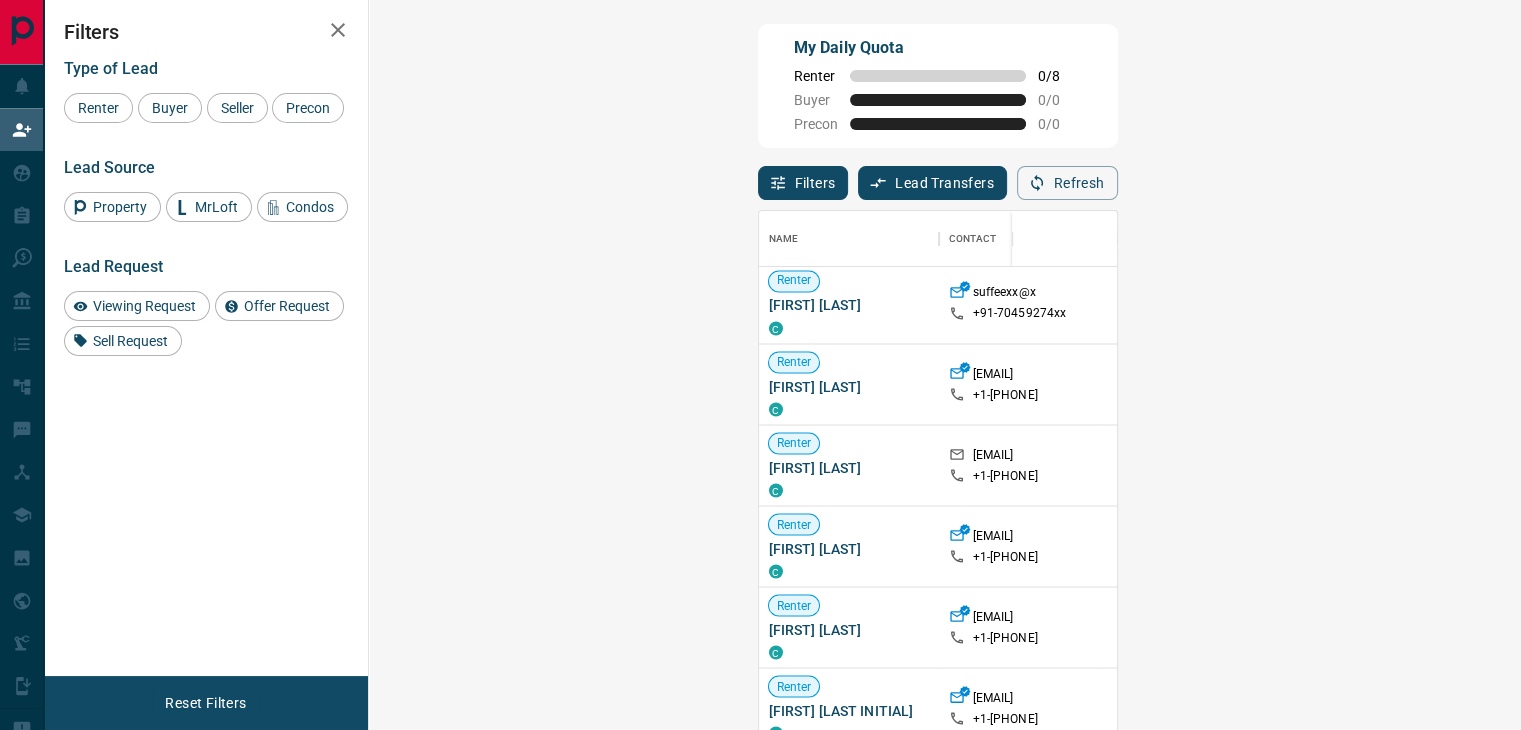 click on "Claim" at bounding box center [1823, 465] 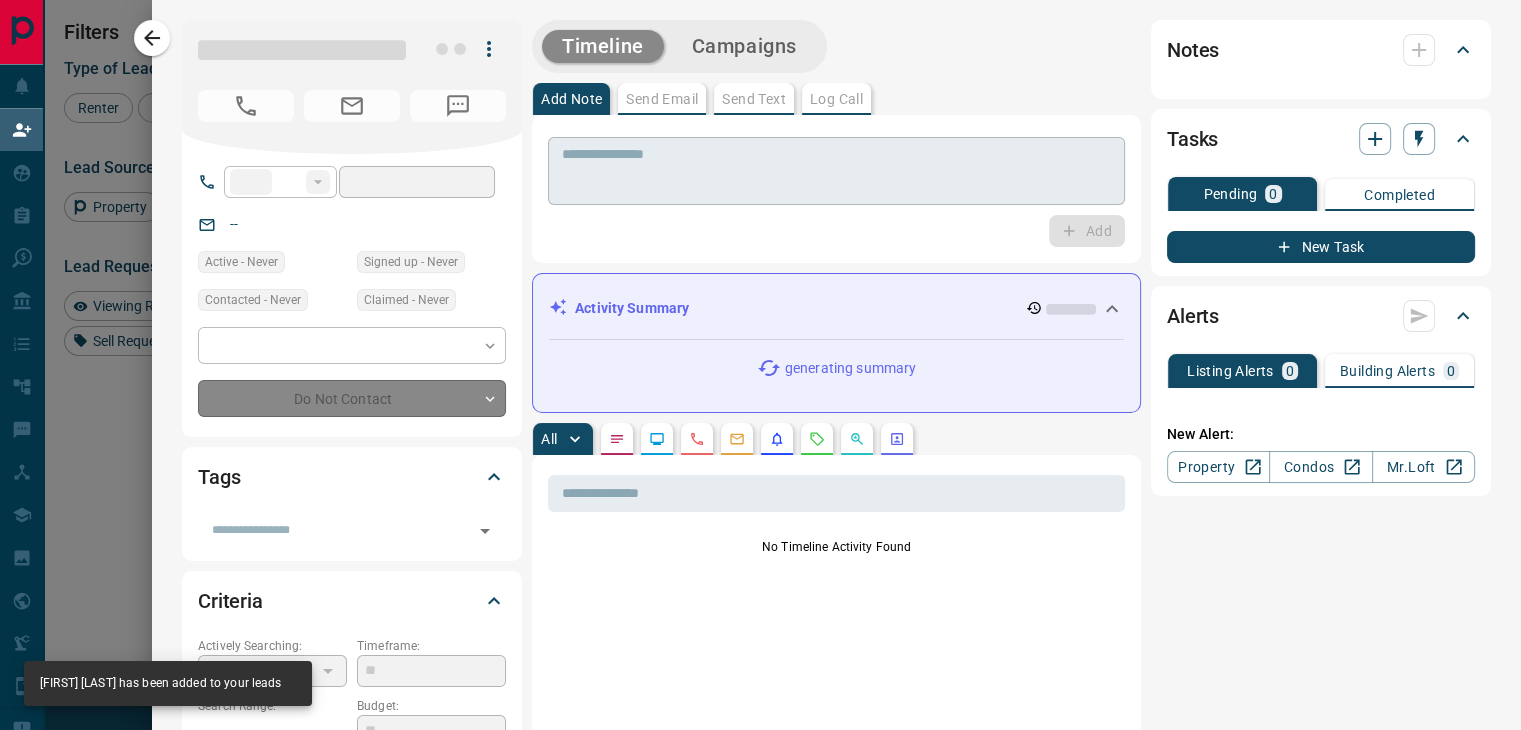 type on "**" 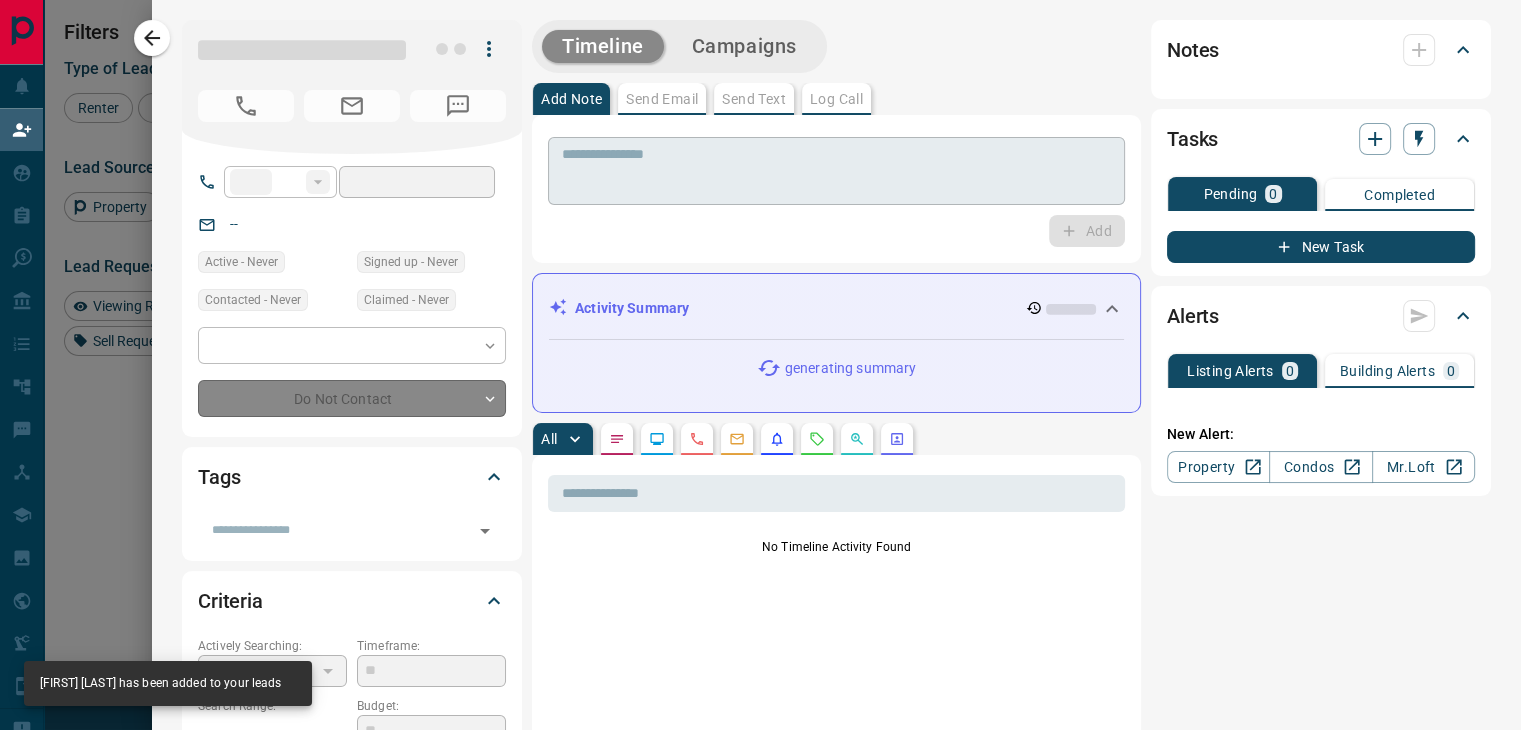 type on "**********" 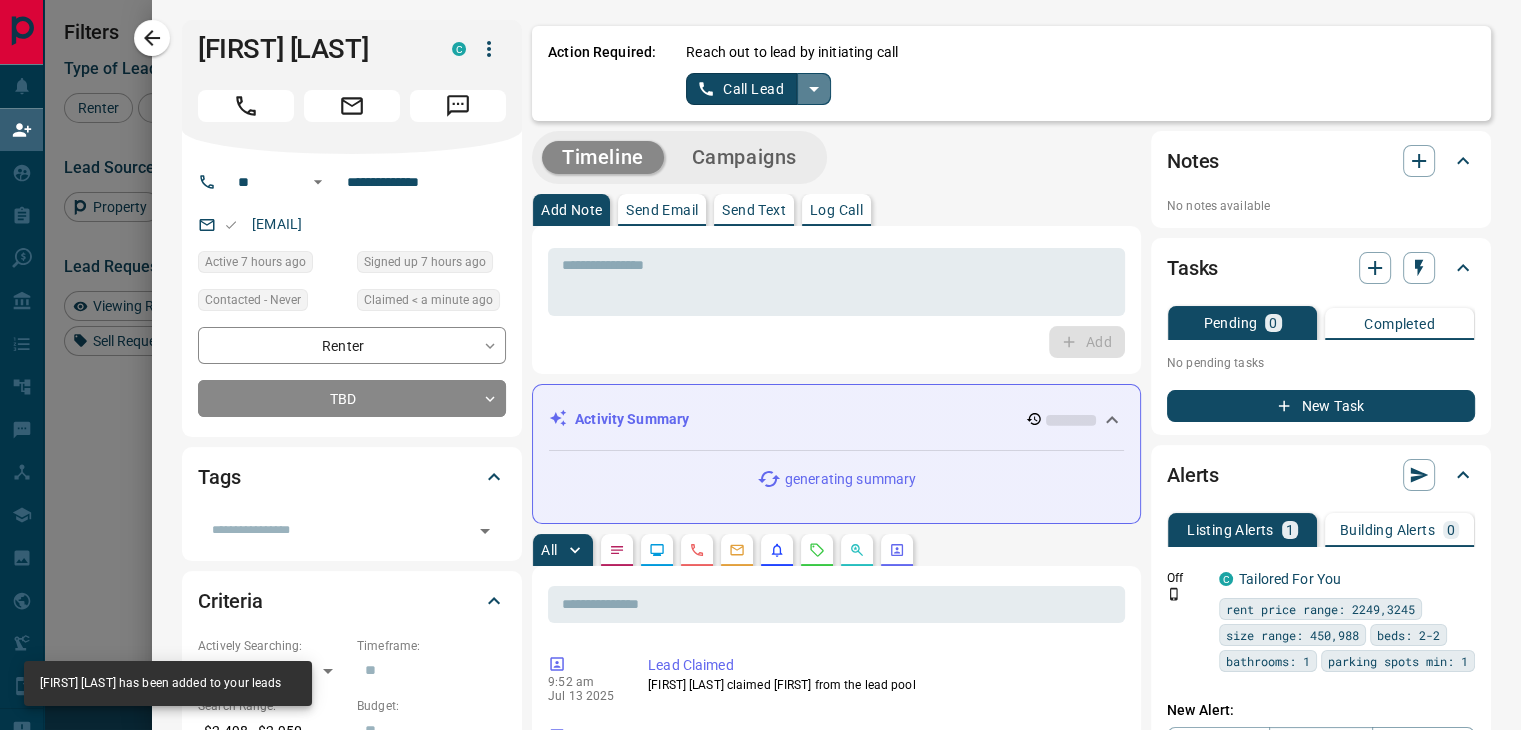 click 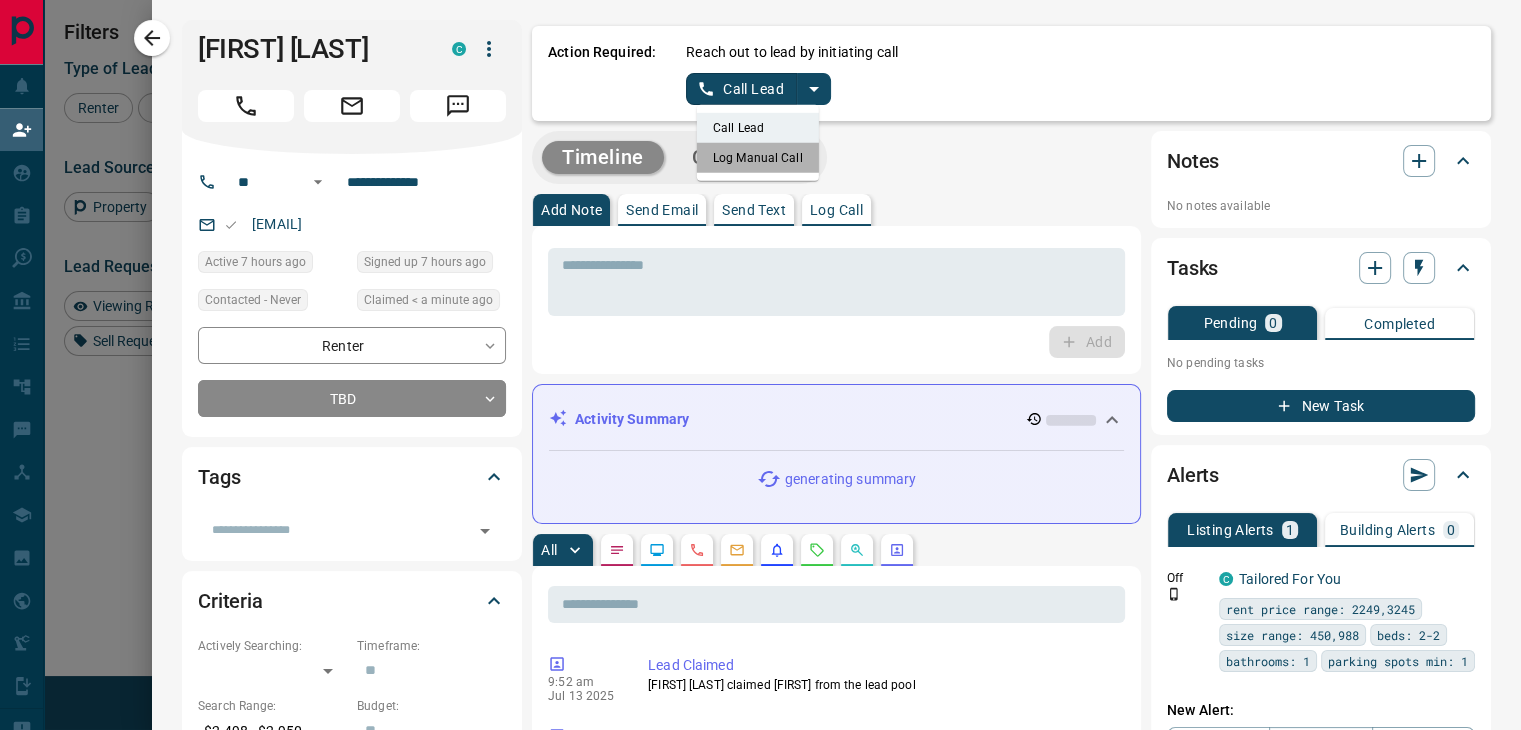 click on "Log Manual Call" at bounding box center [758, 158] 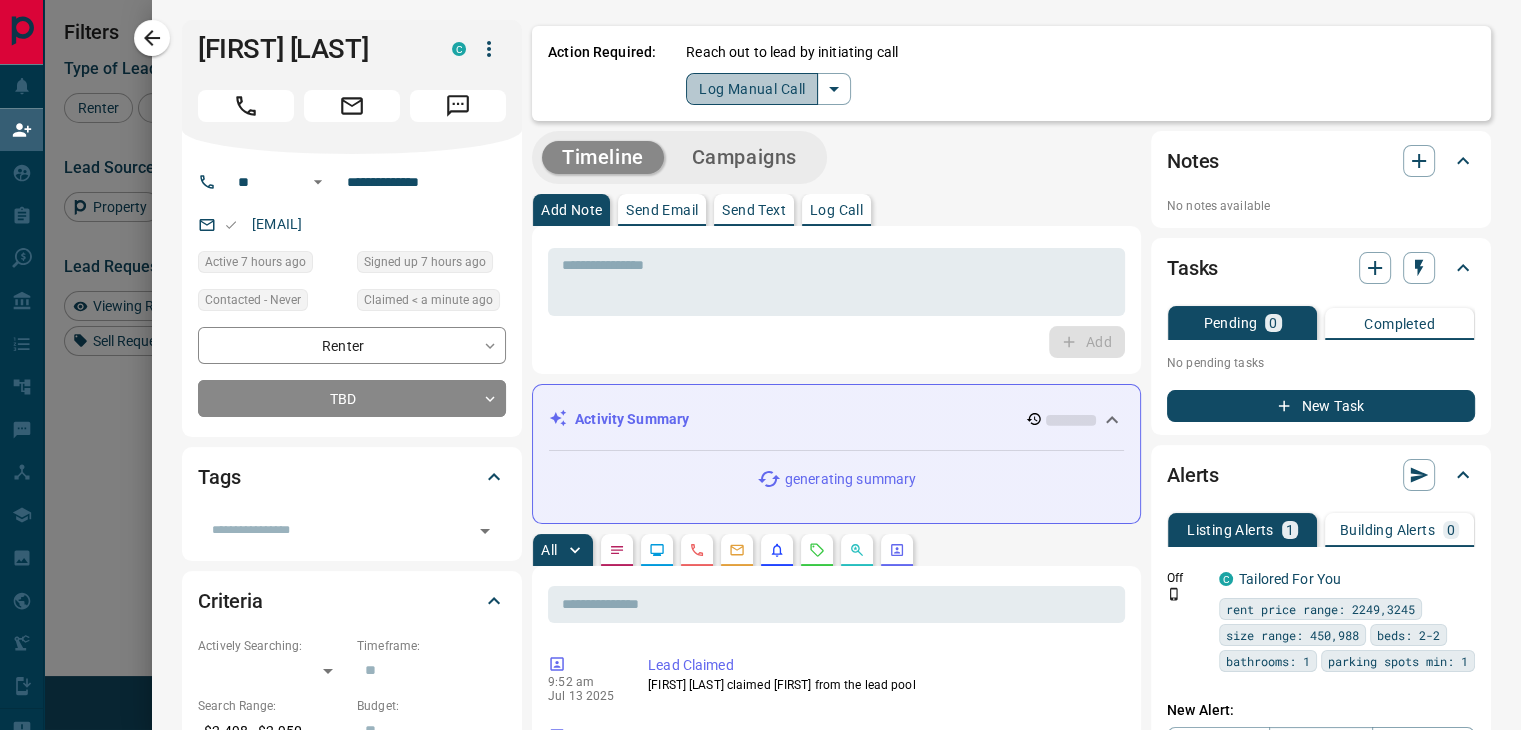 click on "Log Manual Call" at bounding box center (752, 89) 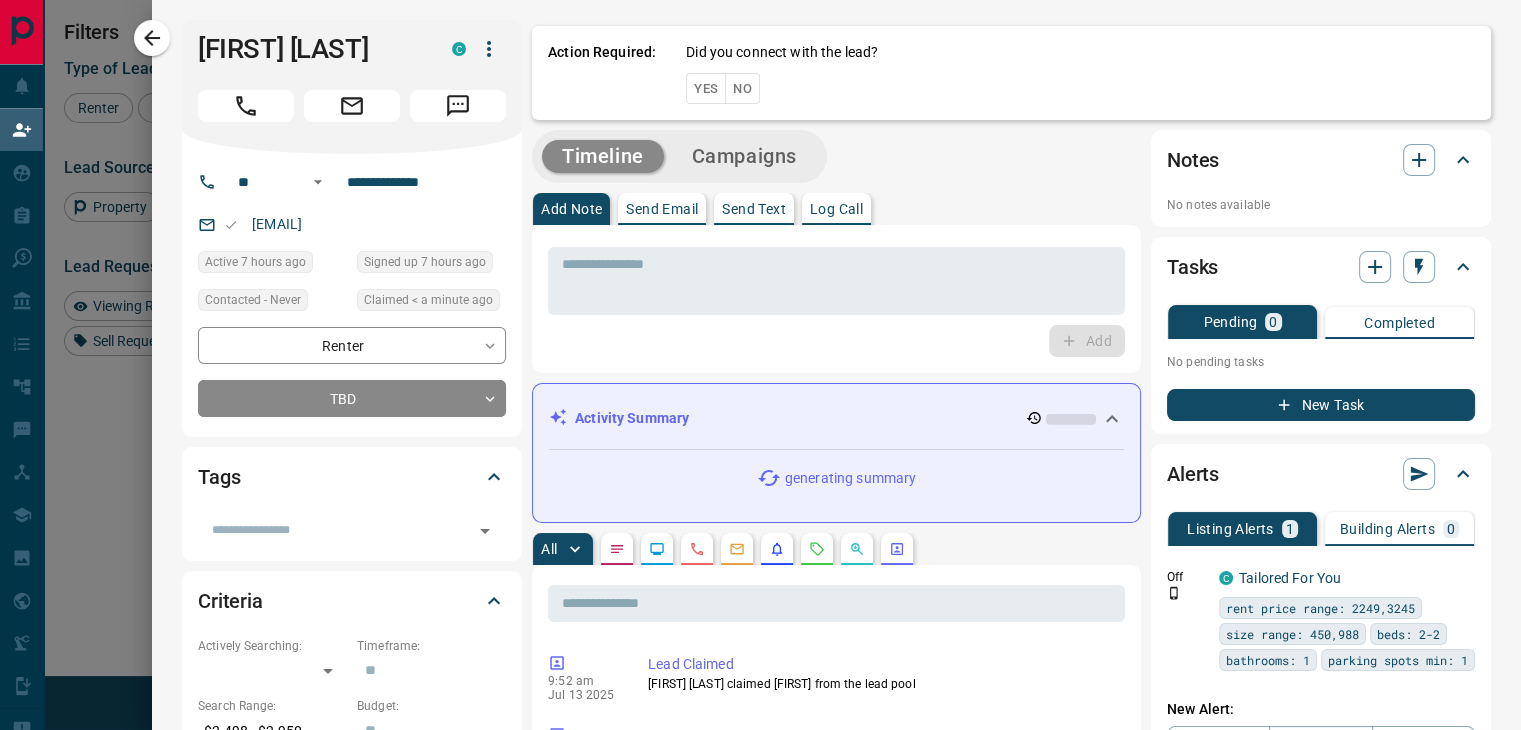 click on "No" at bounding box center [742, 88] 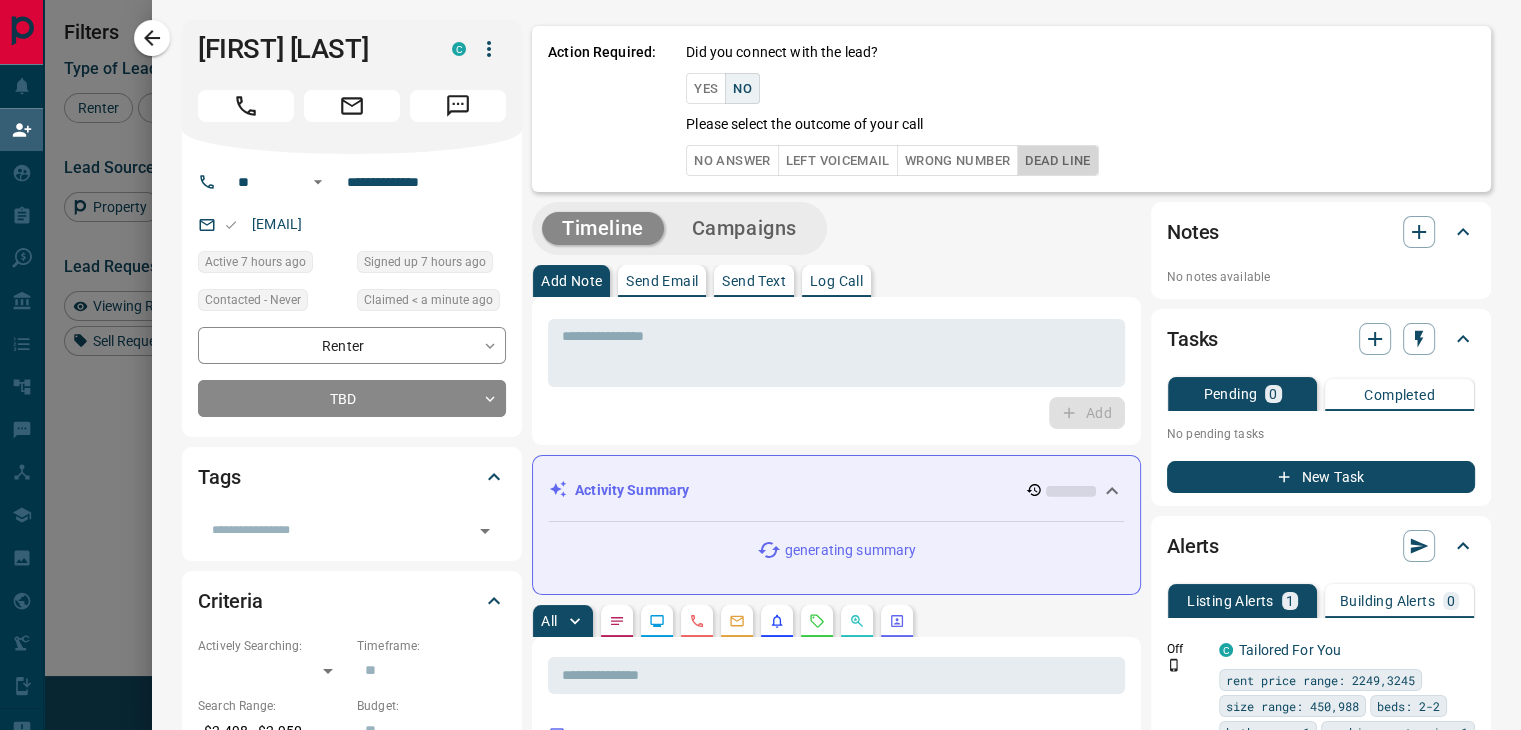 click on "Dead Line" at bounding box center [1057, 160] 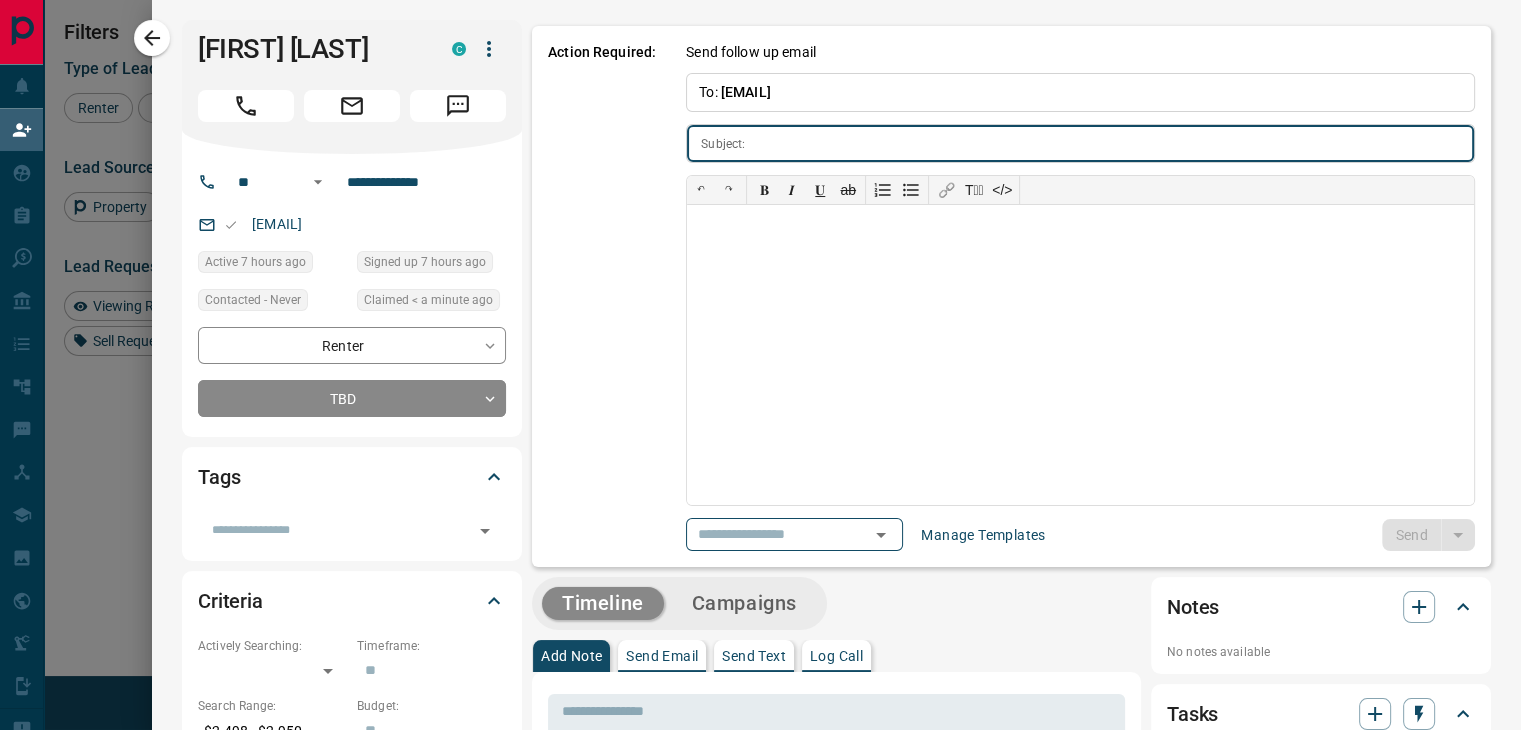 type on "**********" 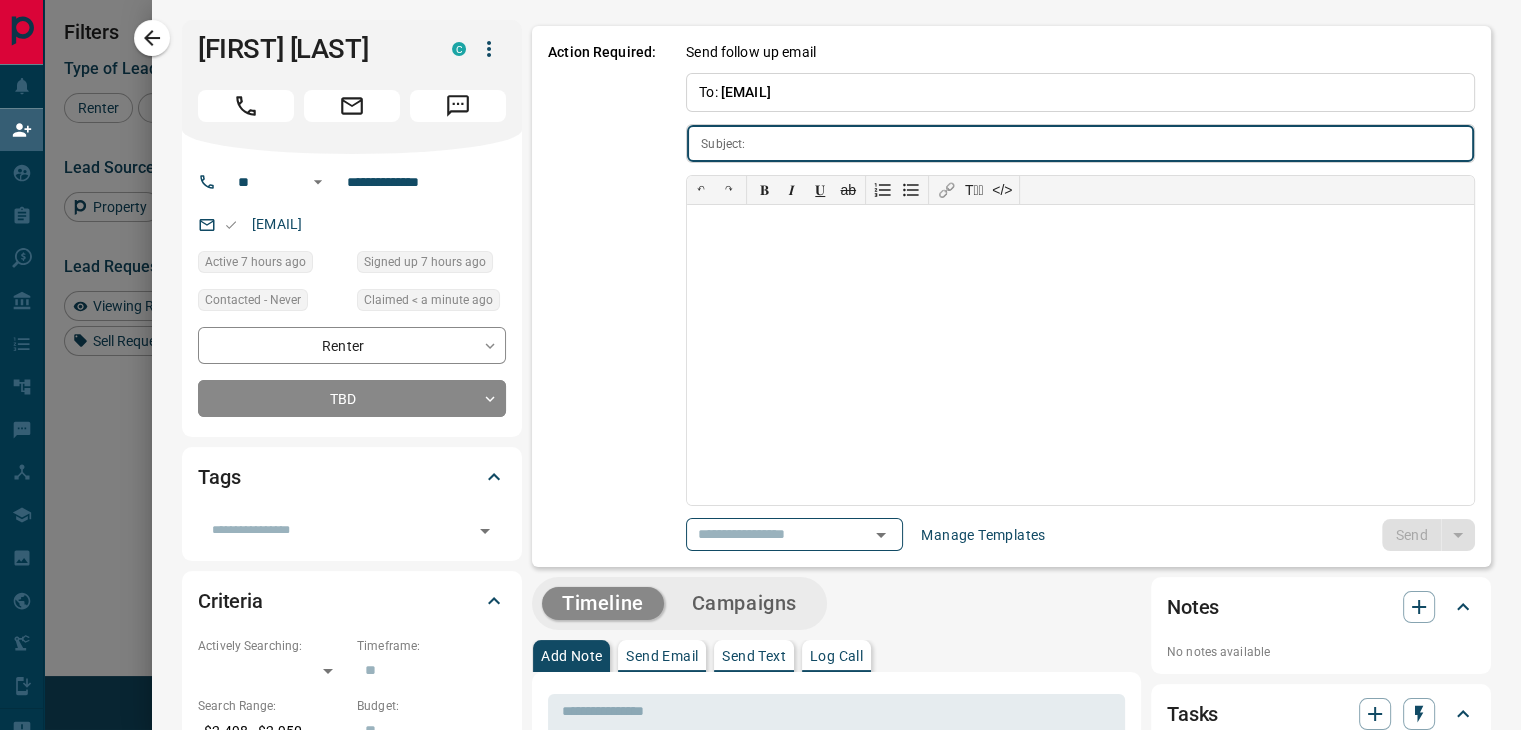 type on "**********" 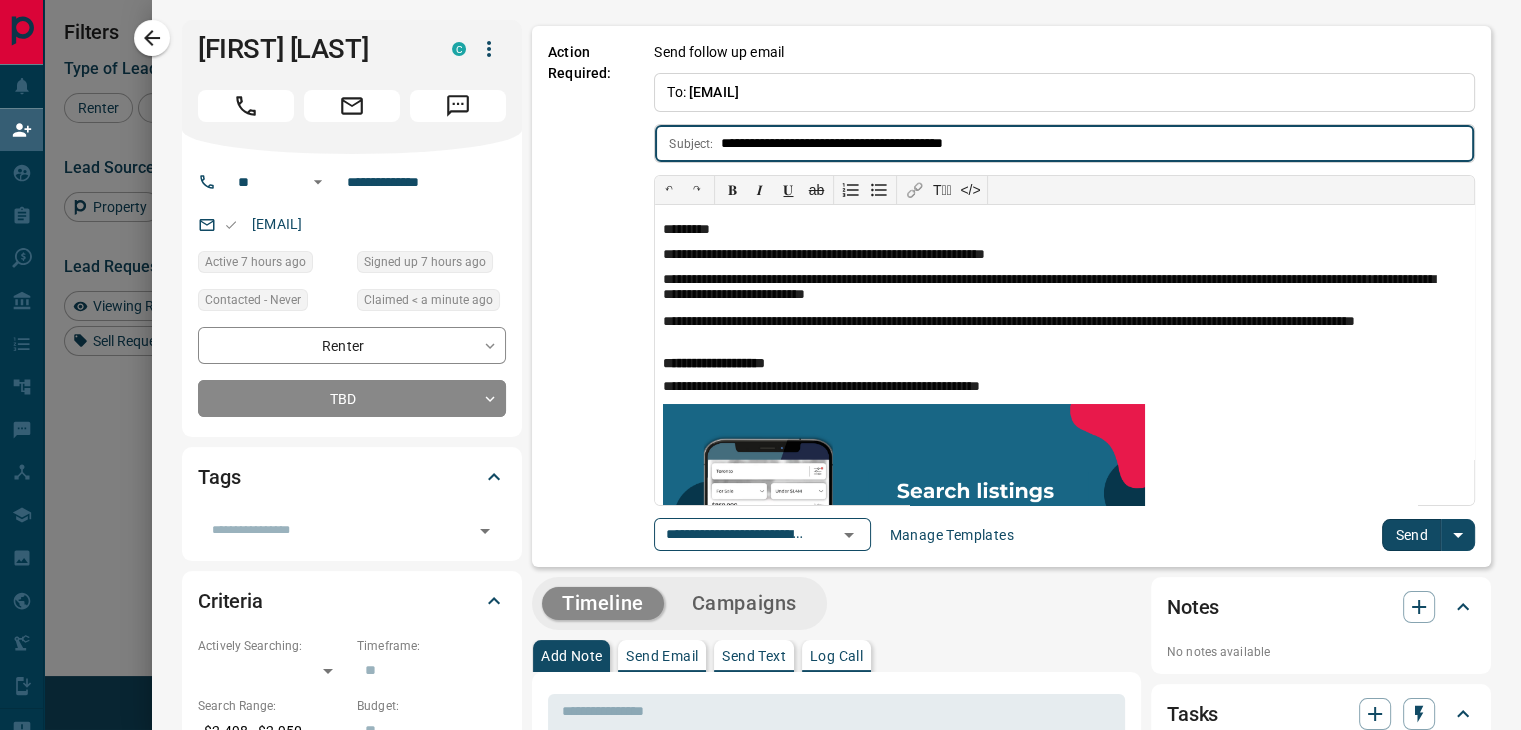 click on "Send" at bounding box center [1411, 535] 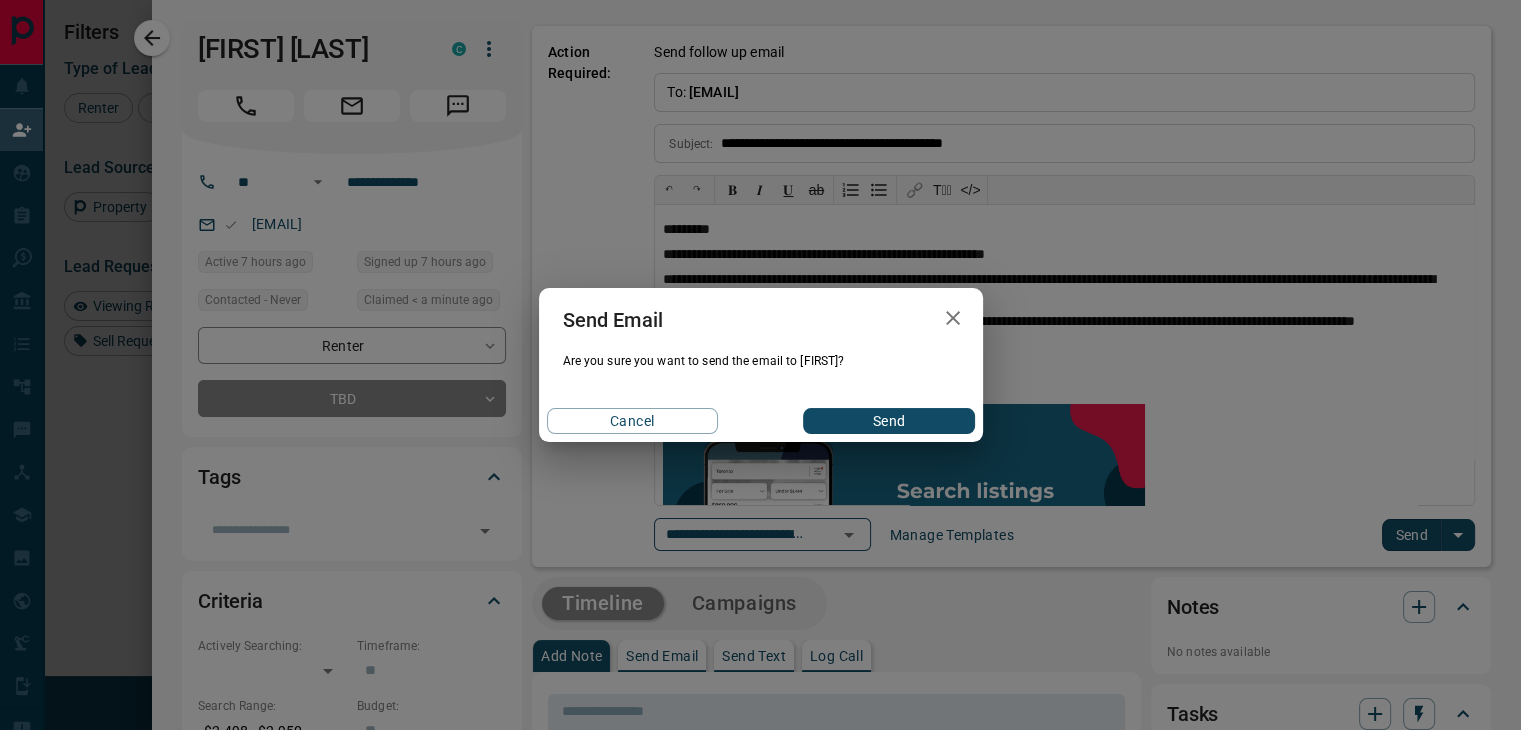 click on "Send" at bounding box center [888, 421] 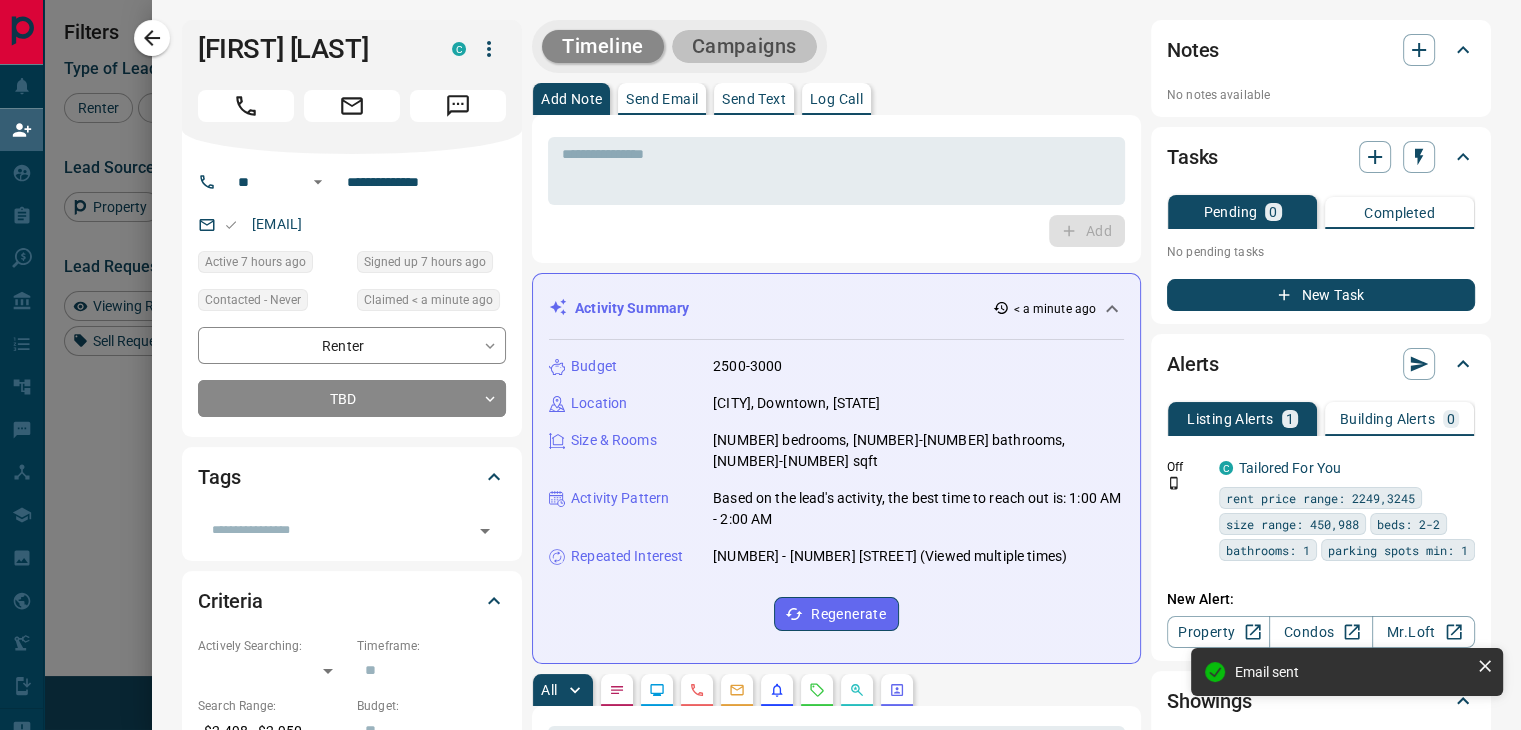 click on "Campaigns" at bounding box center (744, 46) 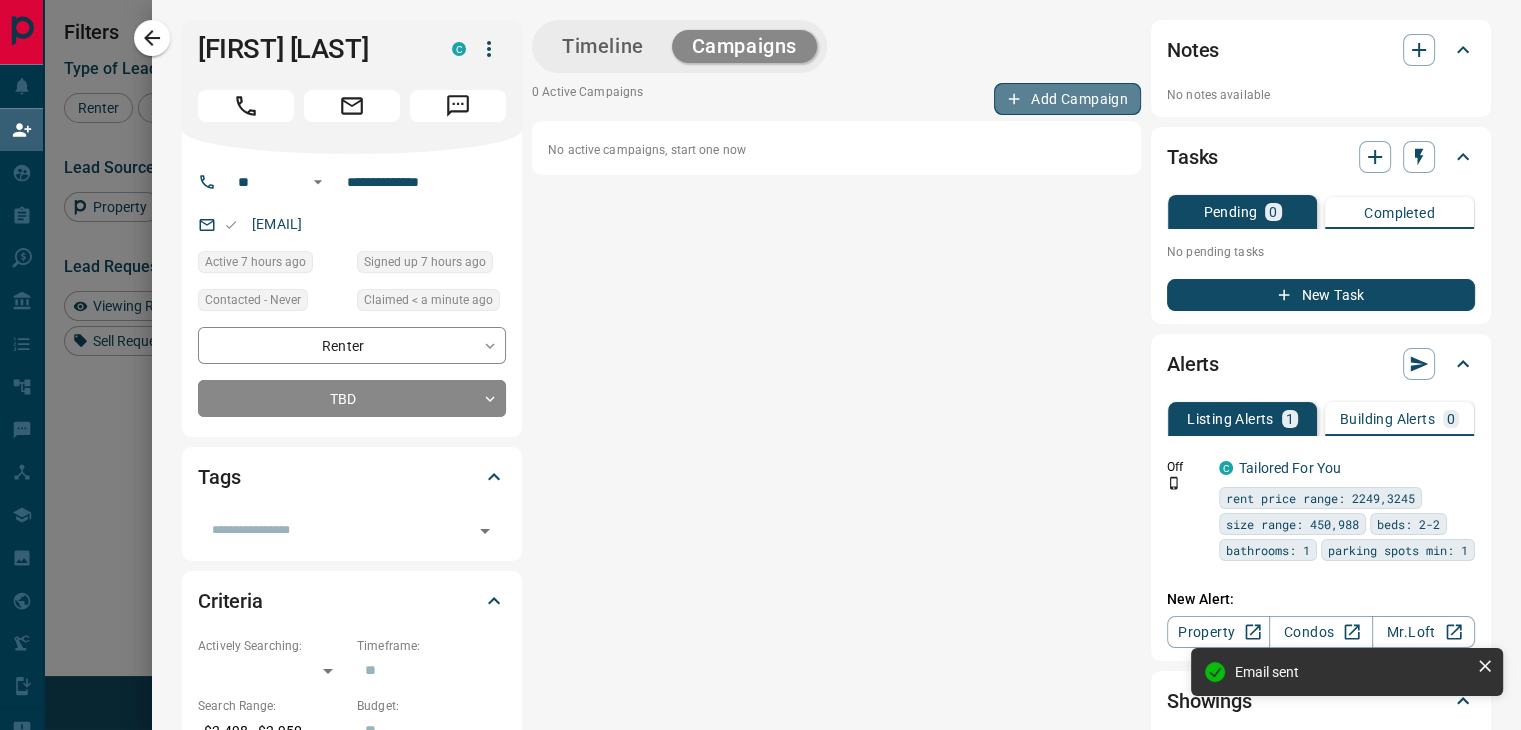click on "Add Campaign" at bounding box center [1067, 99] 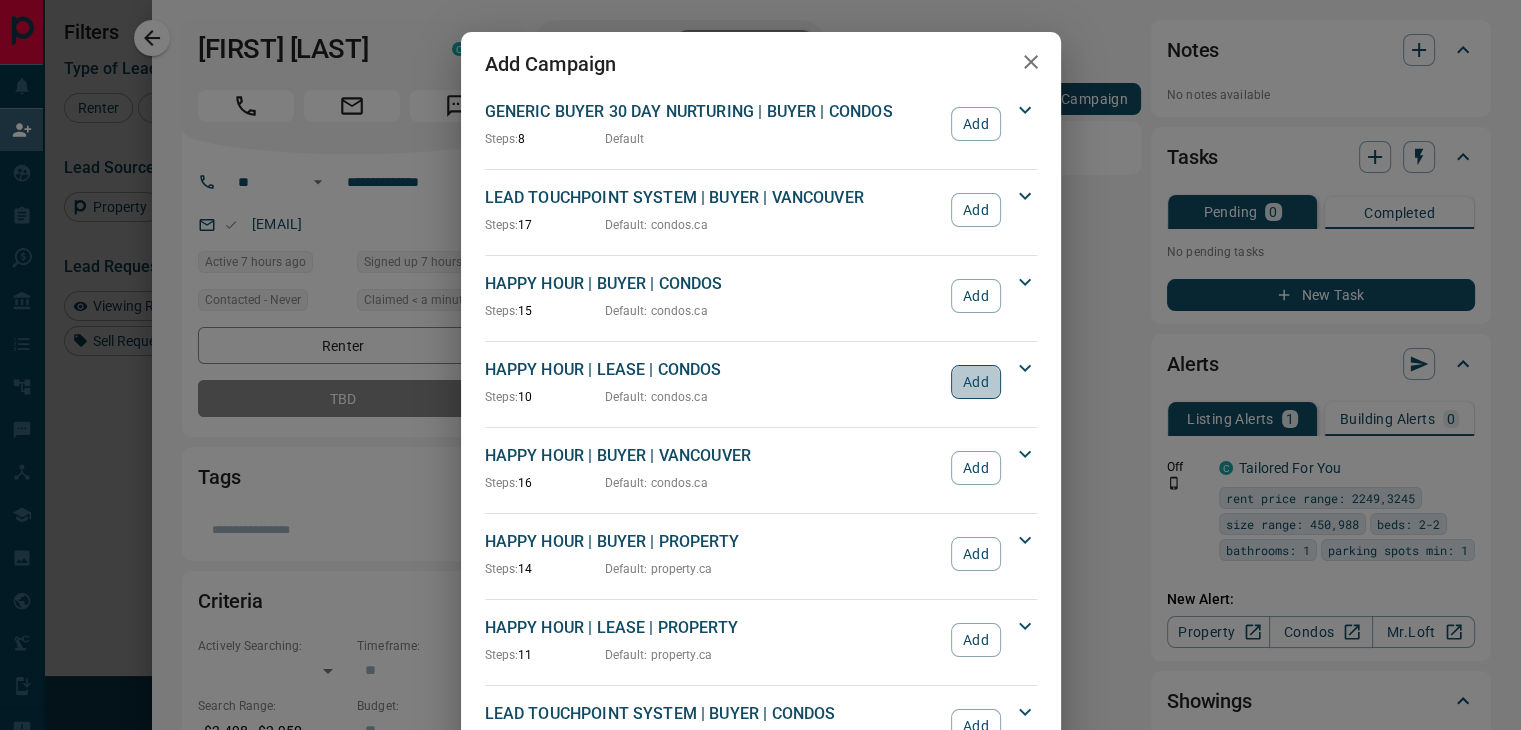 click on "Add" at bounding box center (975, 382) 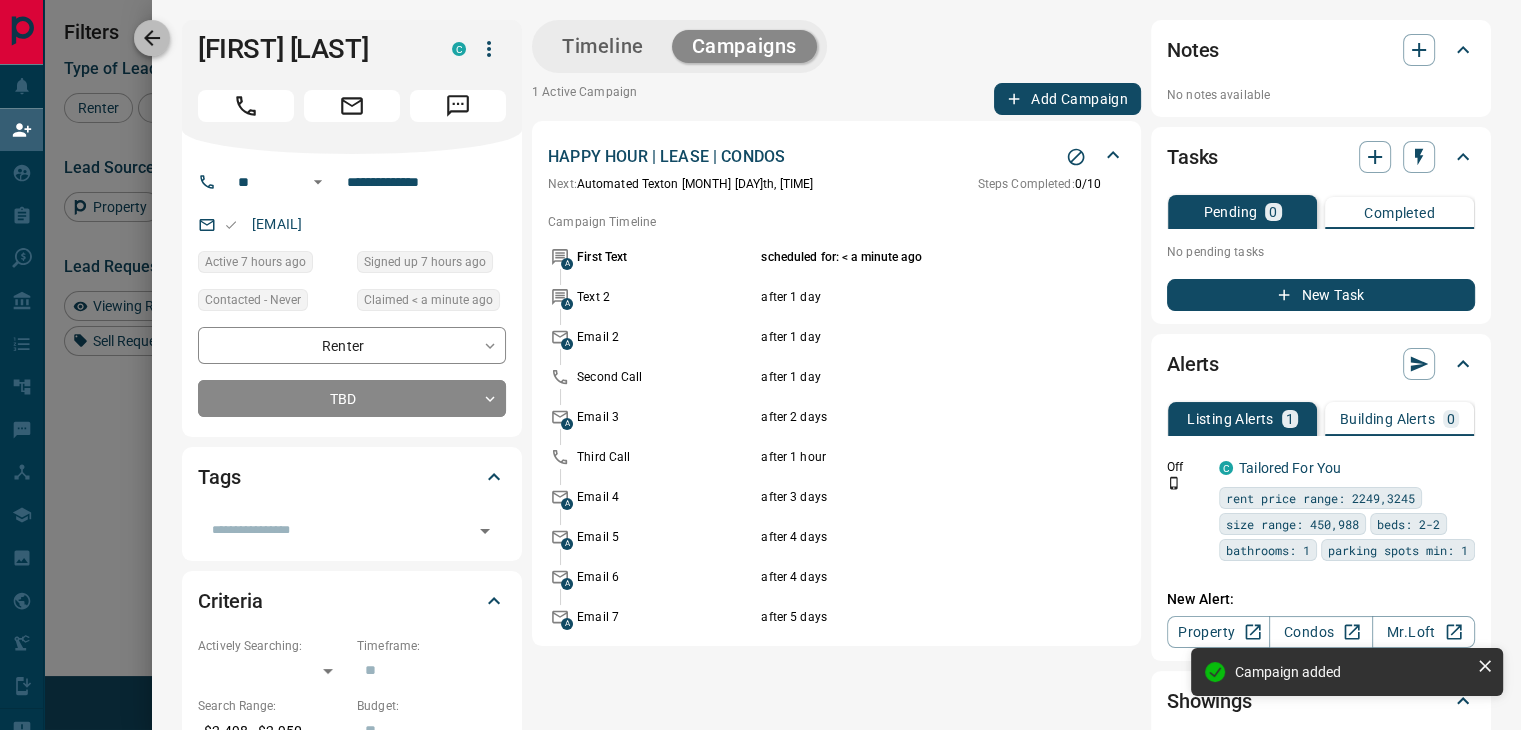 click 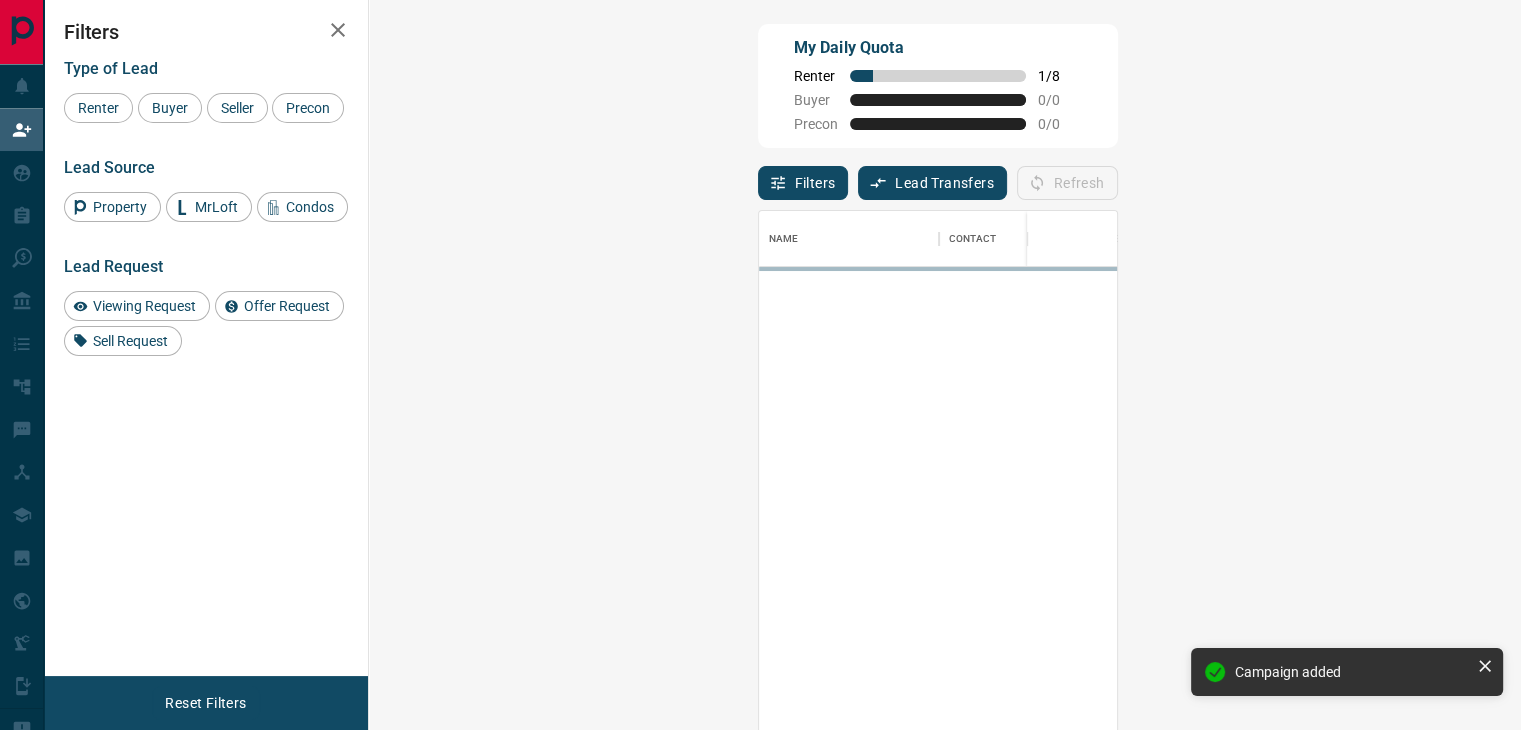 scroll, scrollTop: 16, scrollLeft: 16, axis: both 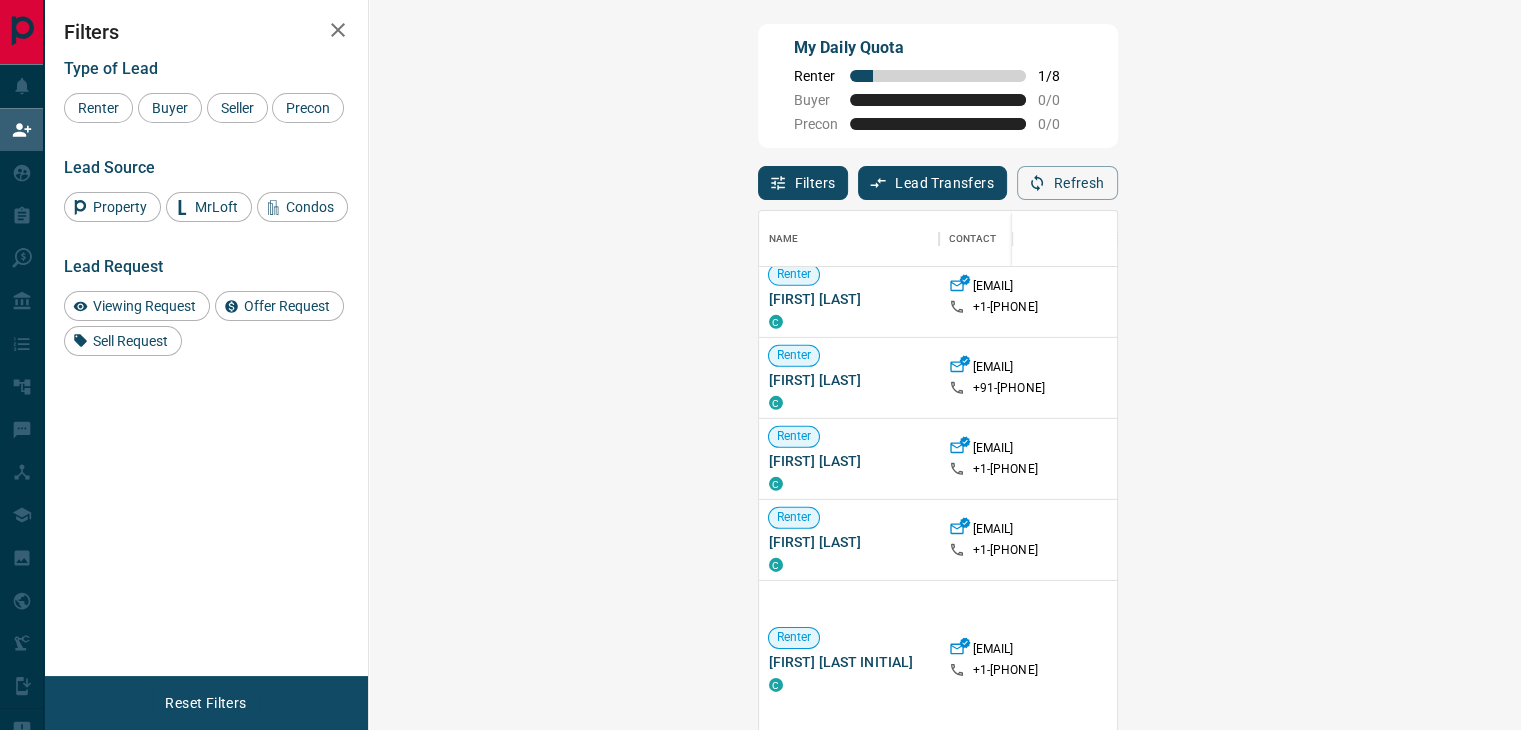 click on "Claim" at bounding box center (1823, 539) 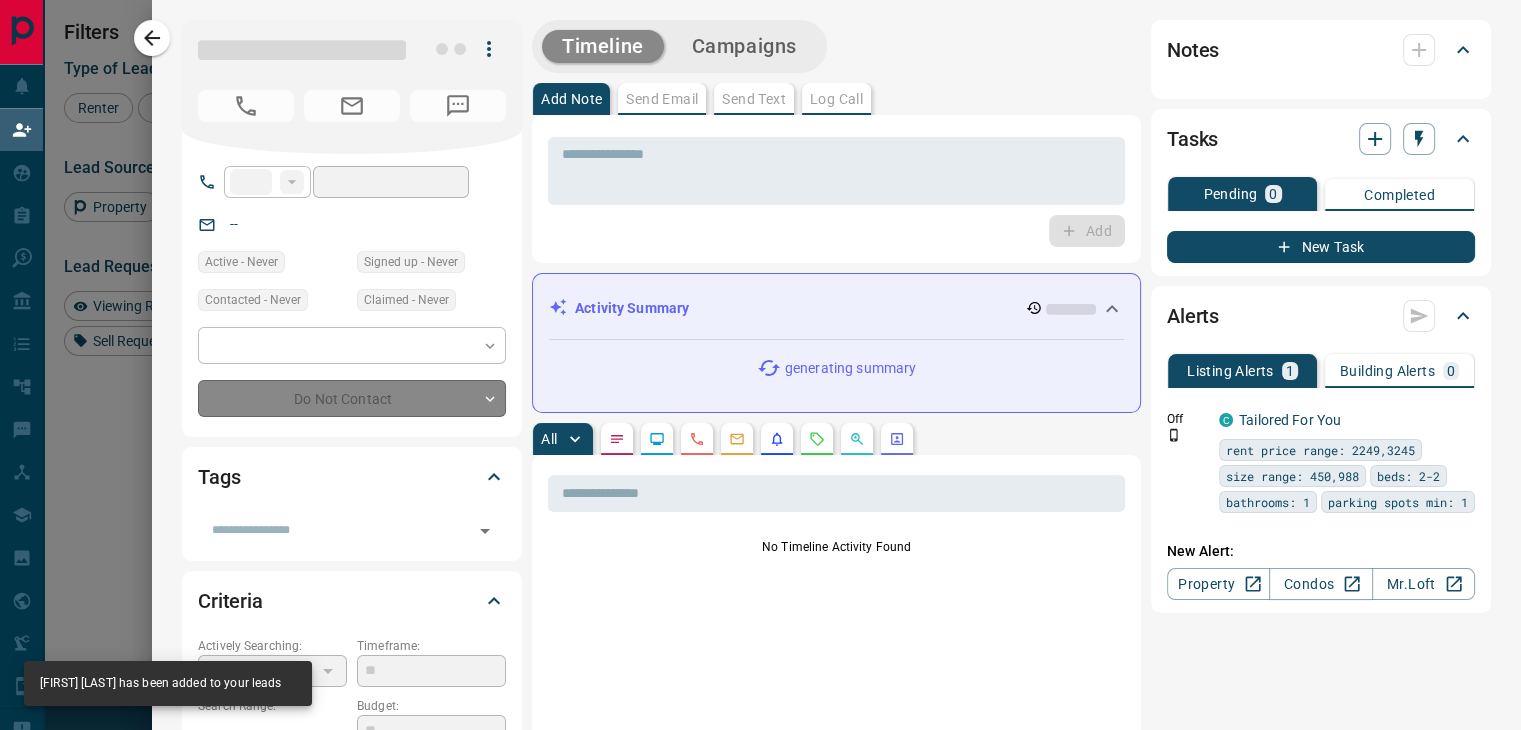 type on "**" 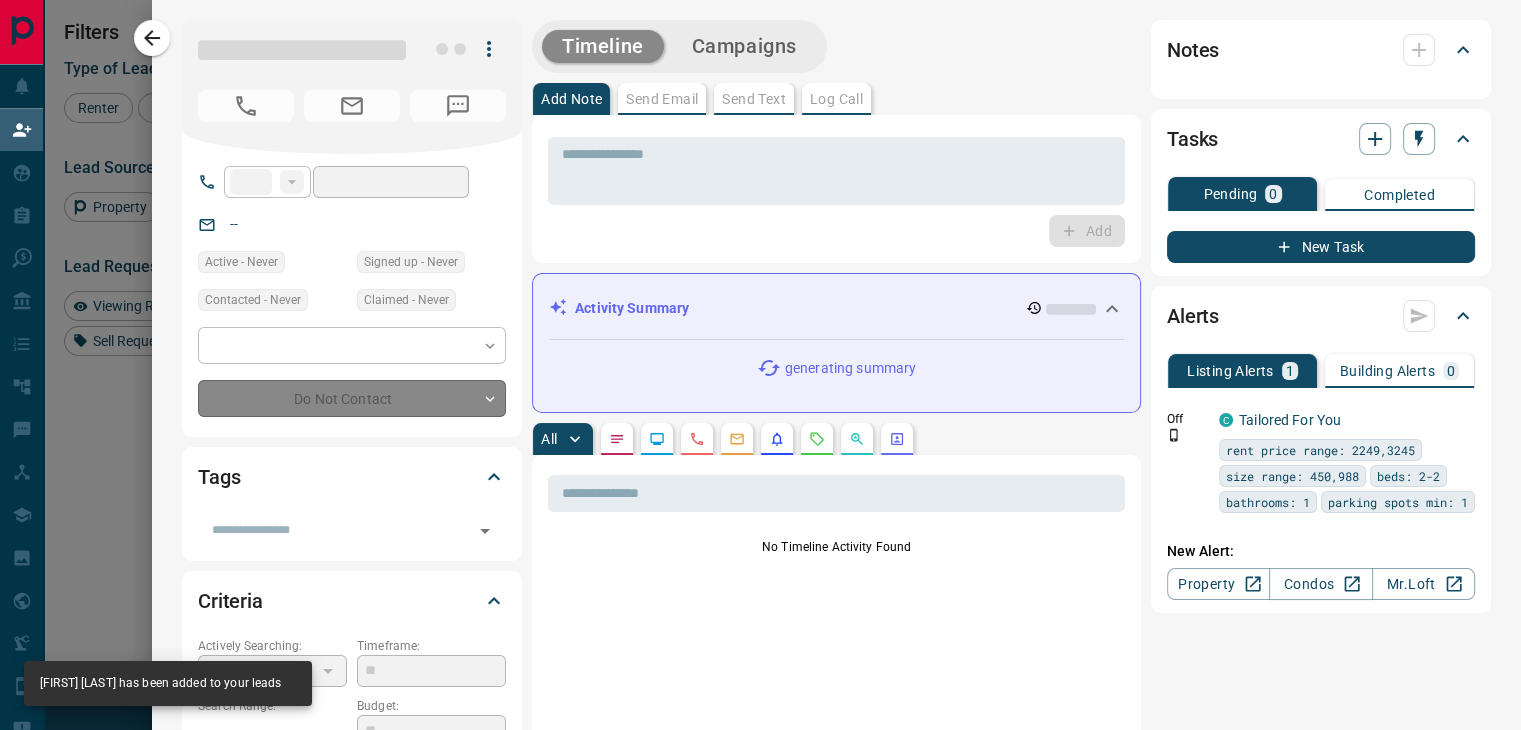 type on "**********" 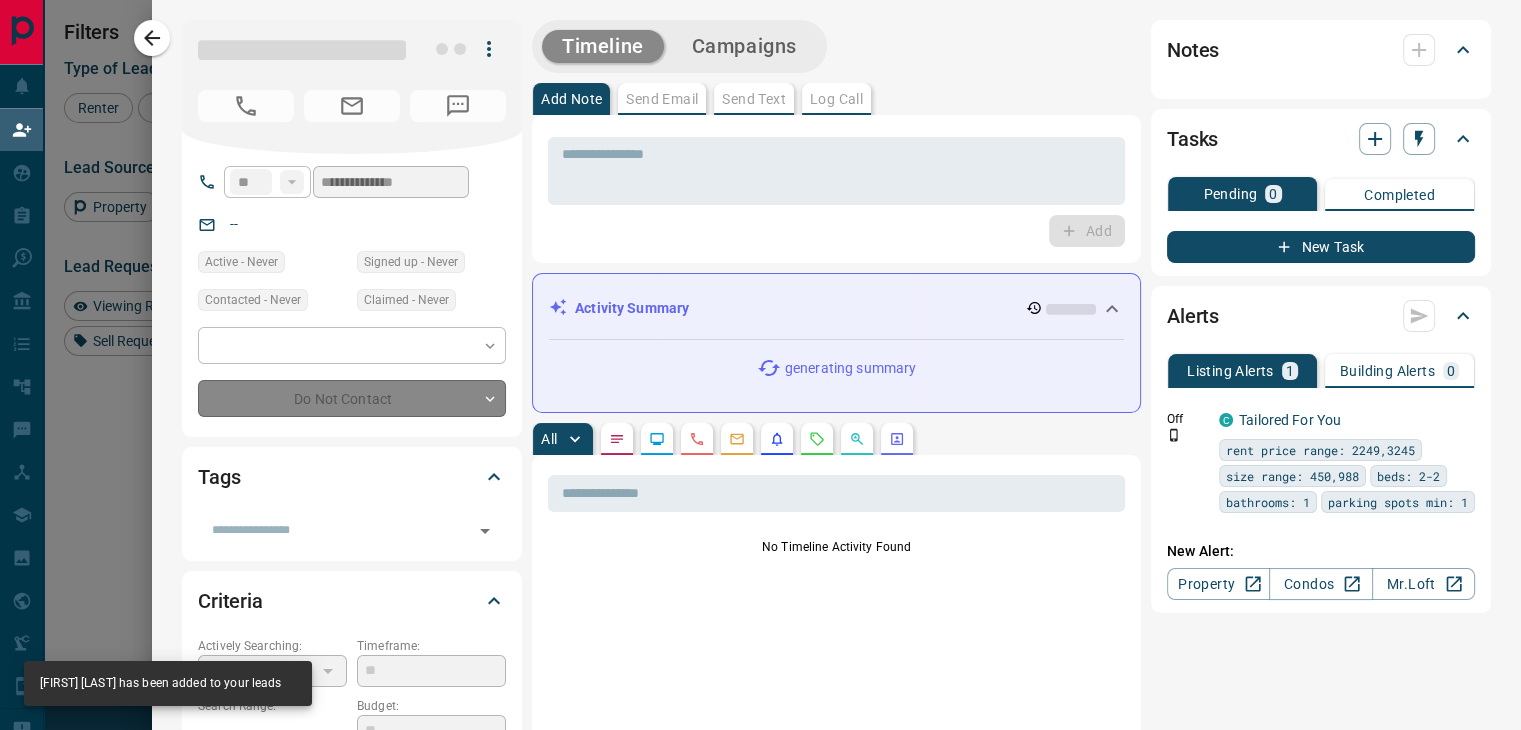 type on "**" 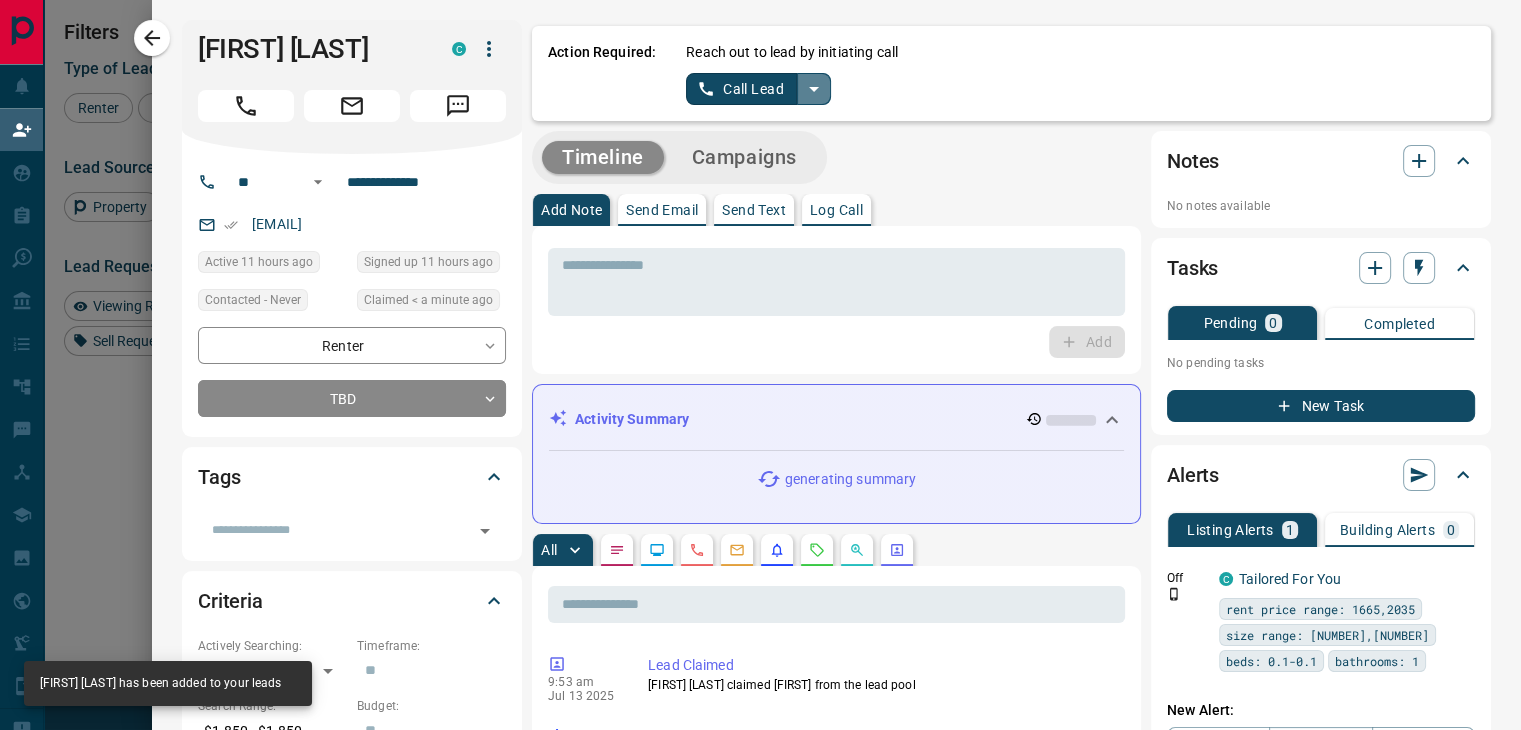 click 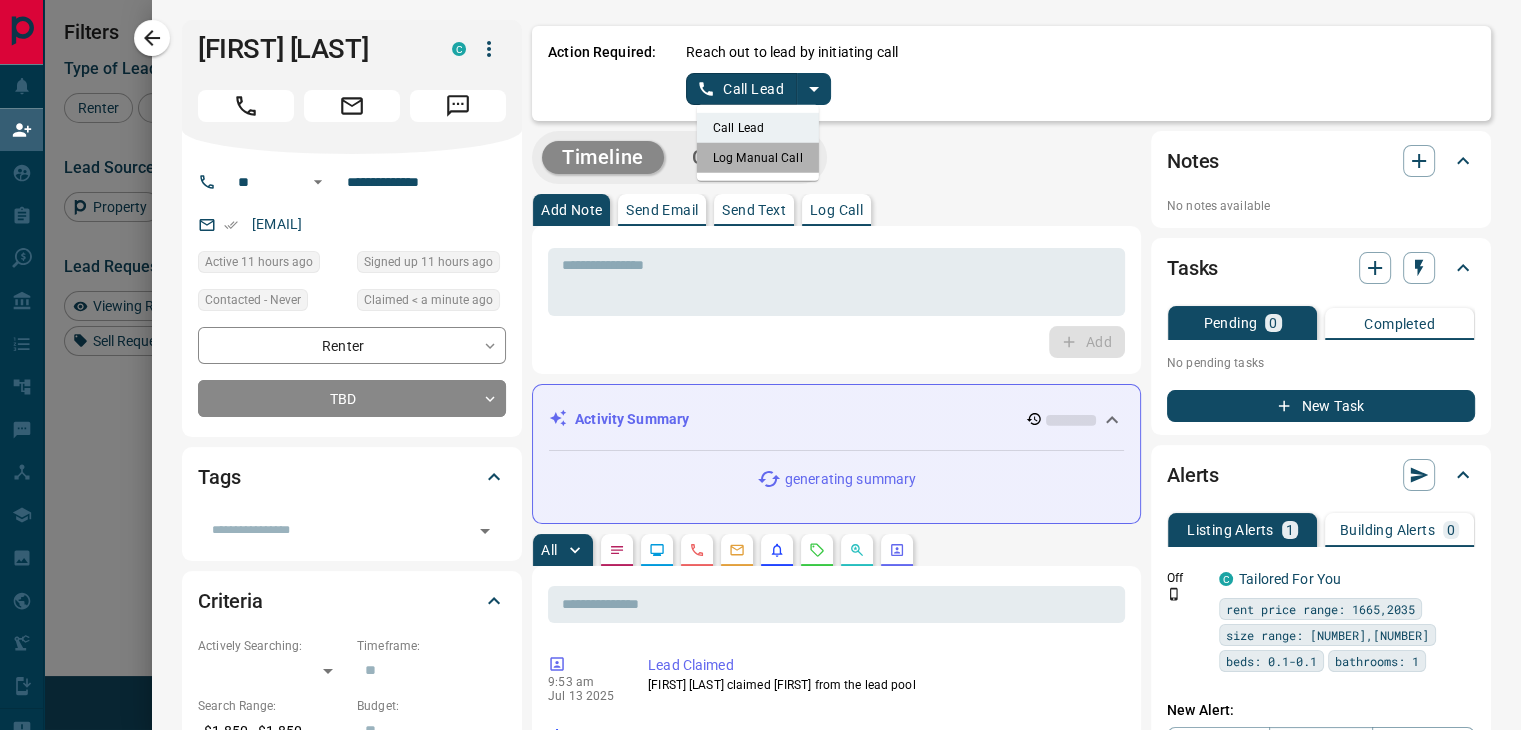 click on "Log Manual Call" at bounding box center [758, 158] 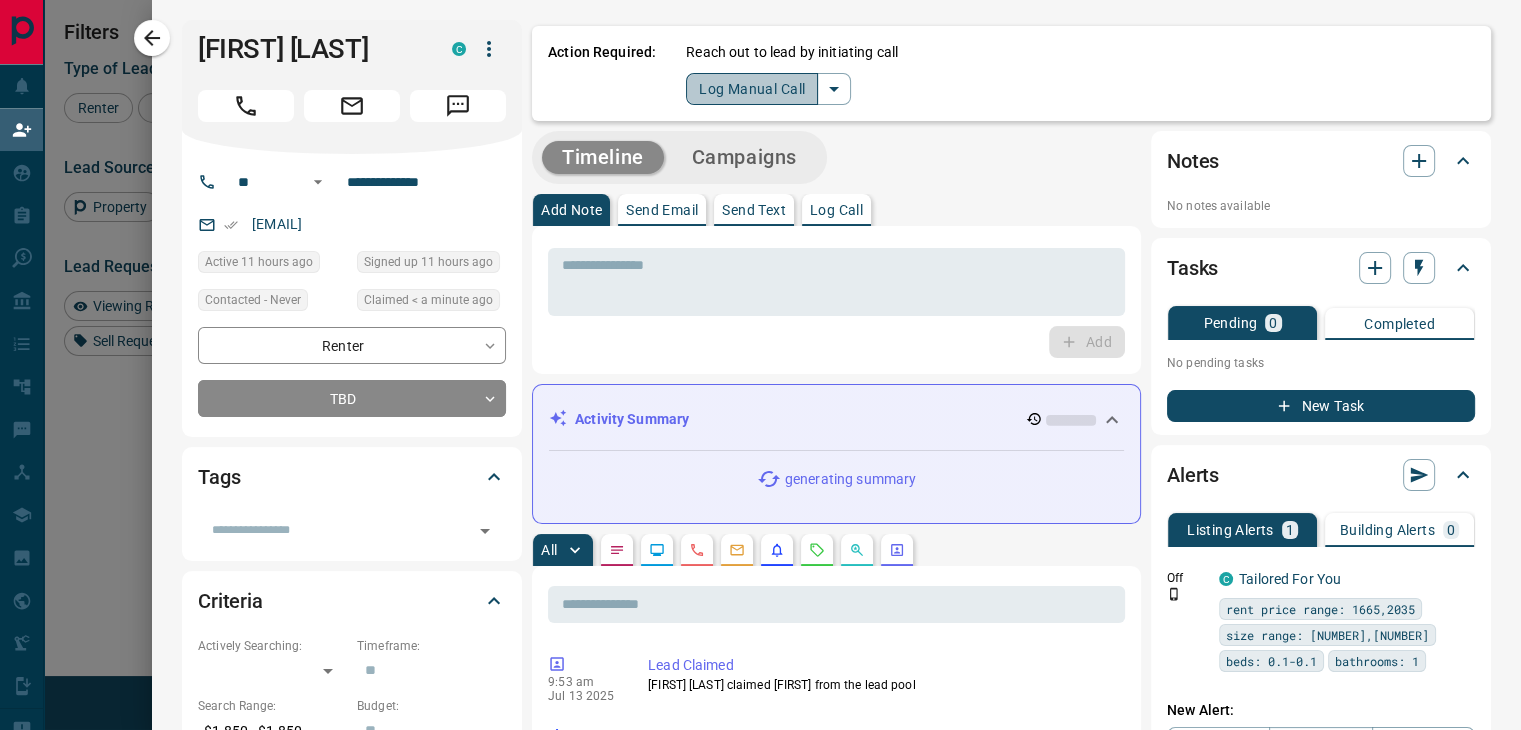 click on "Log Manual Call" at bounding box center [752, 89] 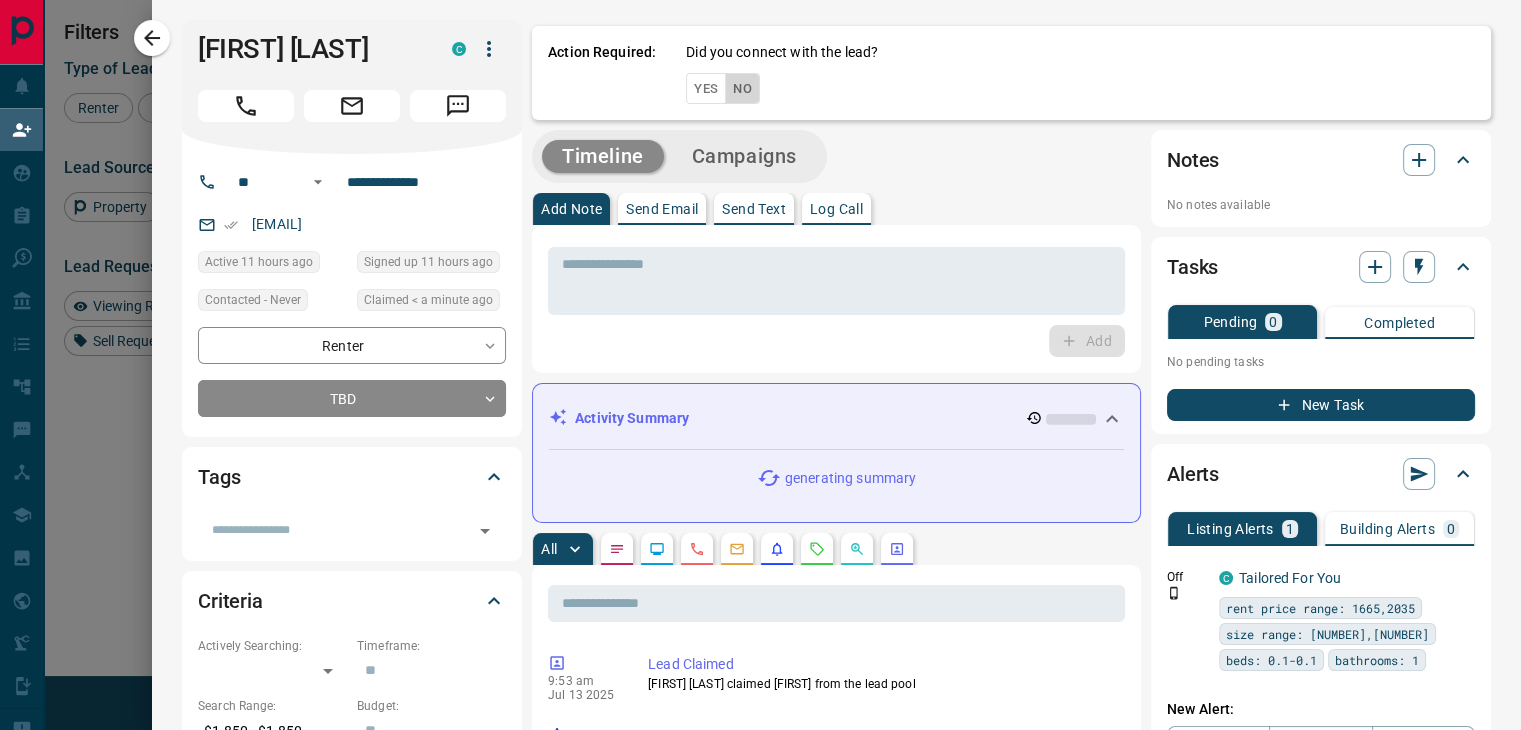 click on "No" at bounding box center (742, 88) 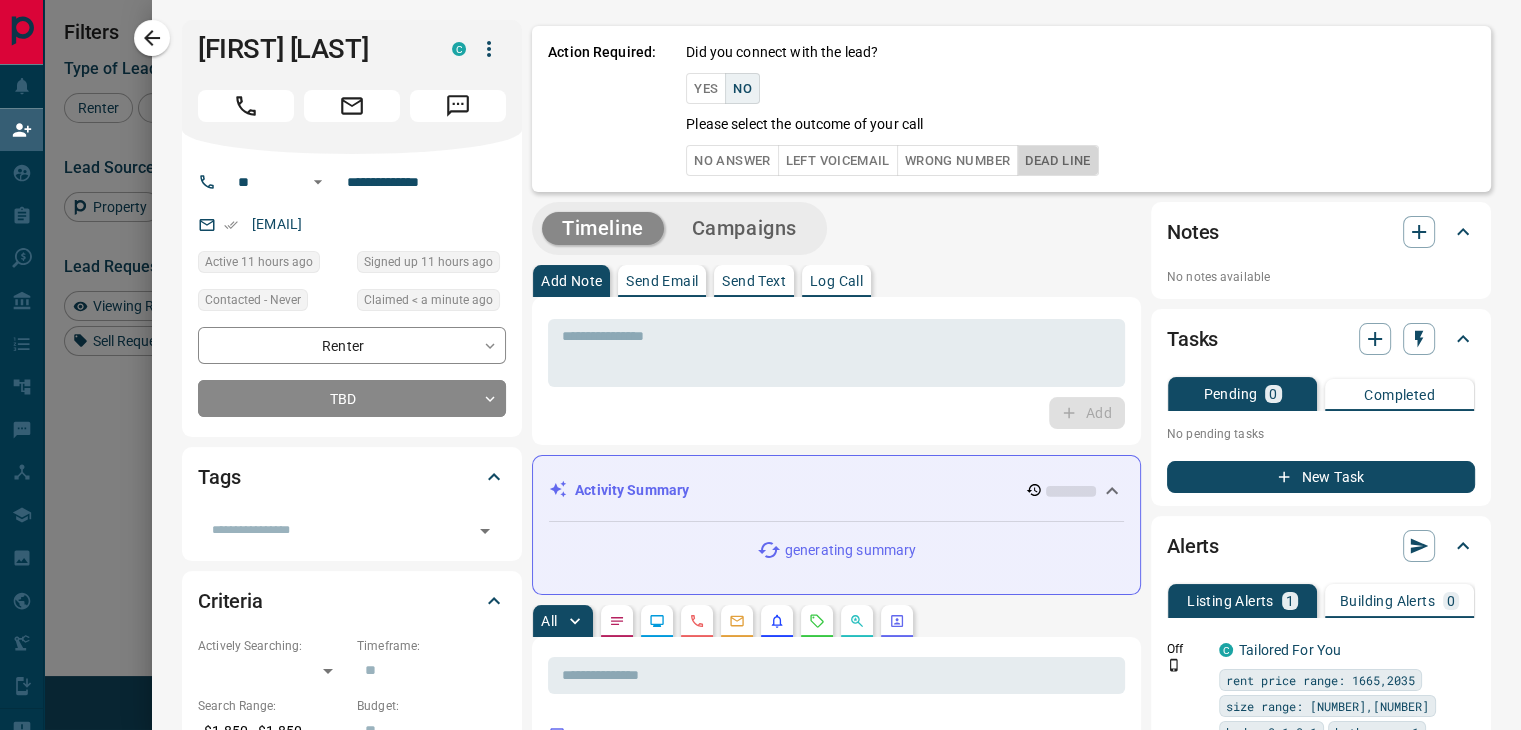 click on "Dead Line" at bounding box center (1057, 160) 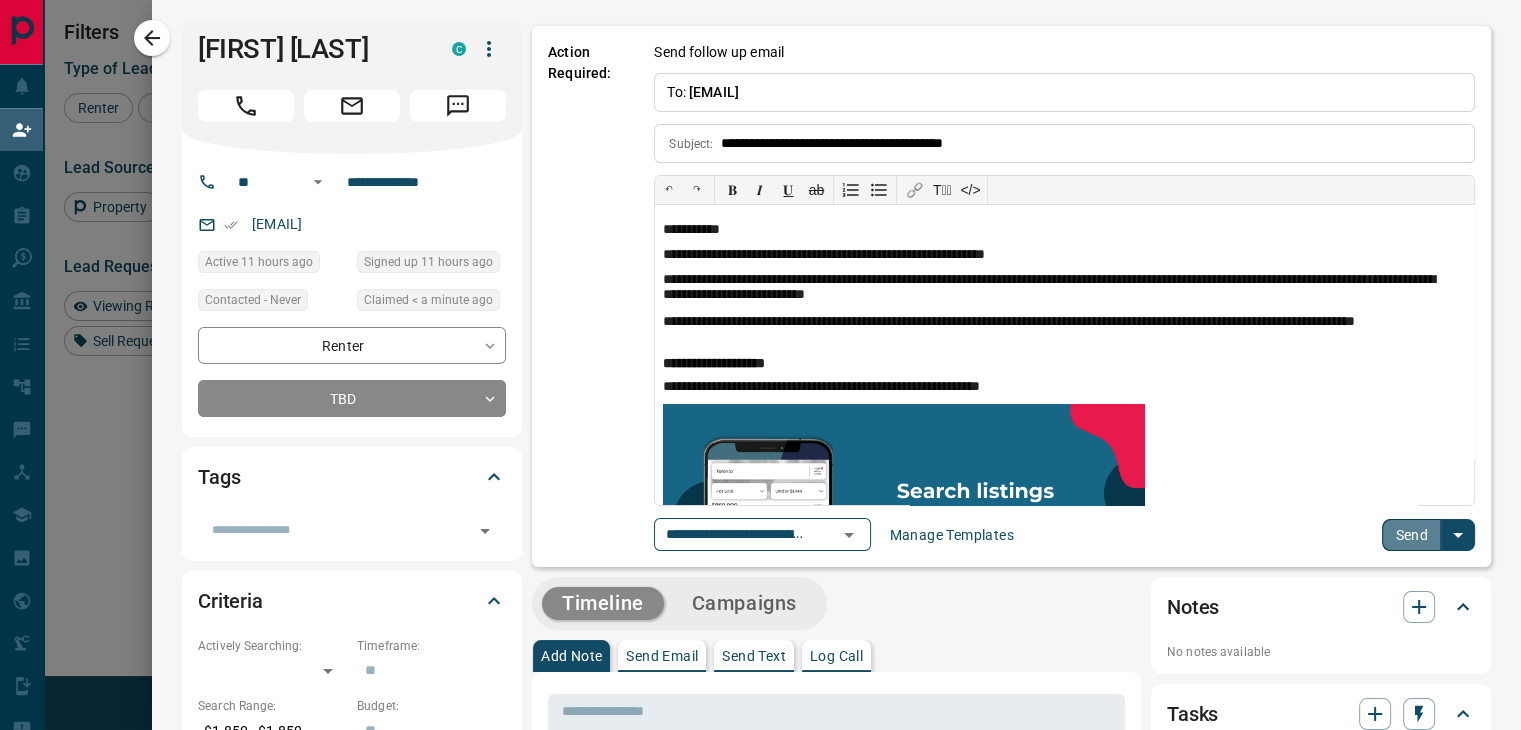click on "Send" at bounding box center (1411, 535) 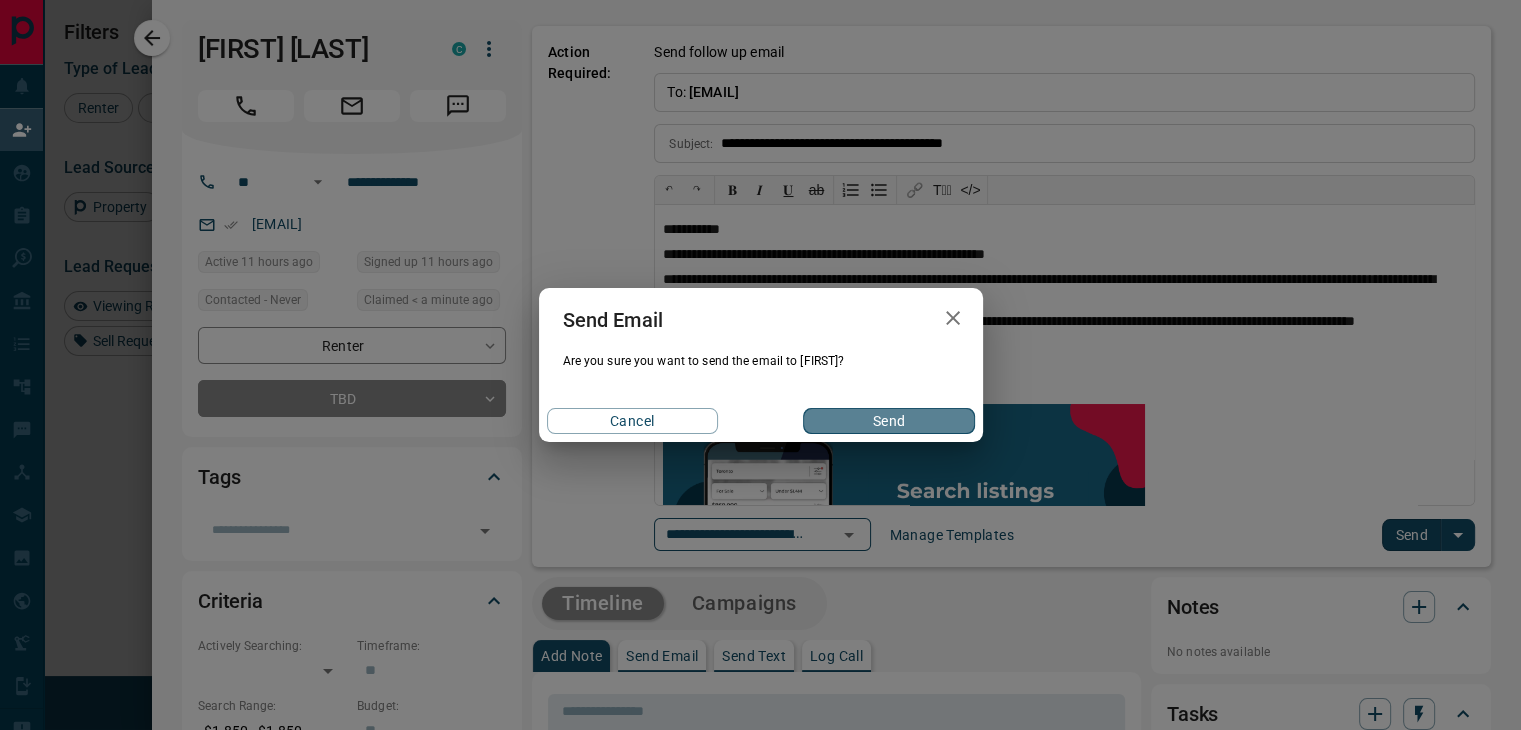 click on "Send" at bounding box center [888, 421] 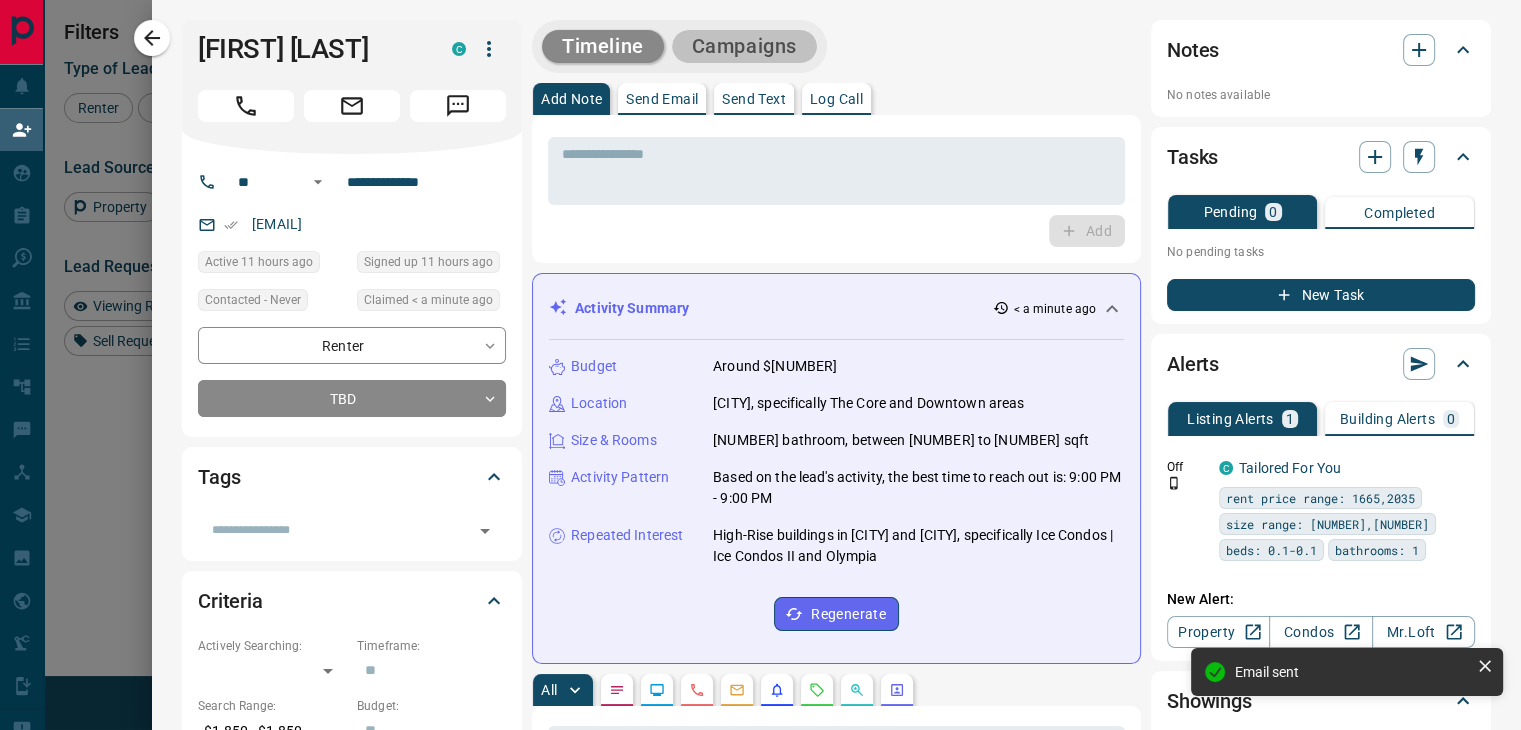 click on "Campaigns" at bounding box center [744, 46] 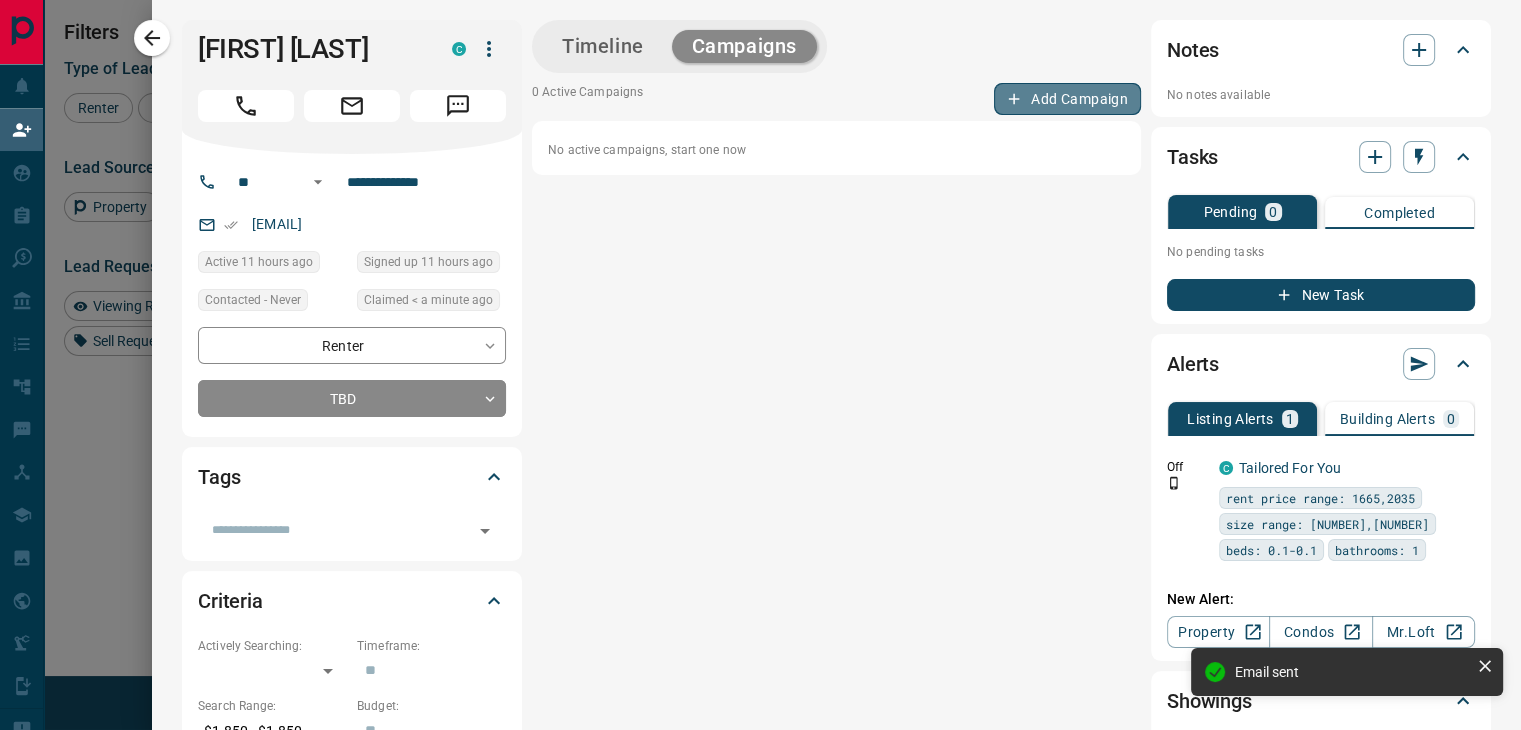click on "Add Campaign" at bounding box center [1067, 99] 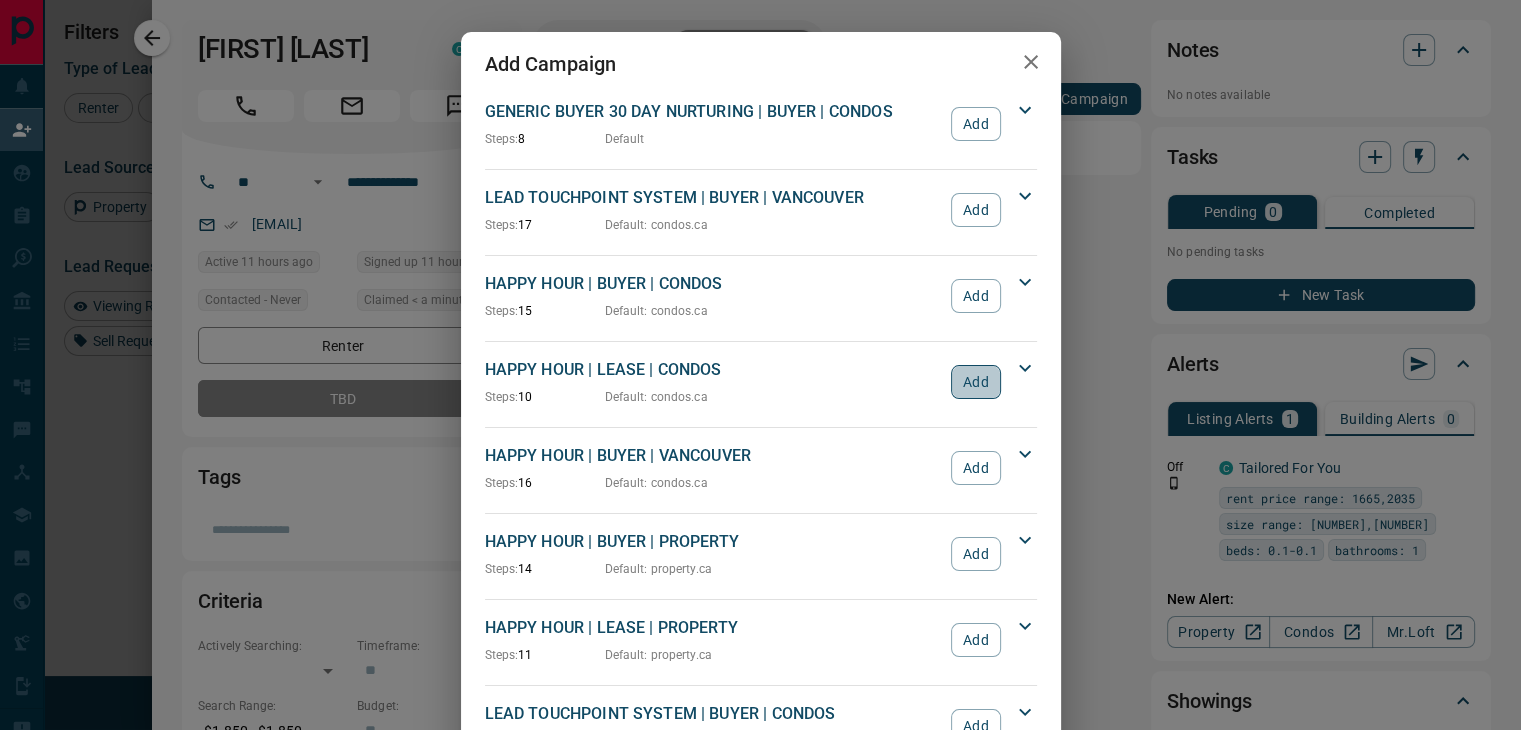 click on "Add" at bounding box center [975, 382] 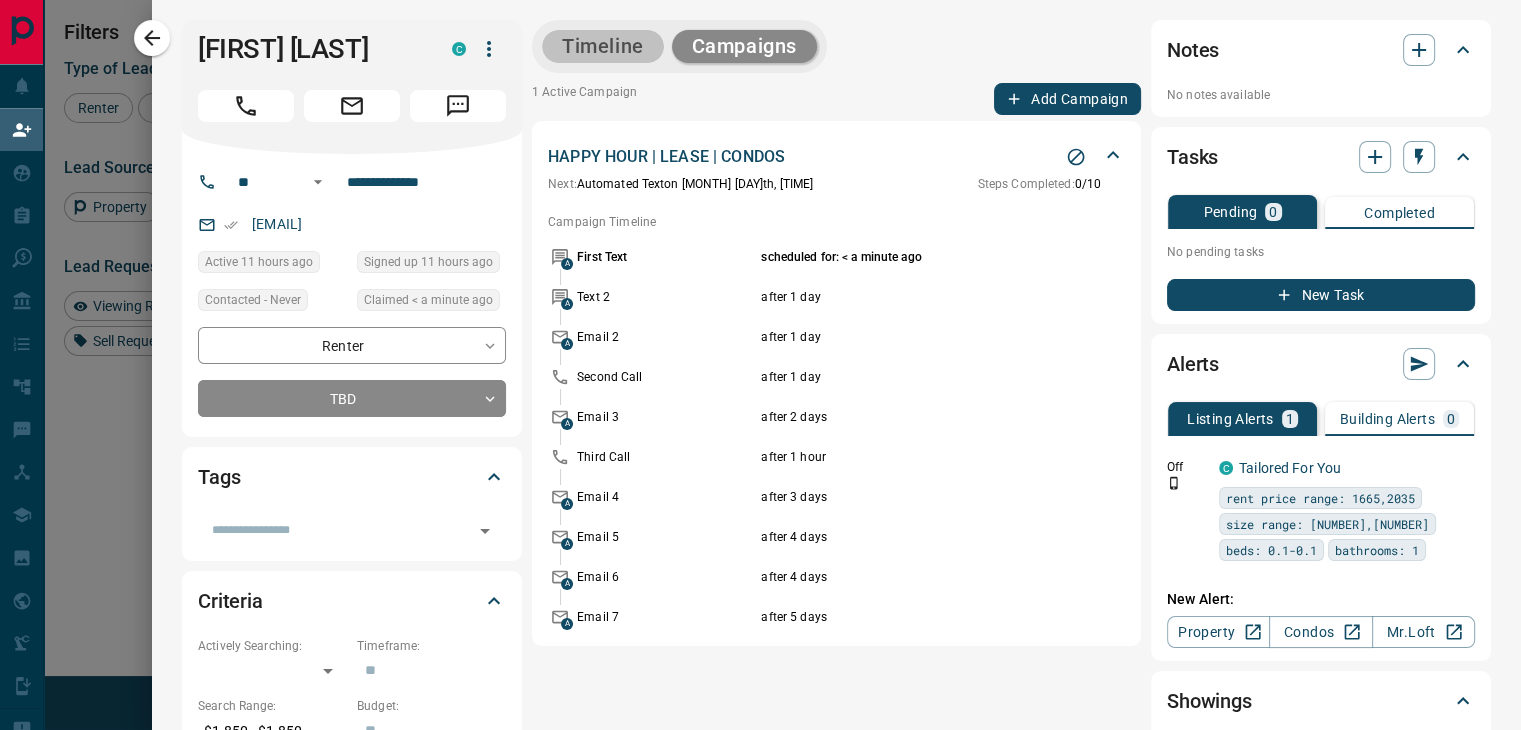 click on "Timeline" at bounding box center [603, 46] 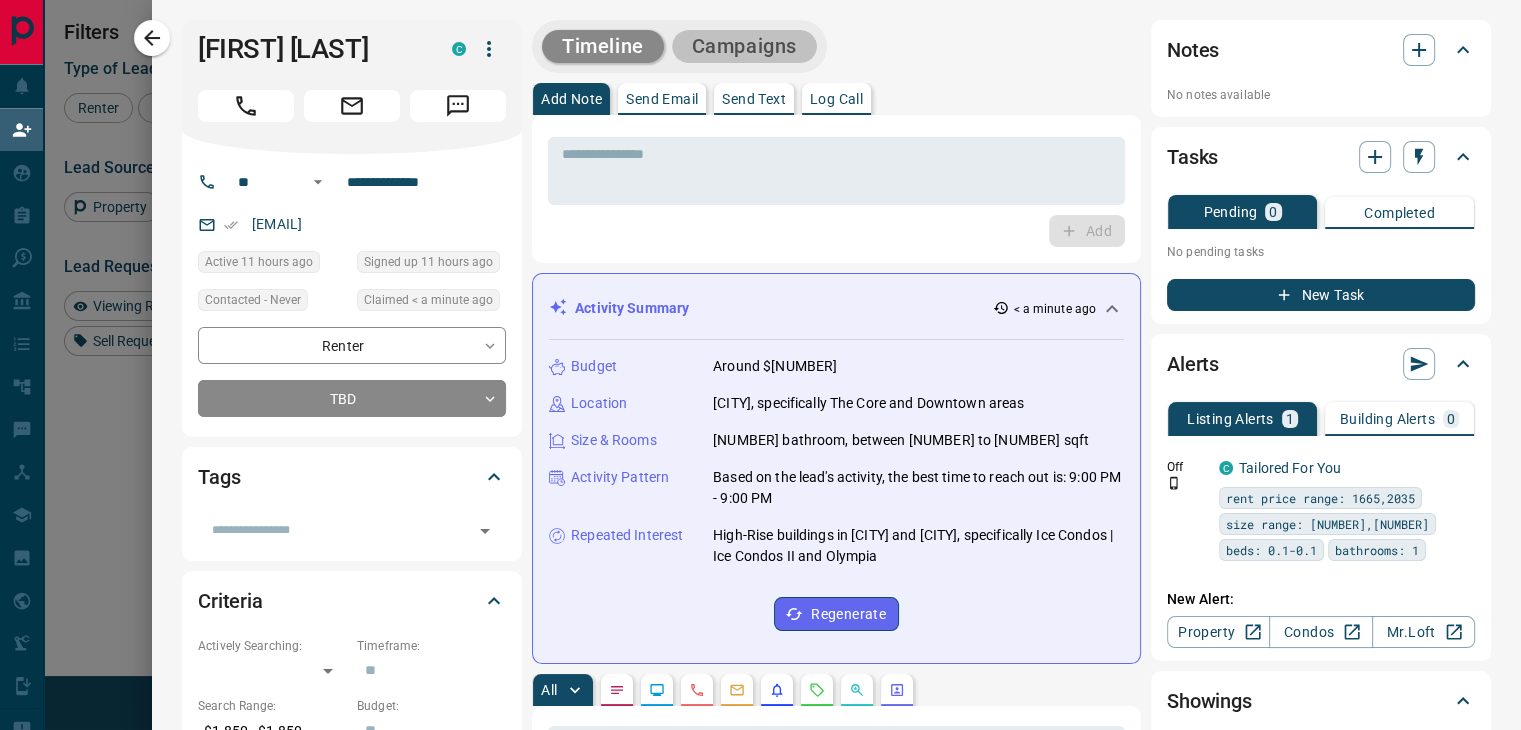 click on "Campaigns" at bounding box center (744, 46) 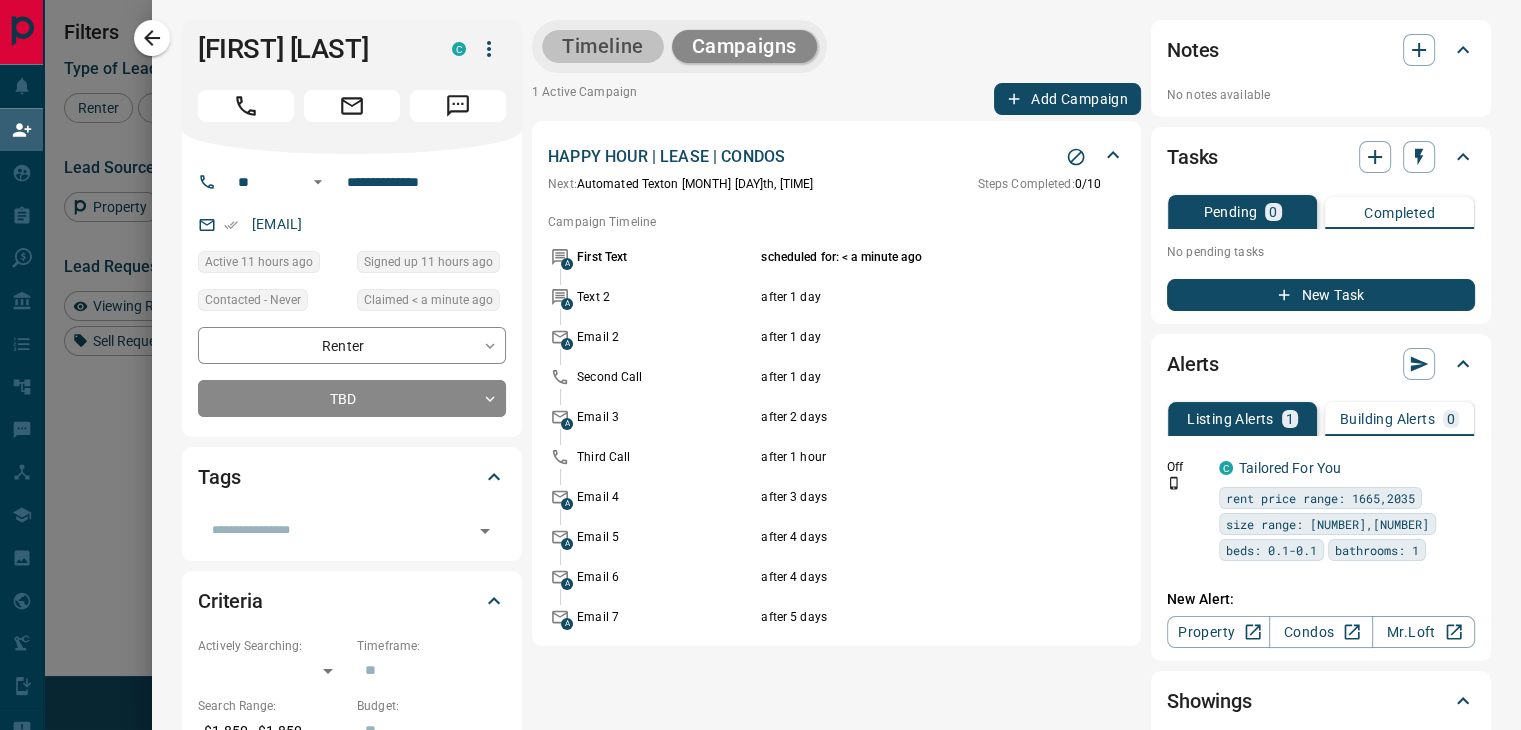 click on "Timeline" at bounding box center [603, 46] 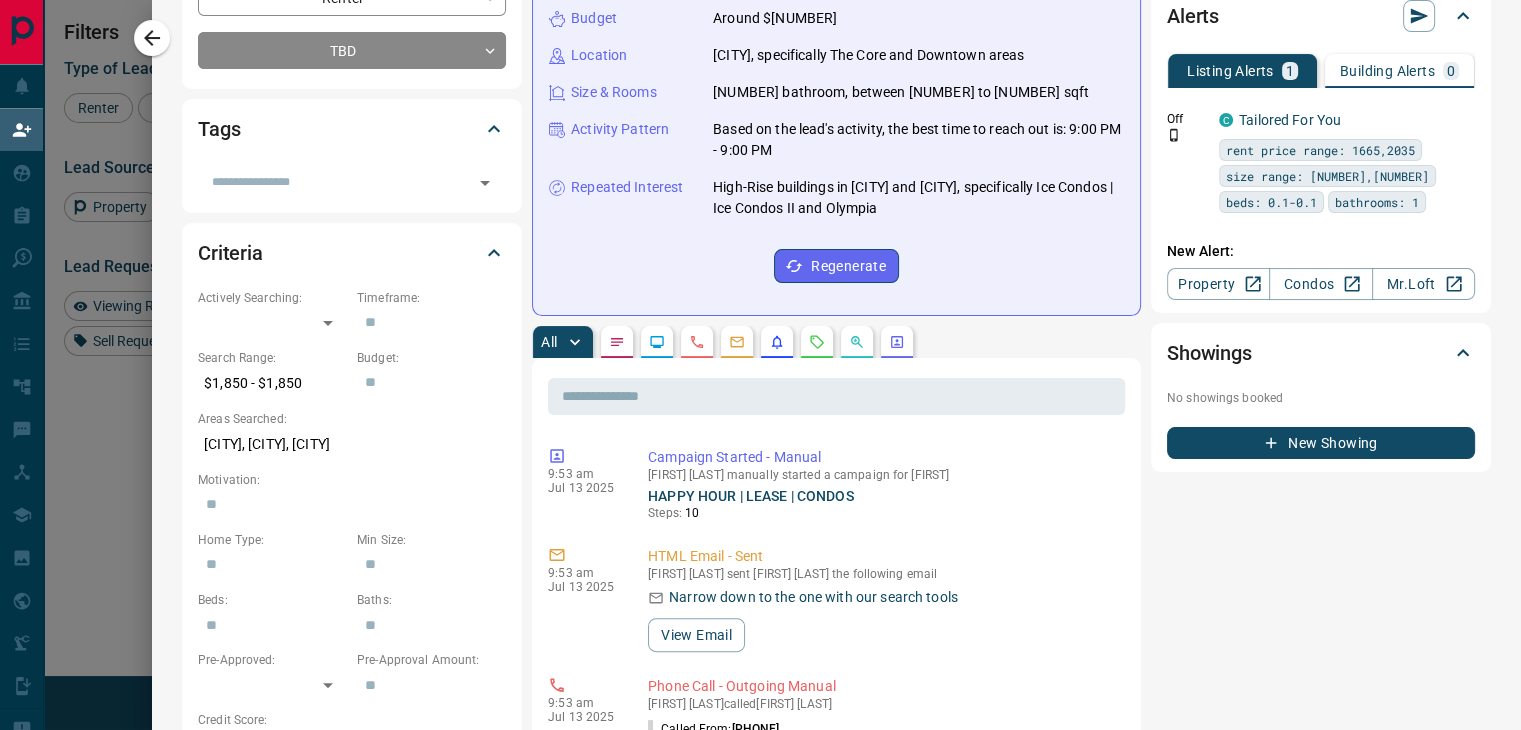 scroll, scrollTop: 0, scrollLeft: 0, axis: both 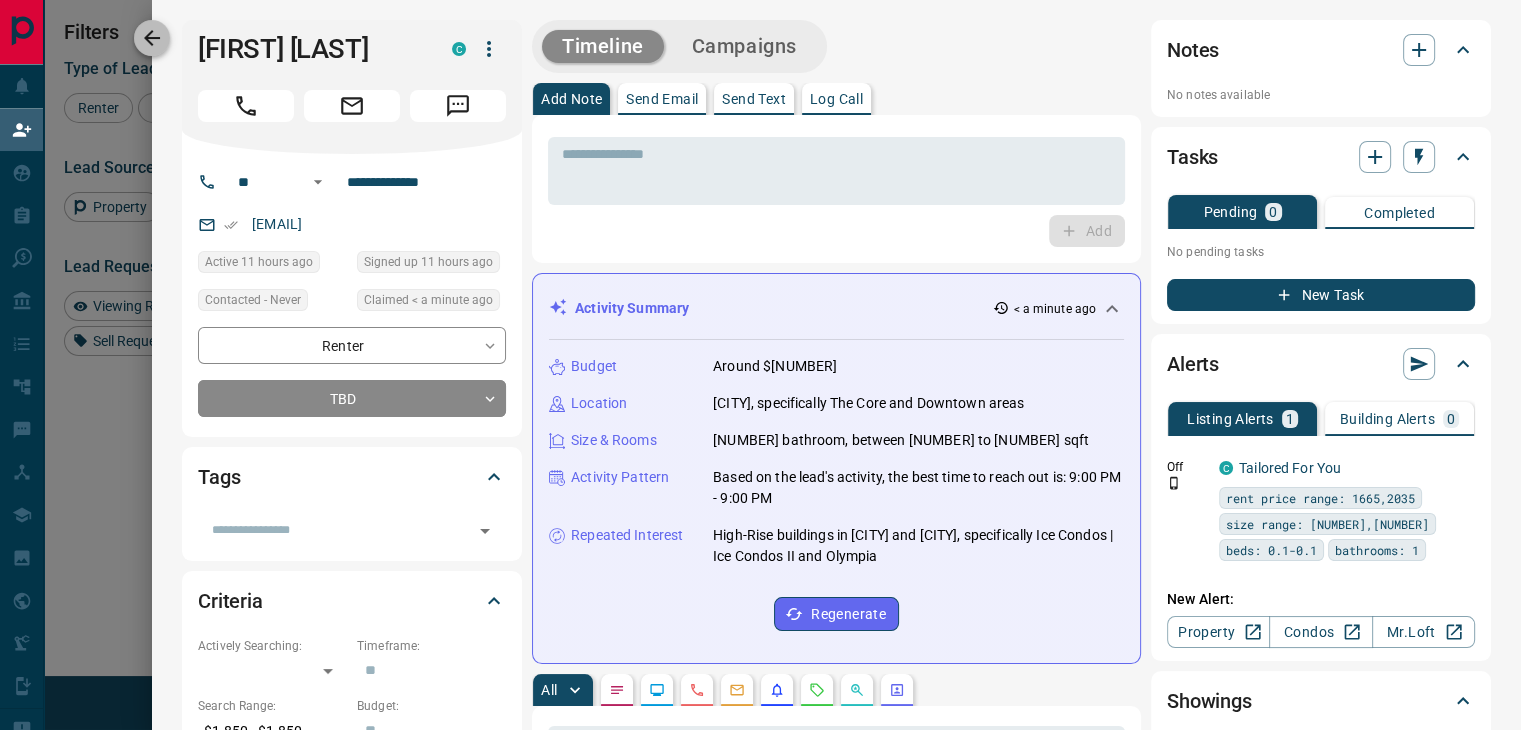 click 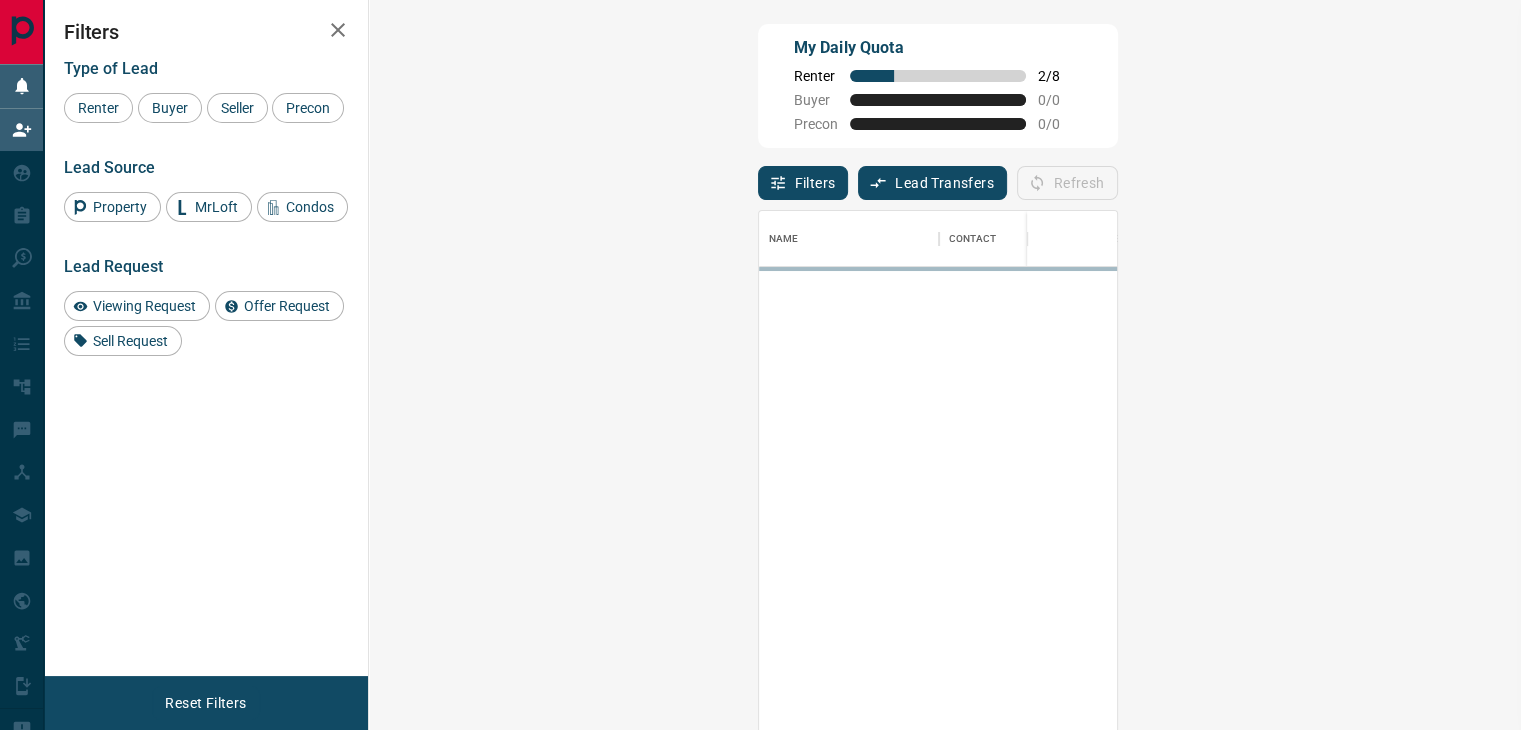 scroll, scrollTop: 16, scrollLeft: 16, axis: both 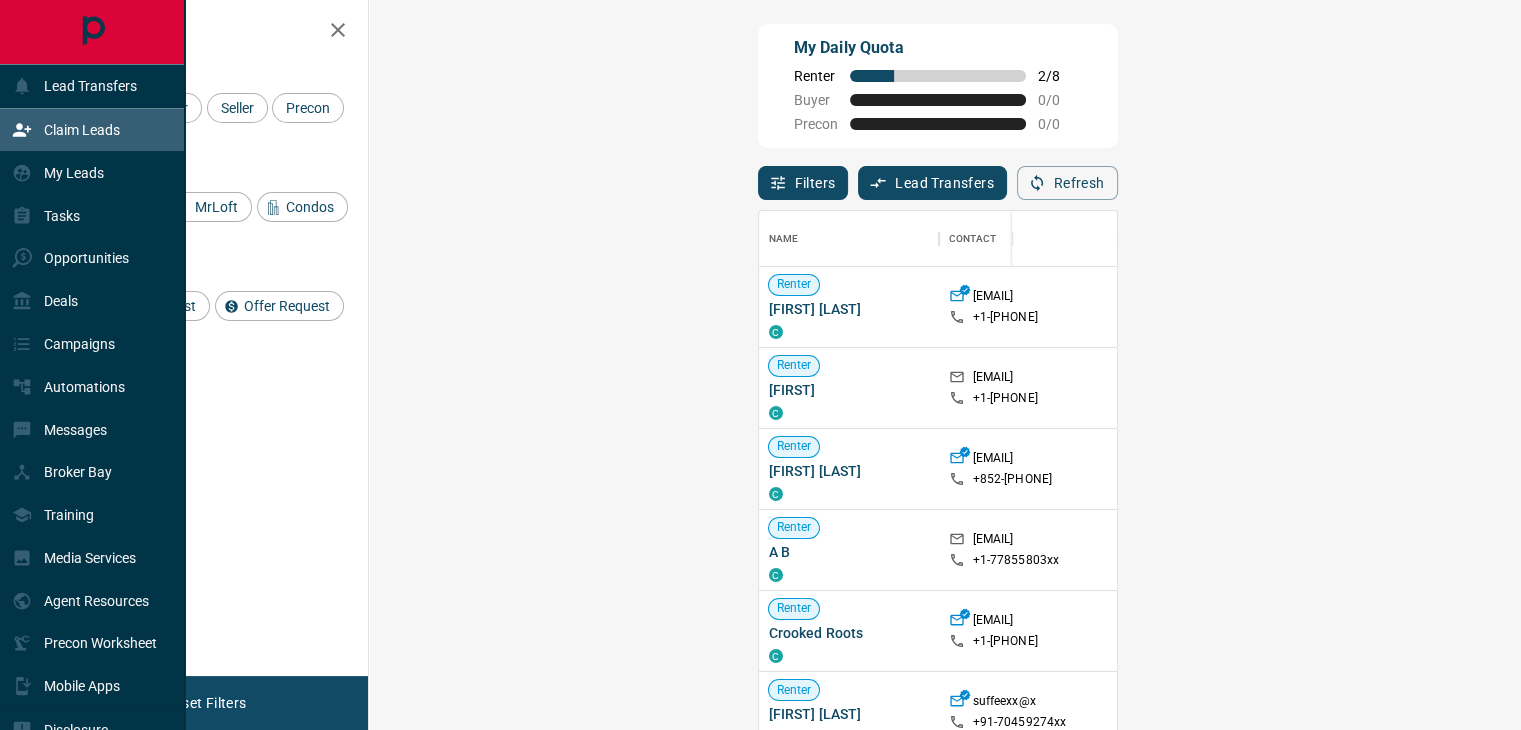 click on "Claim Leads" at bounding box center (82, 130) 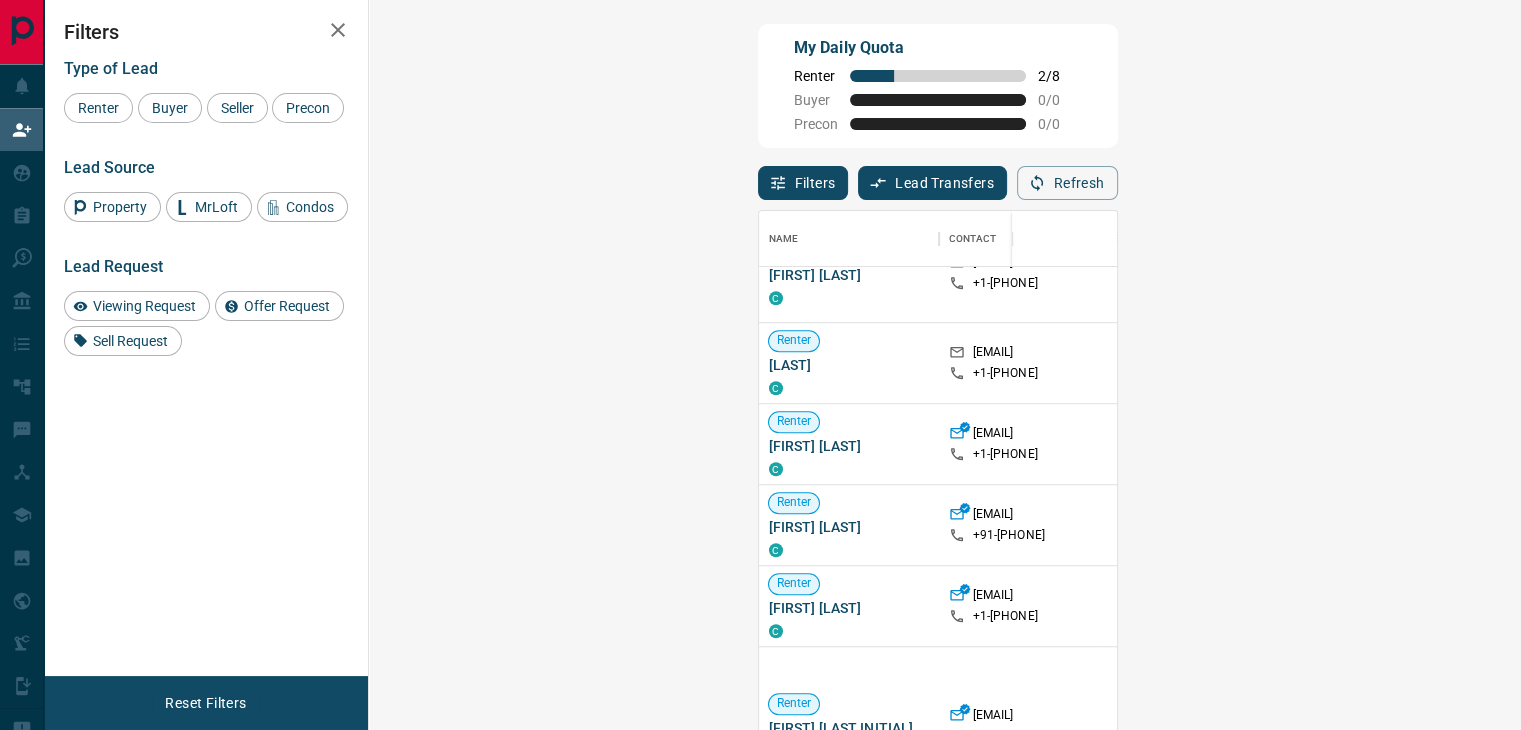 scroll, scrollTop: 1578, scrollLeft: 0, axis: vertical 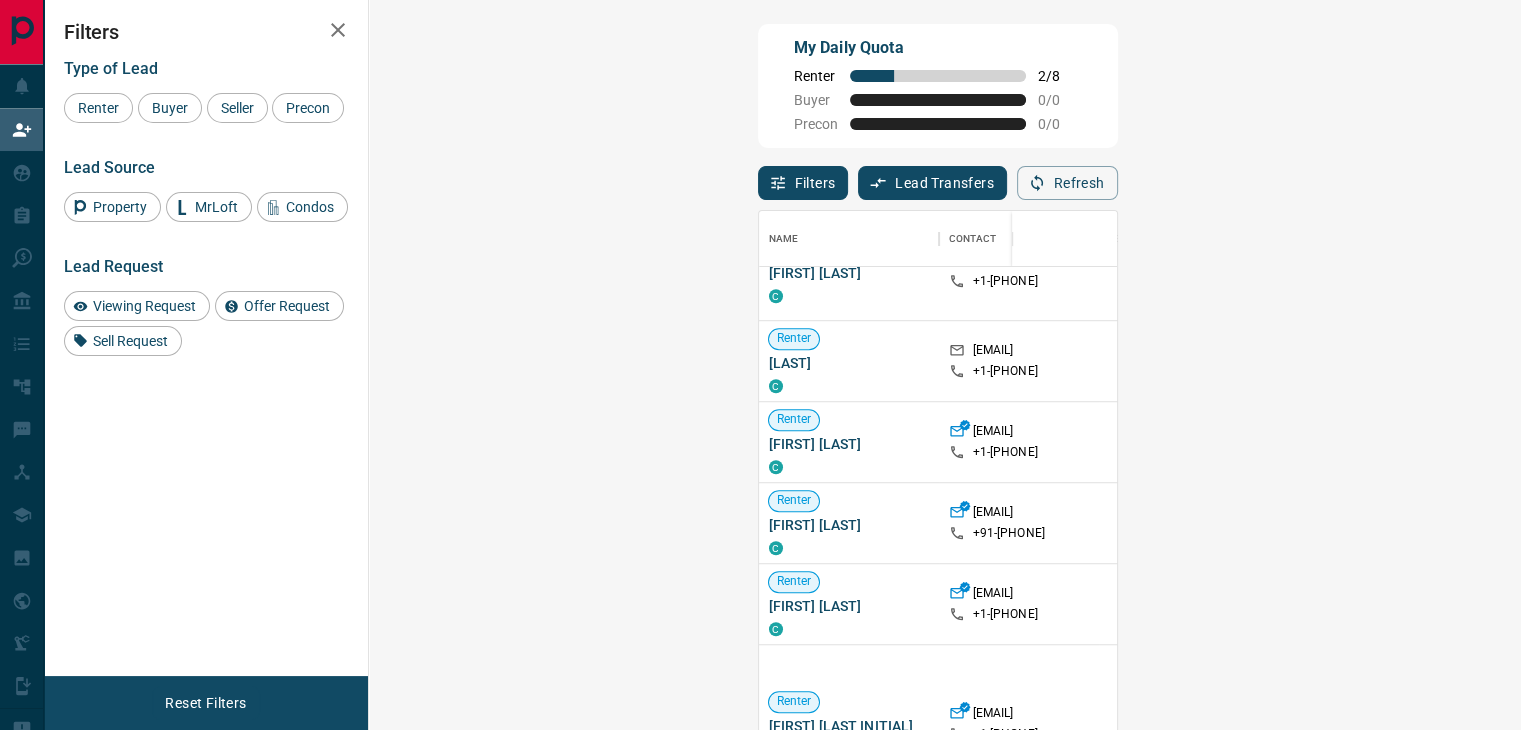 click on "Claim" at bounding box center [1823, 441] 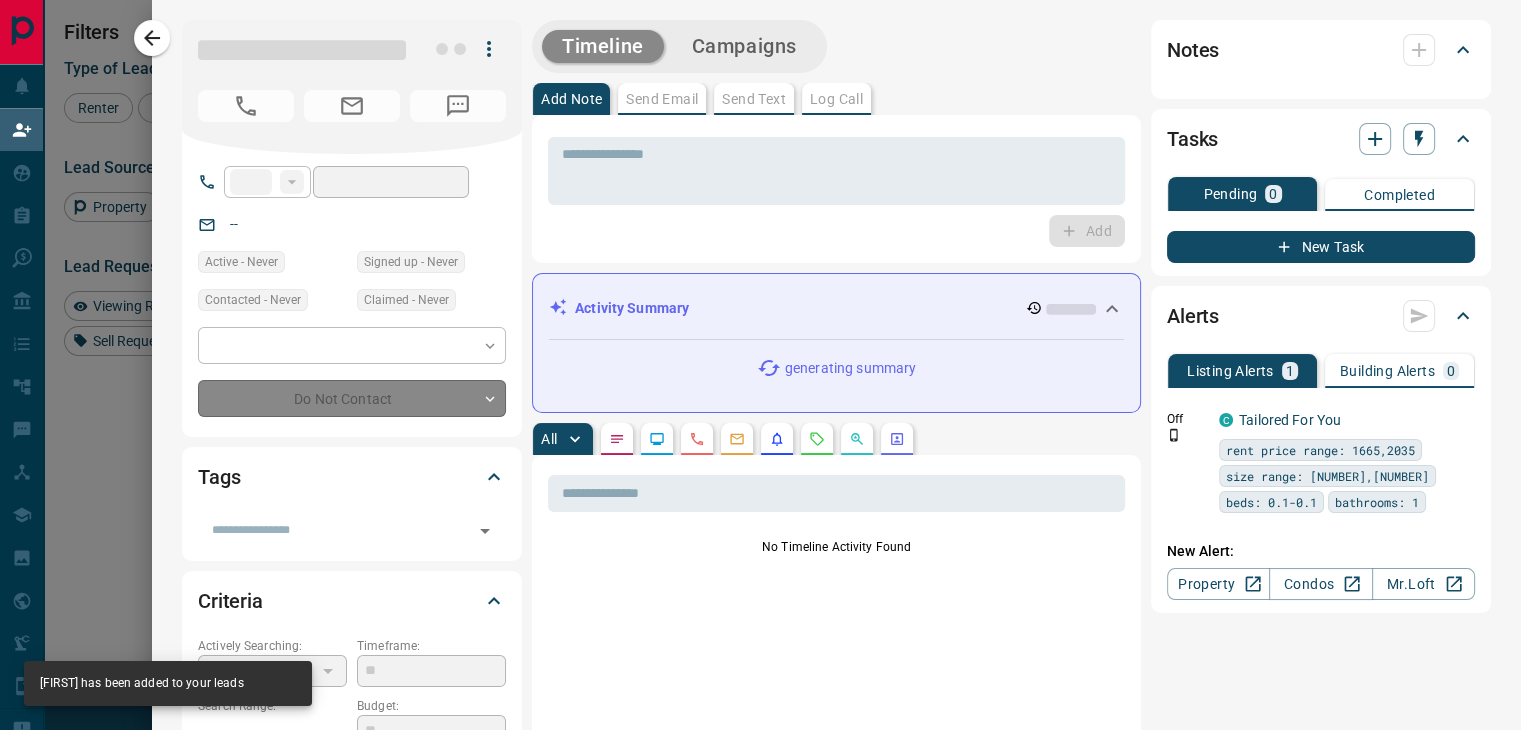 type on "**" 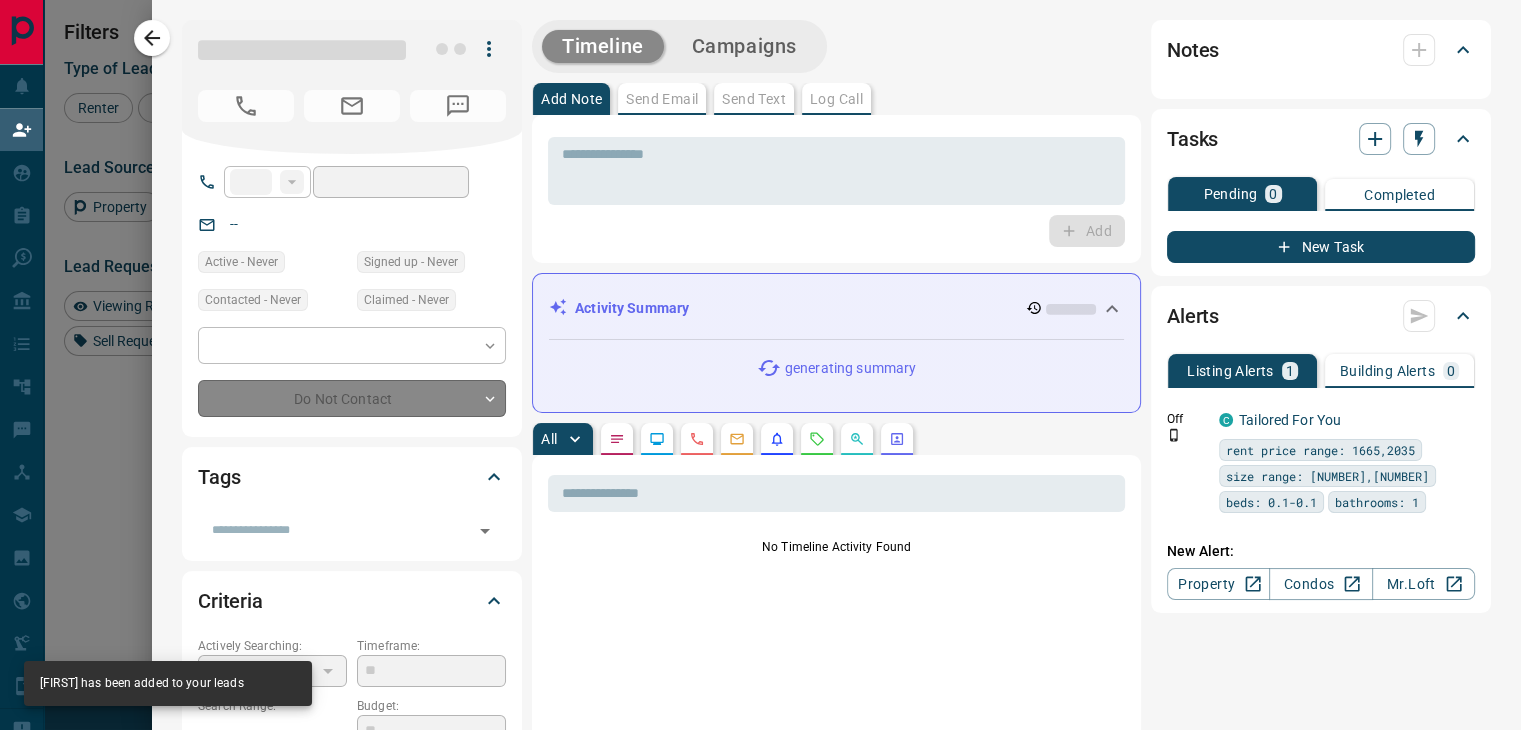 type on "**********" 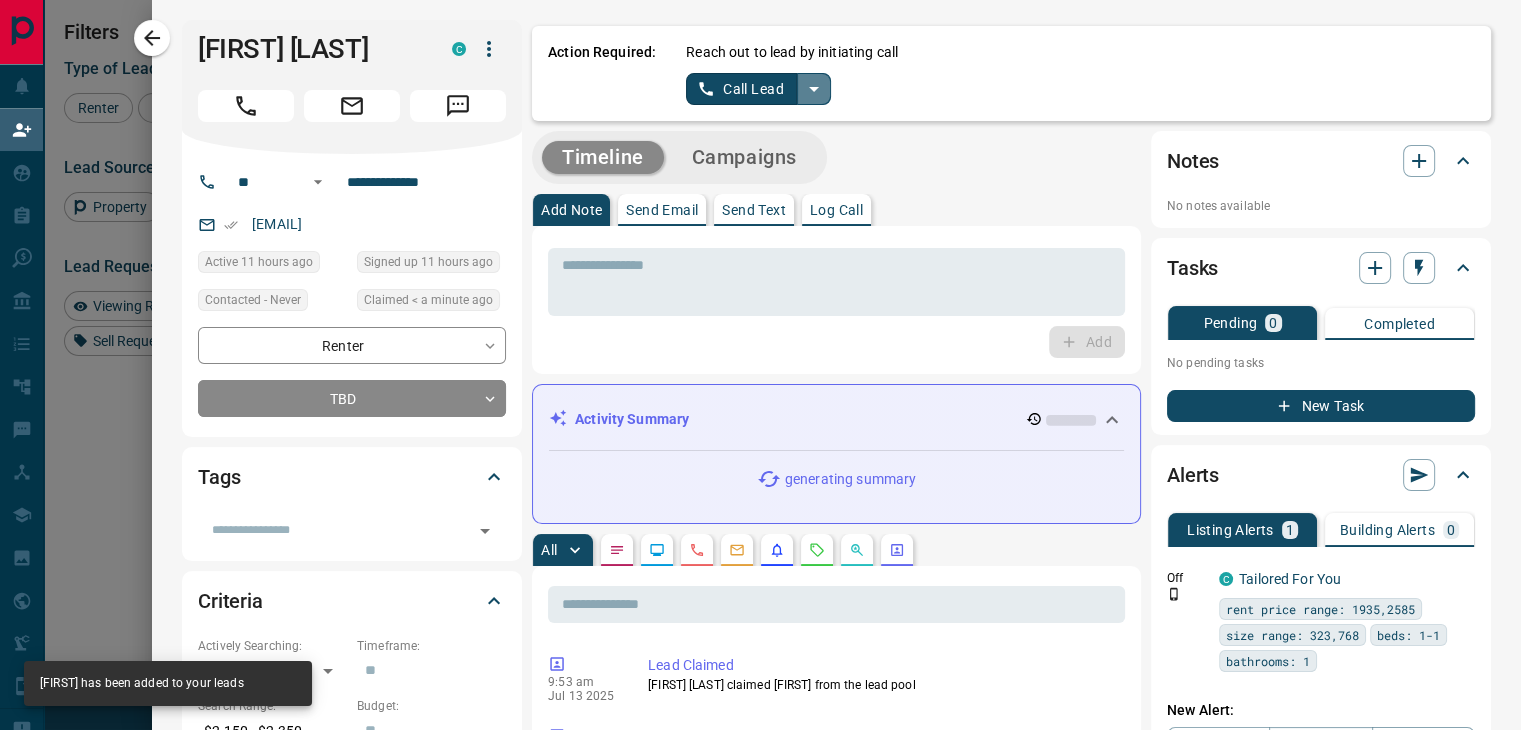 click 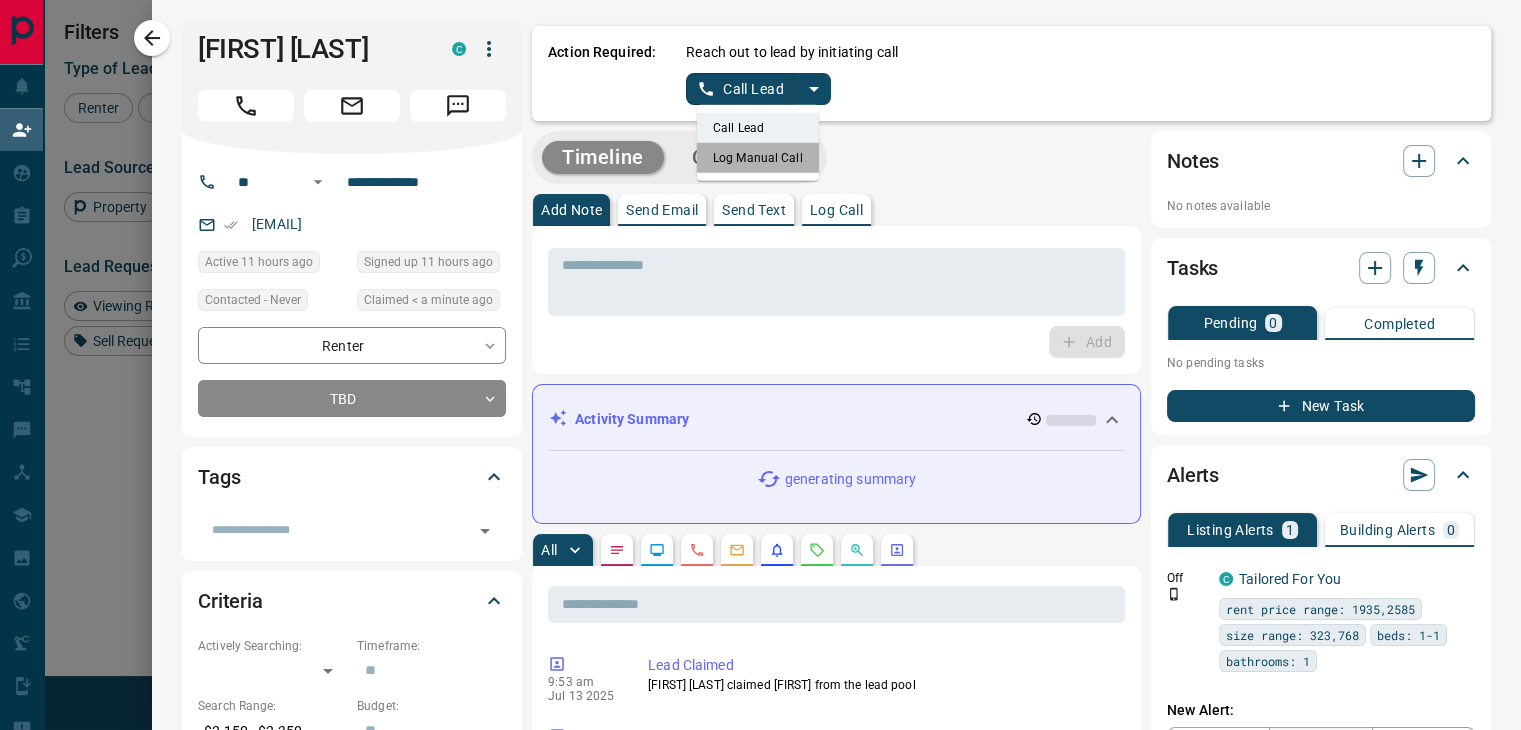 click on "Log Manual Call" at bounding box center (758, 158) 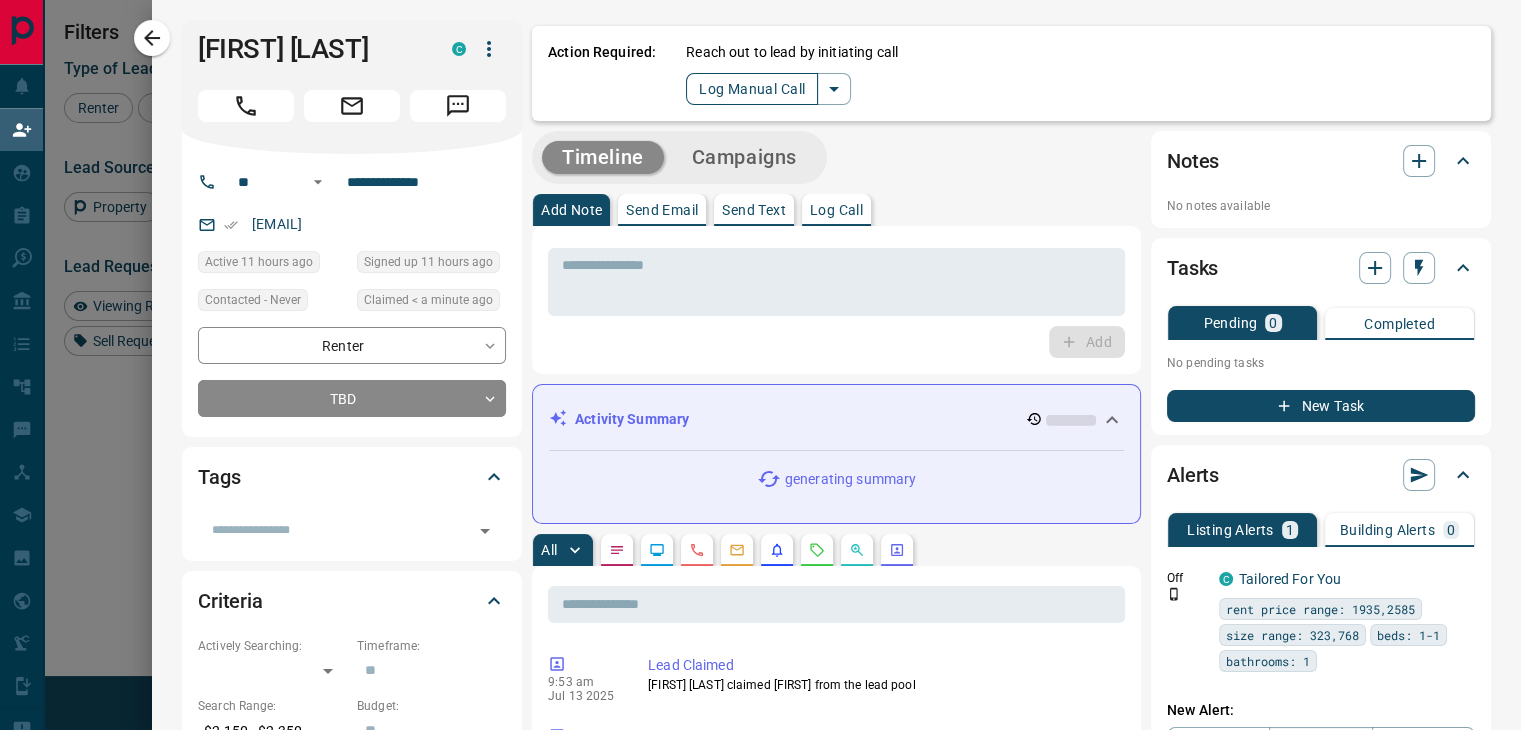 click on "Log Manual Call" at bounding box center (752, 89) 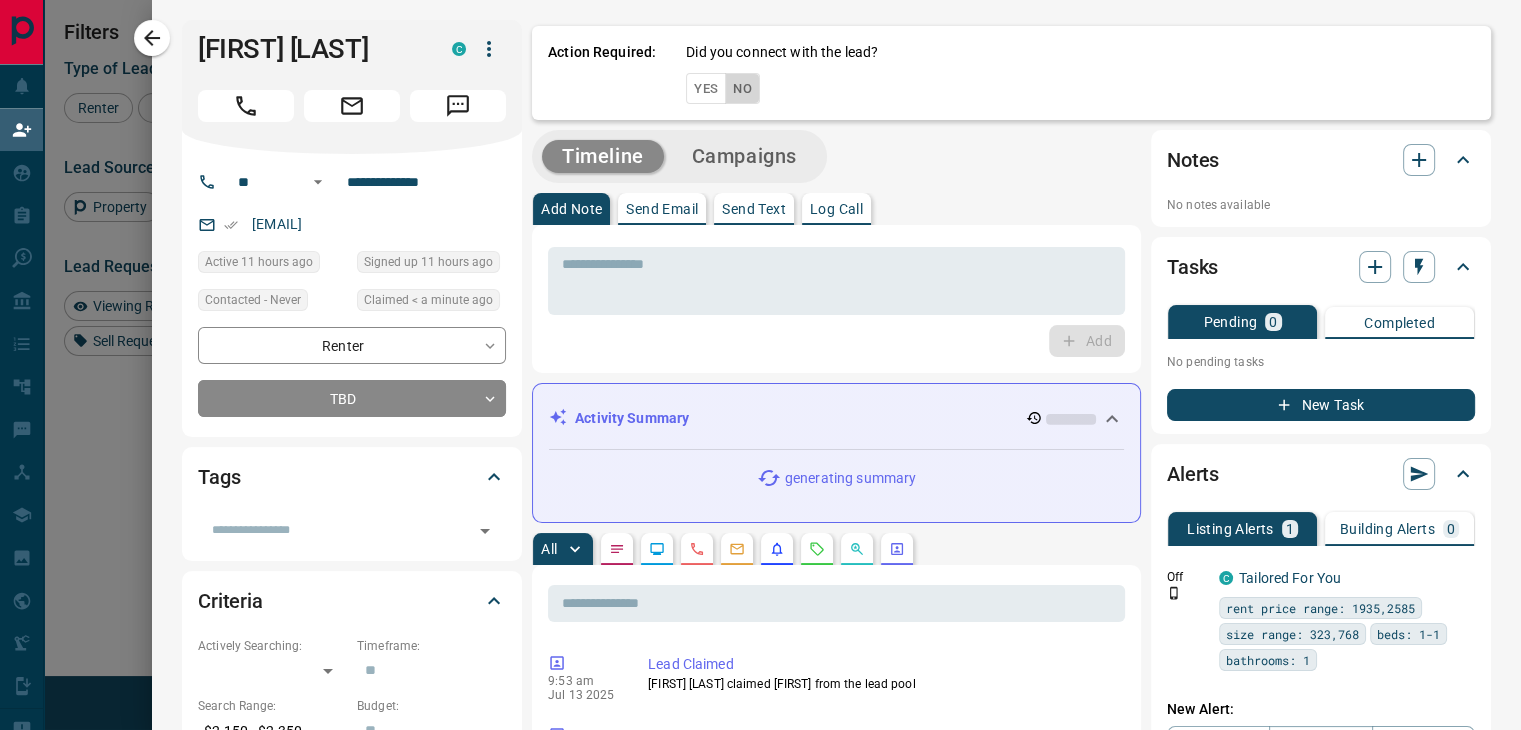 click on "No" at bounding box center (742, 88) 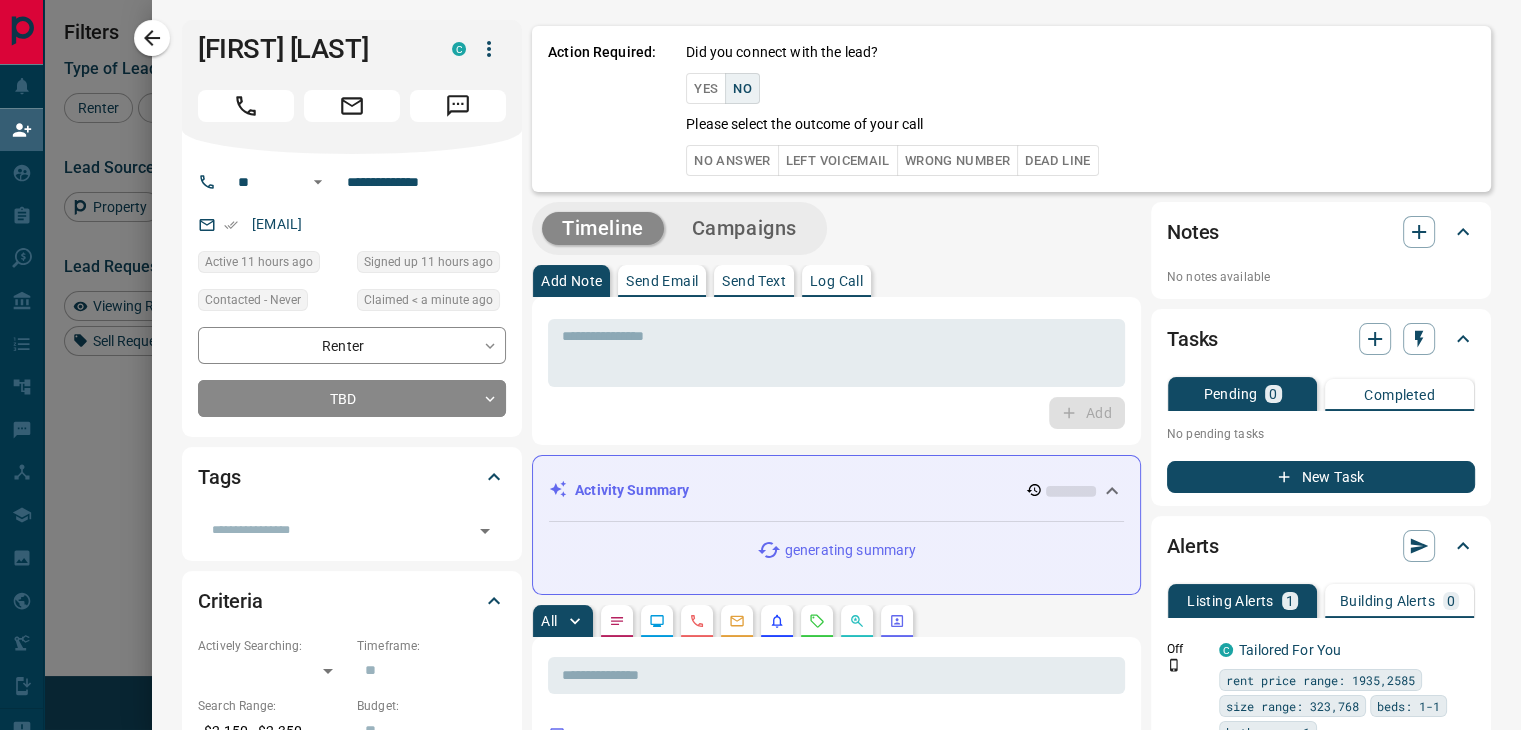 click on "Dead Line" at bounding box center [1057, 160] 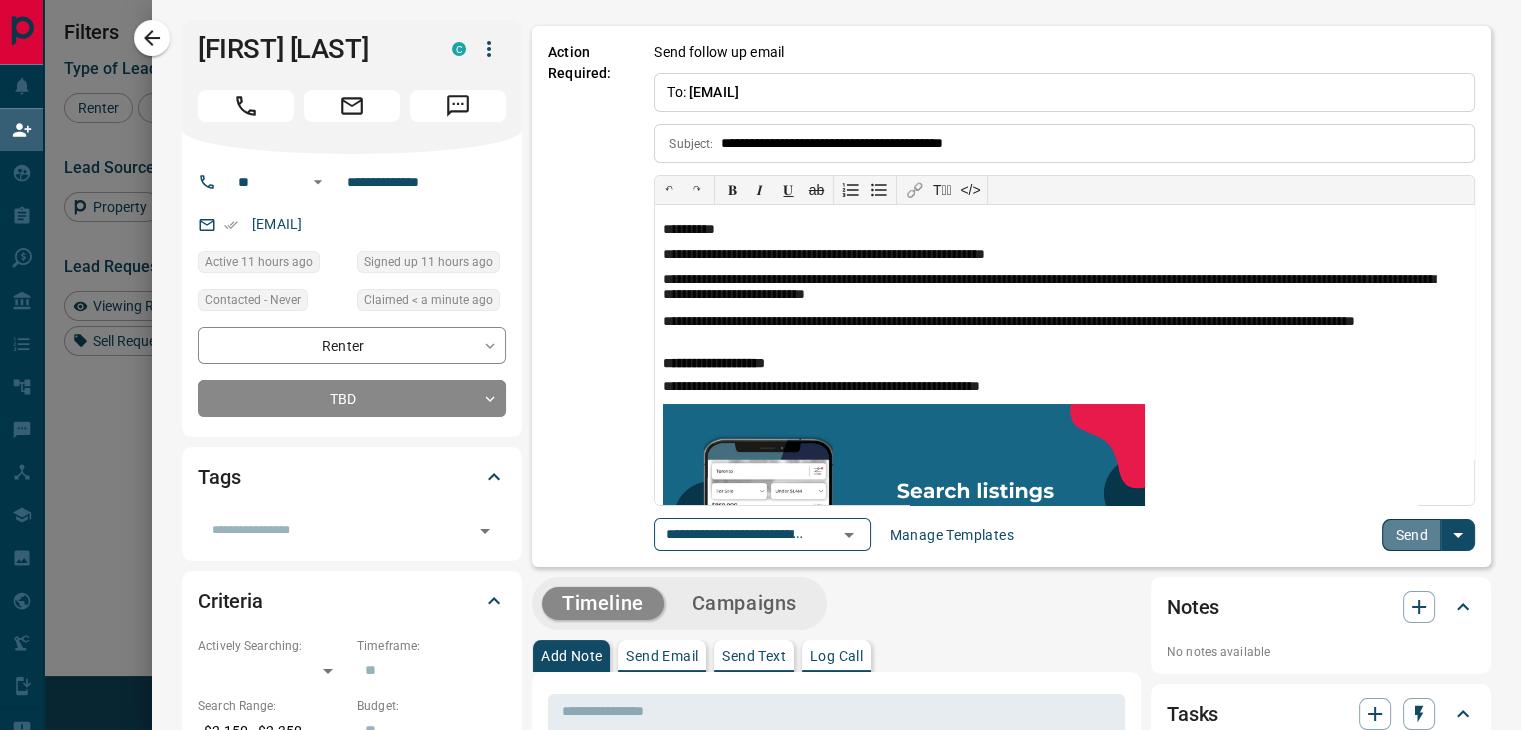 click on "Send" at bounding box center [1411, 535] 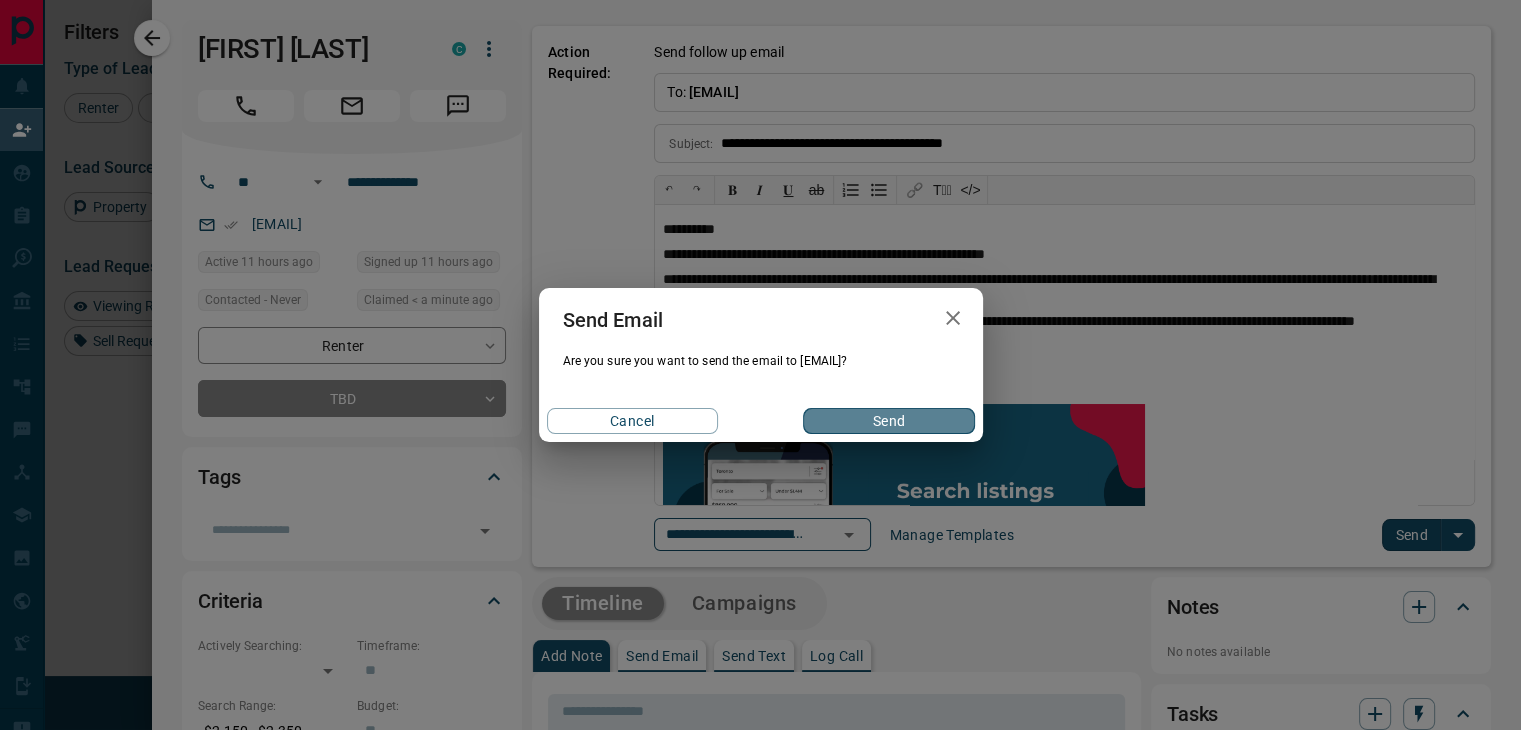 click on "Send" at bounding box center [888, 421] 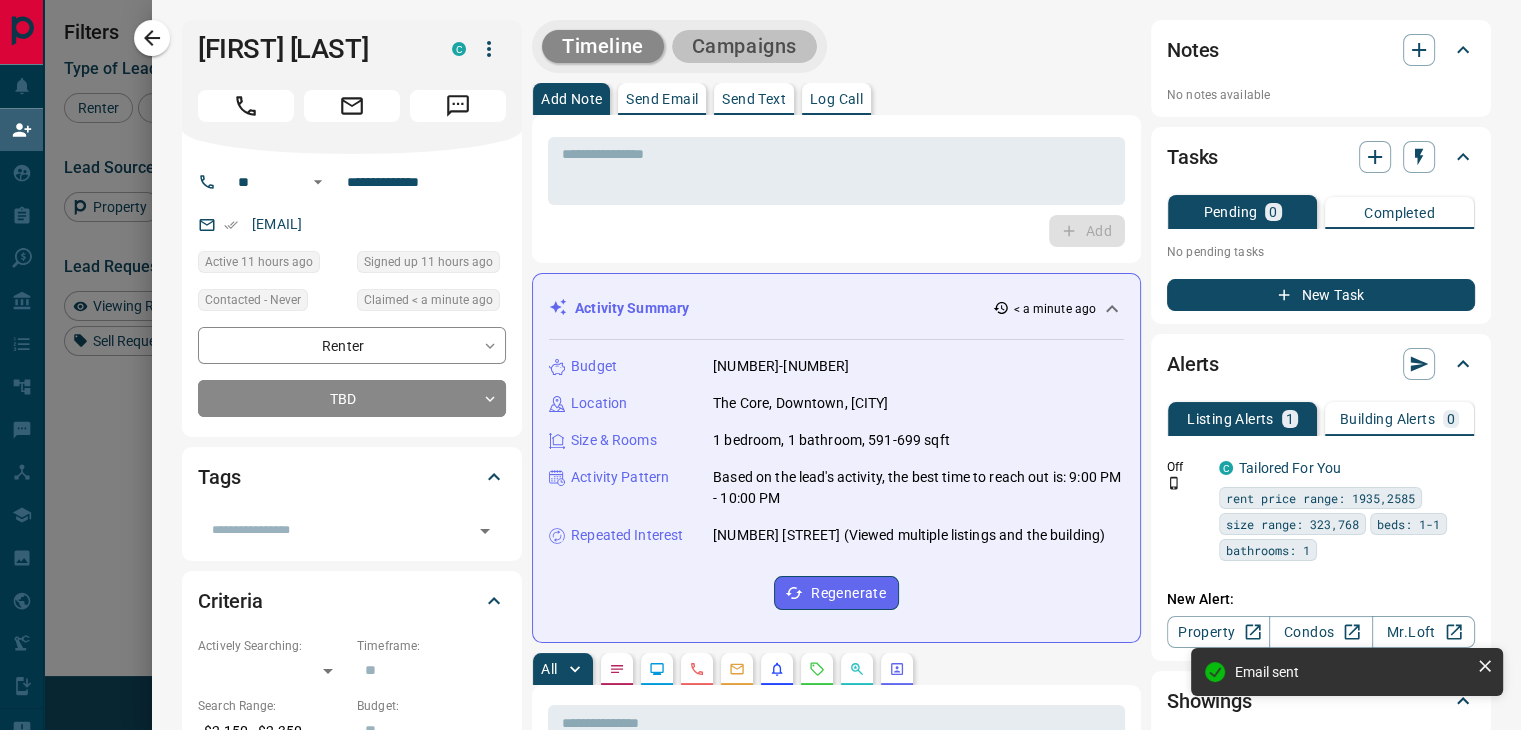 click on "Campaigns" at bounding box center (744, 46) 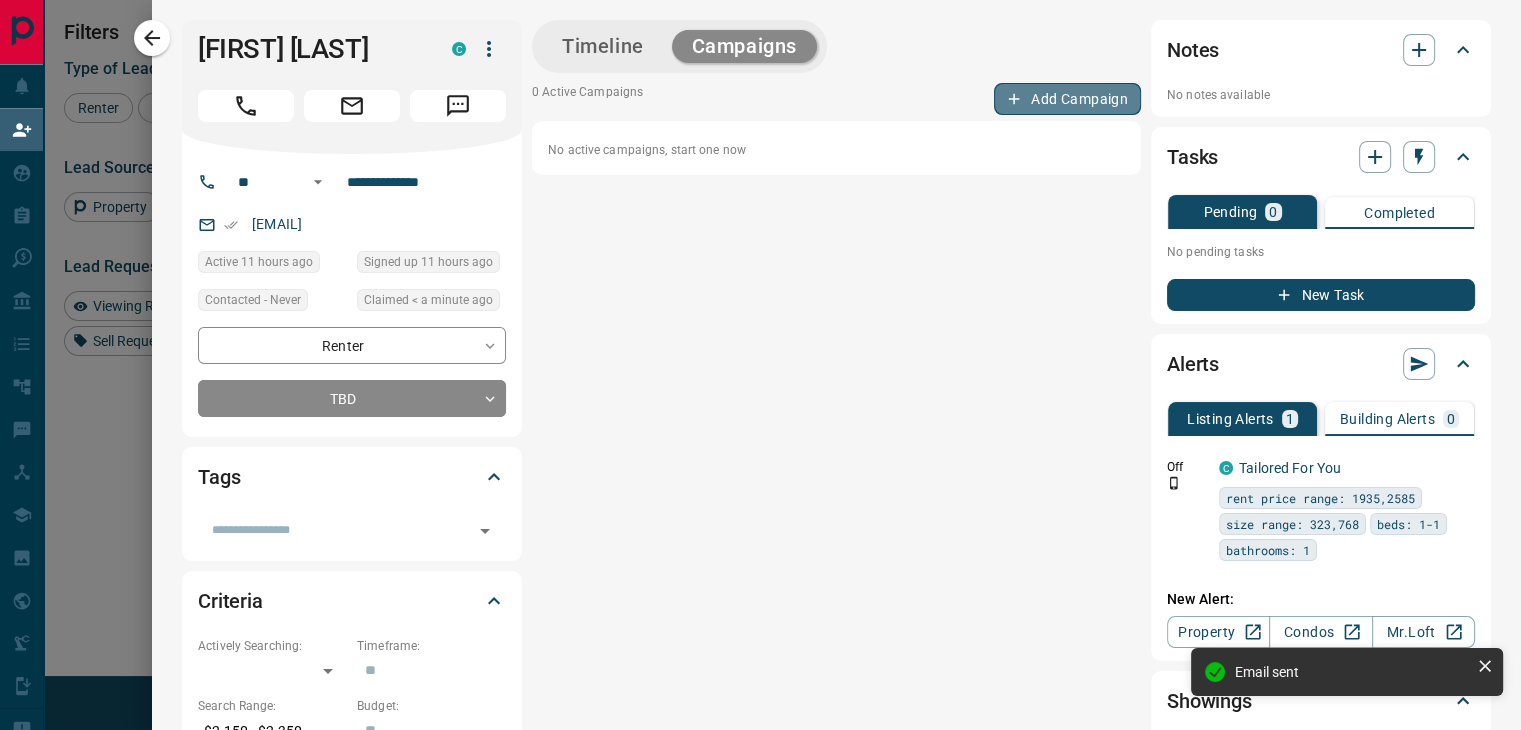 click on "Add Campaign" at bounding box center [1067, 99] 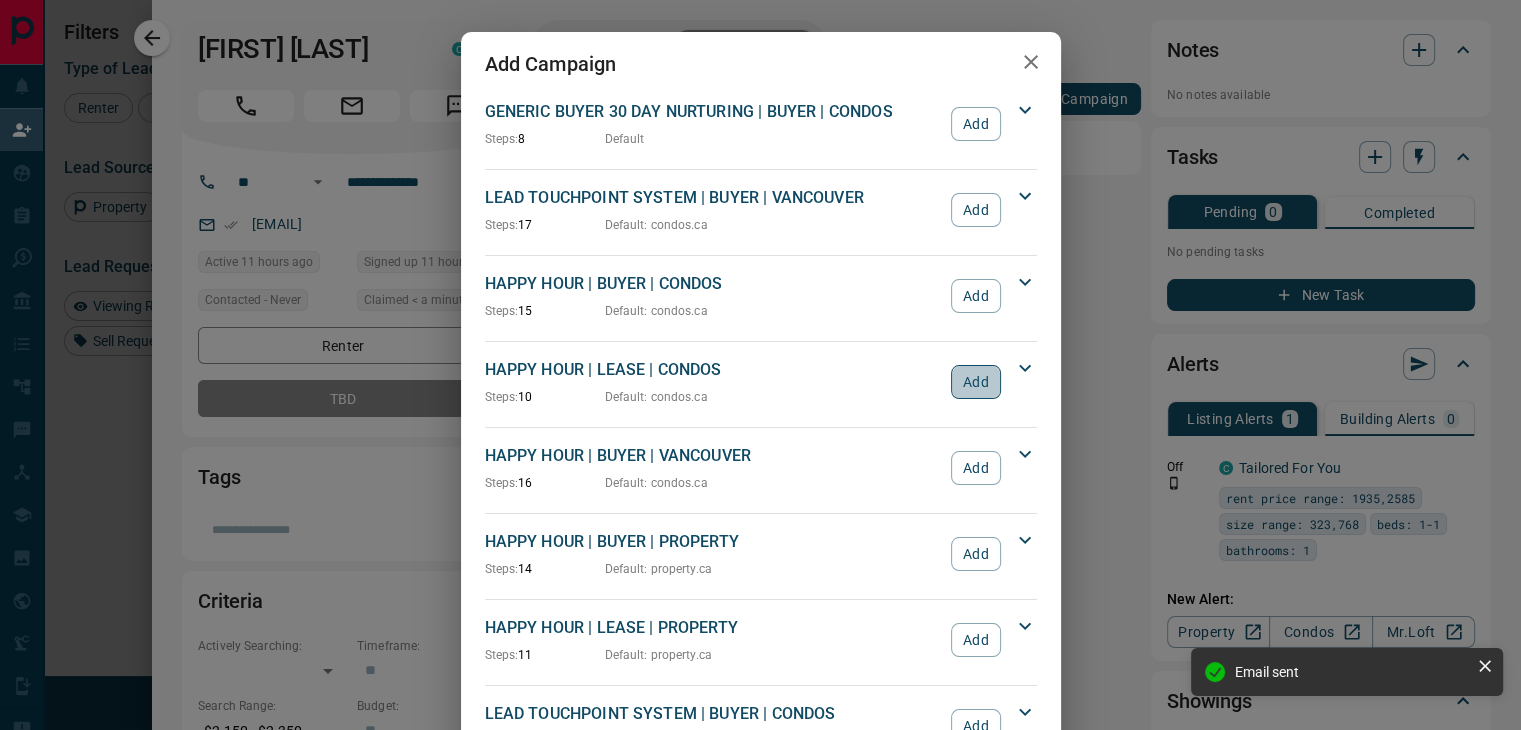 click on "Add" at bounding box center [975, 382] 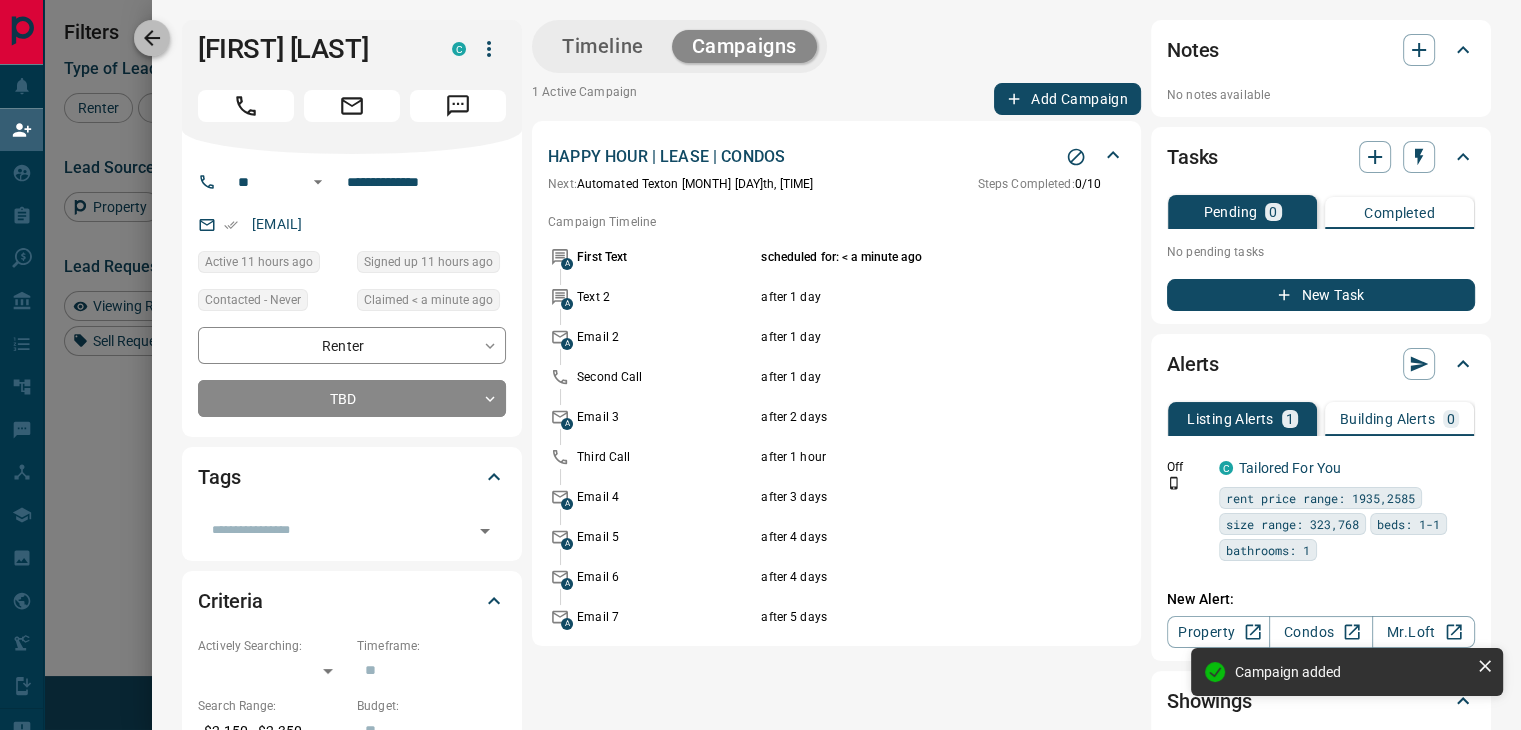 click 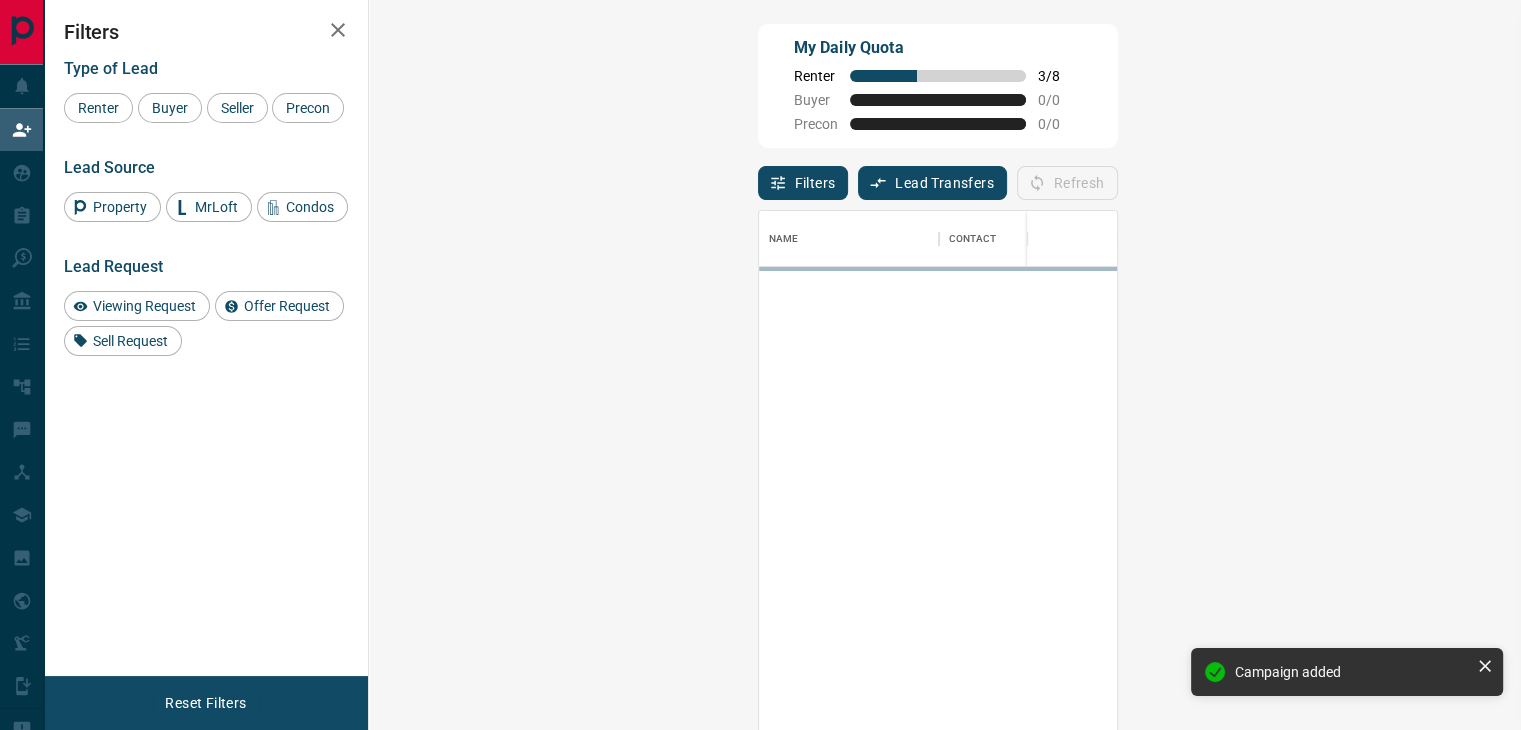 scroll, scrollTop: 16, scrollLeft: 16, axis: both 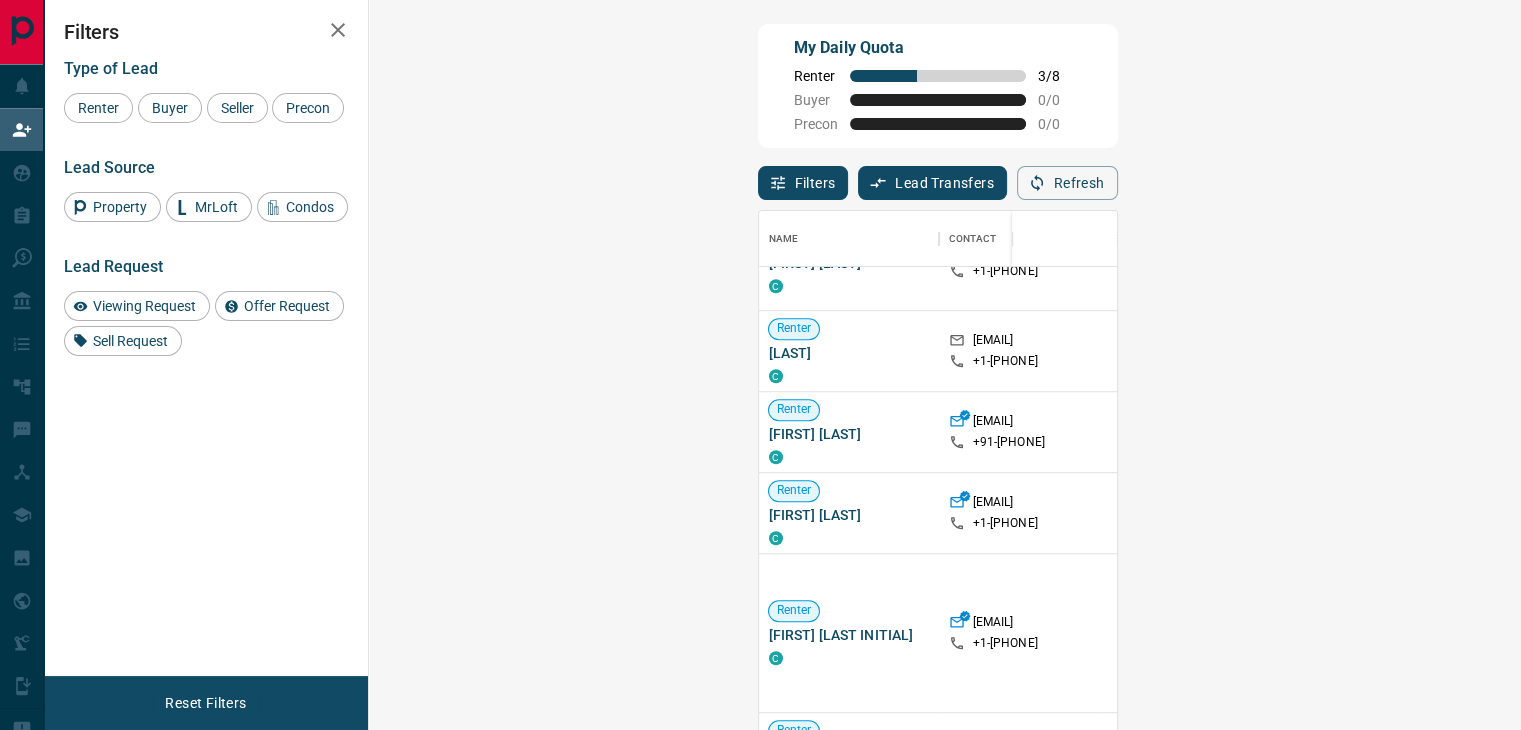 click on "Claim" at bounding box center (1823, 431) 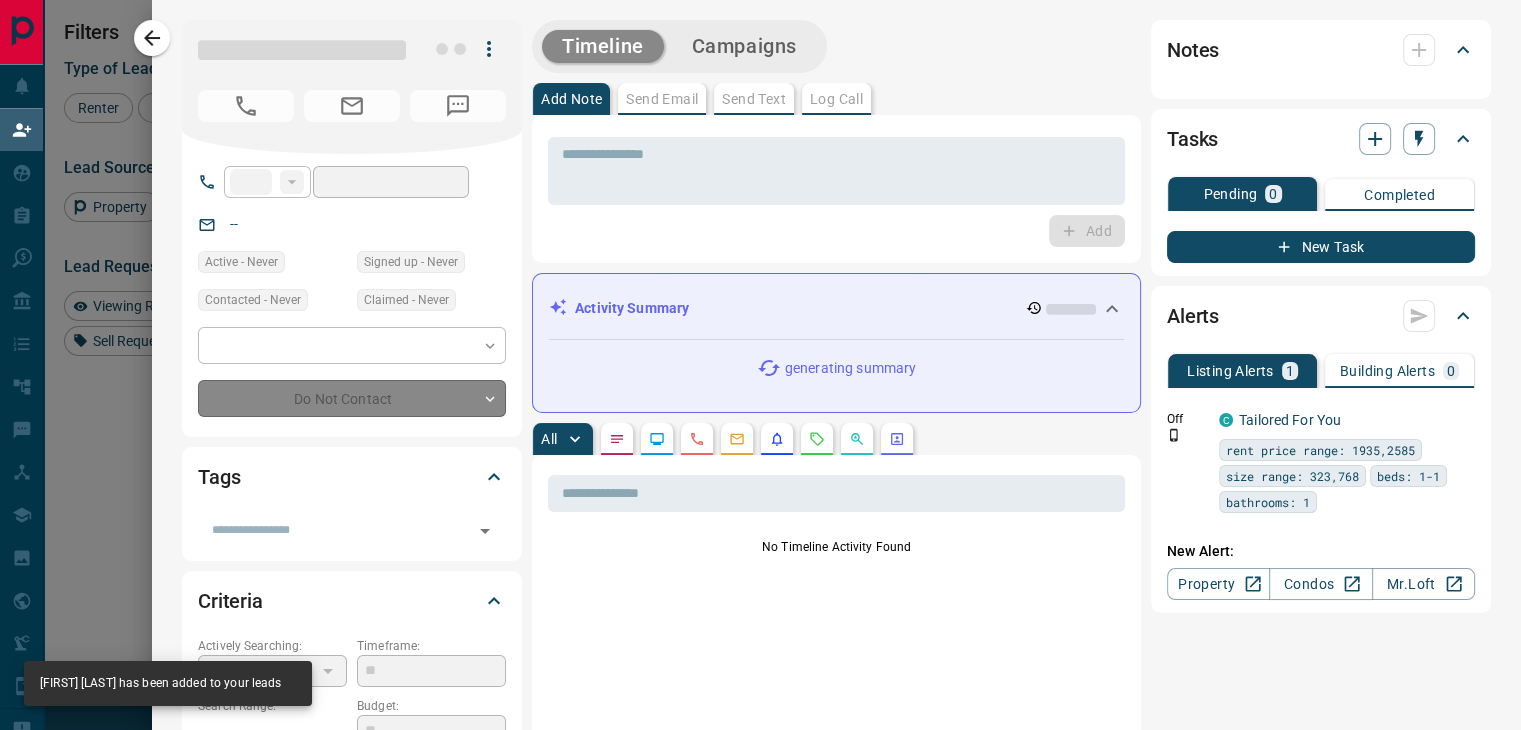 type on "***" 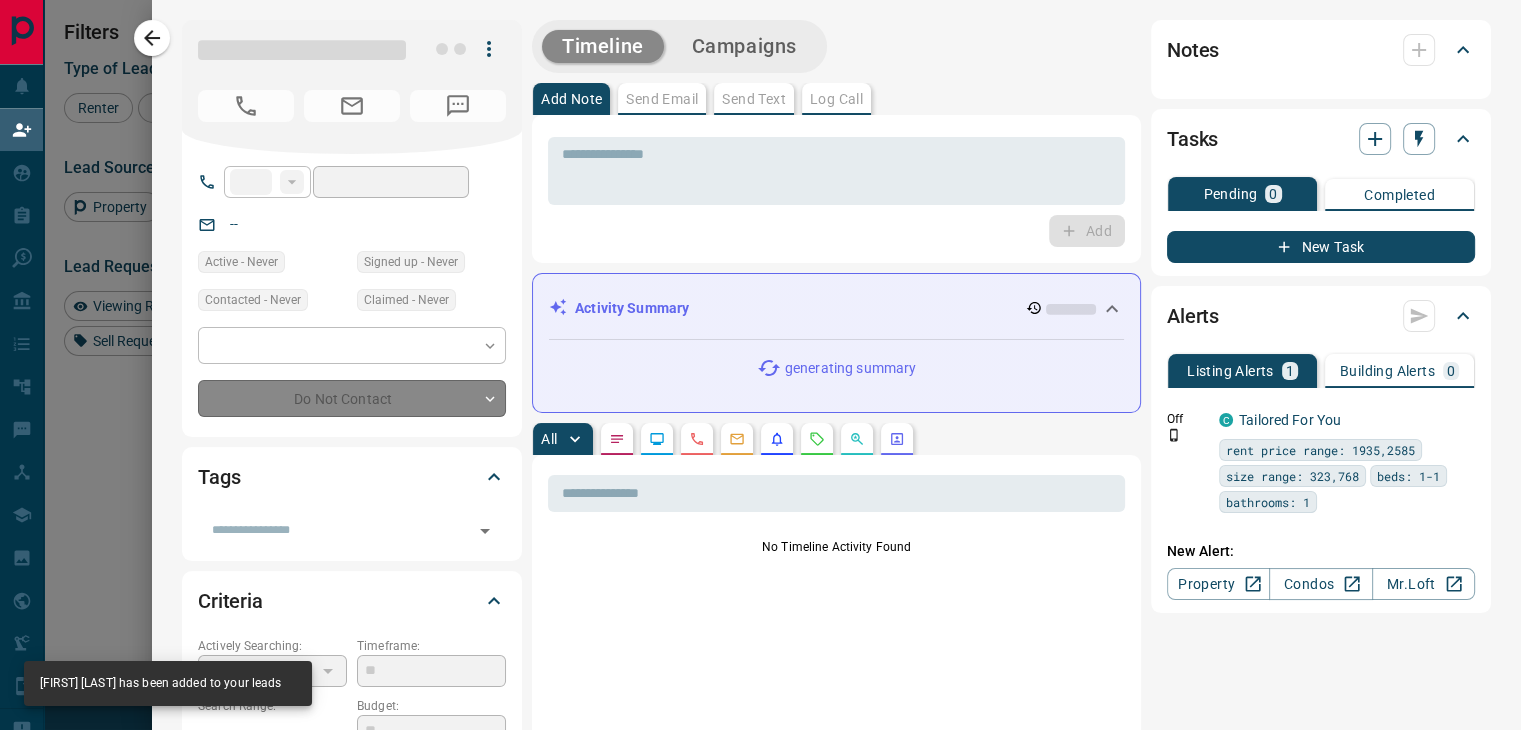 type on "**********" 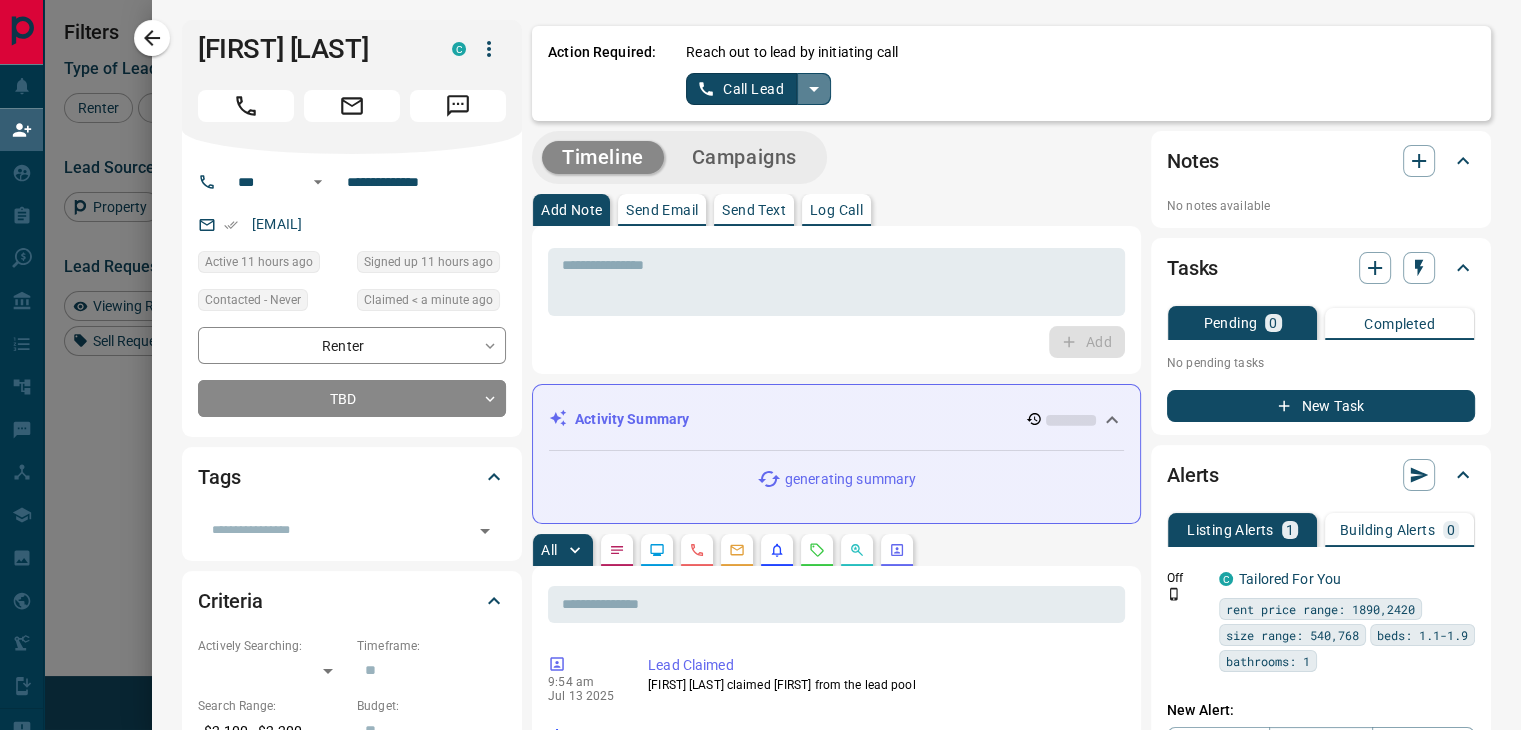 click 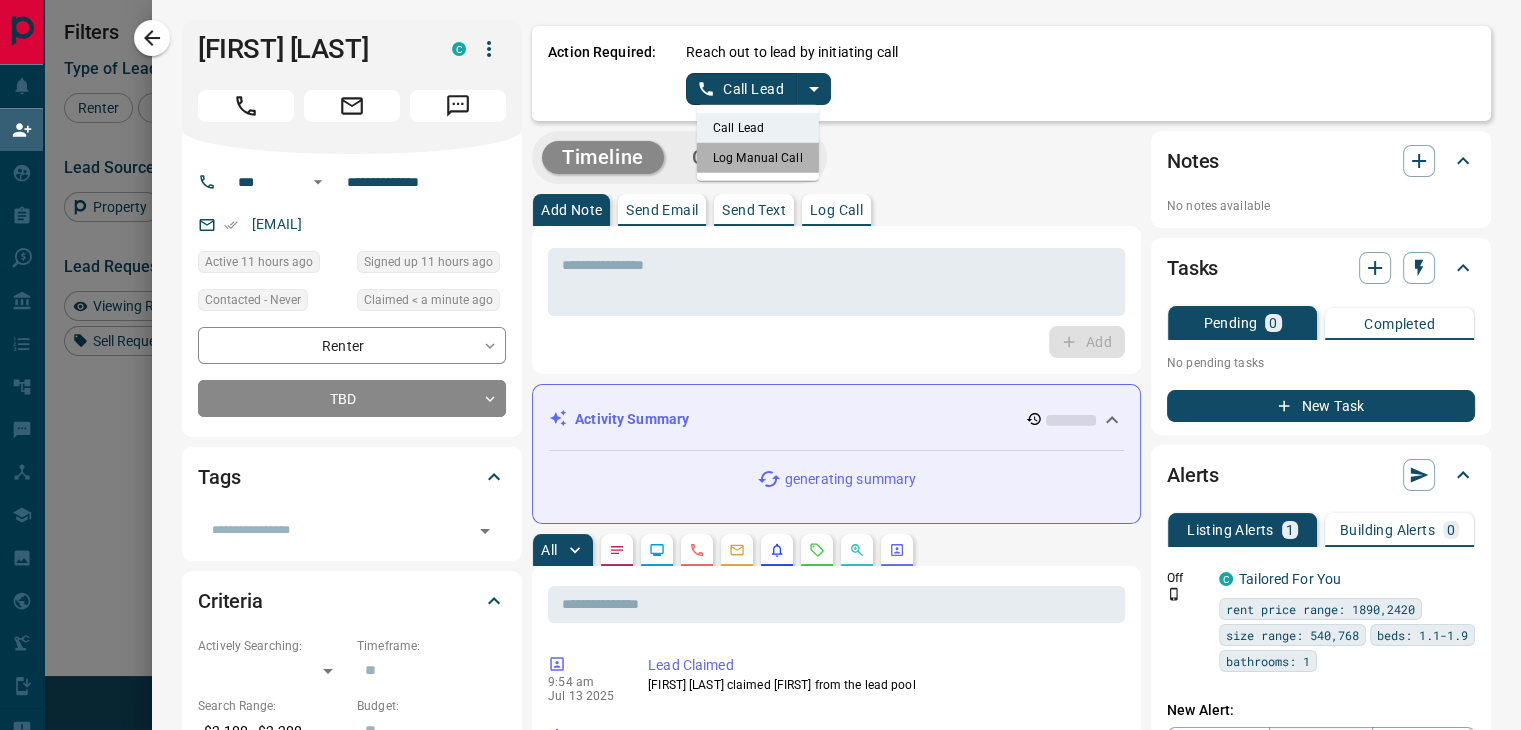click on "Log Manual Call" at bounding box center [758, 158] 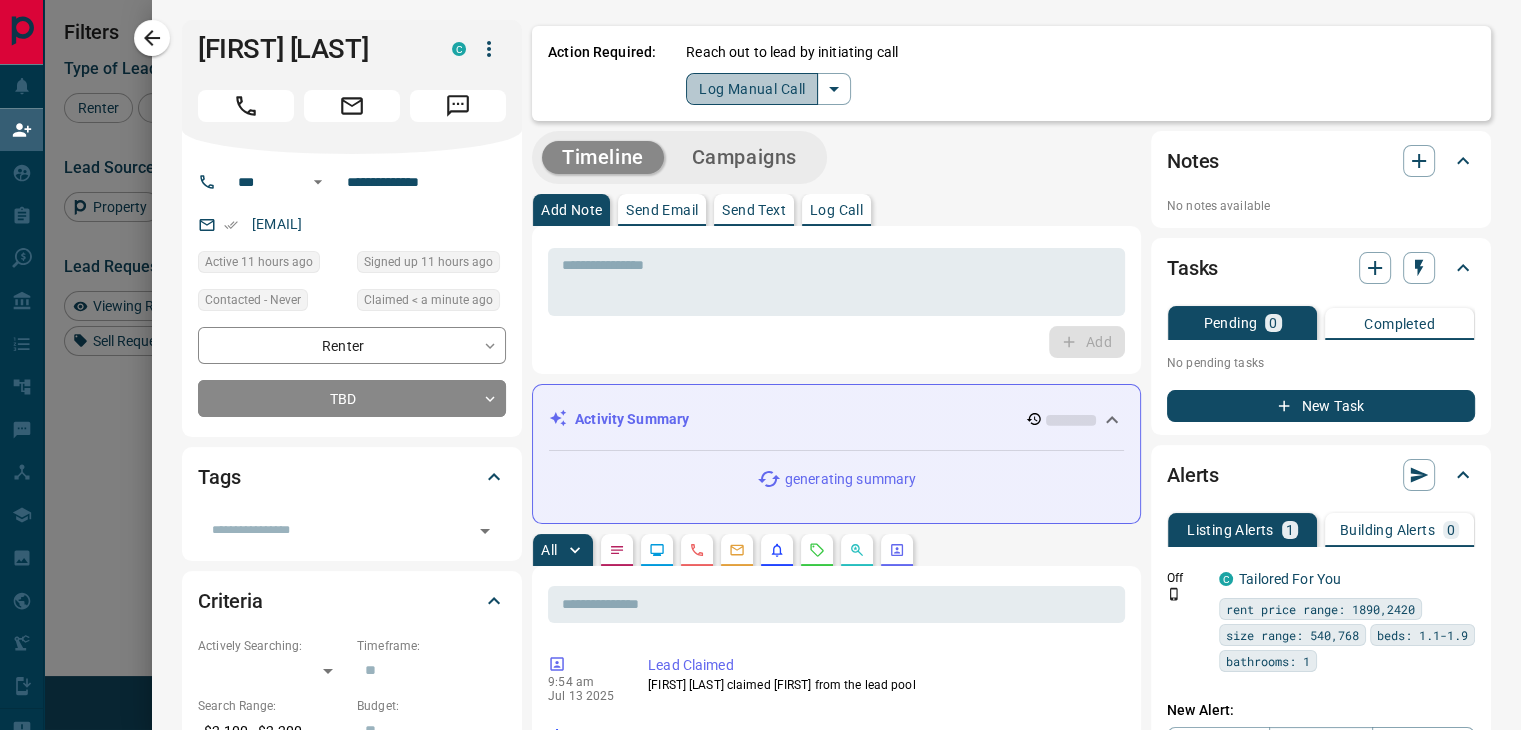 click on "Log Manual Call" at bounding box center [752, 89] 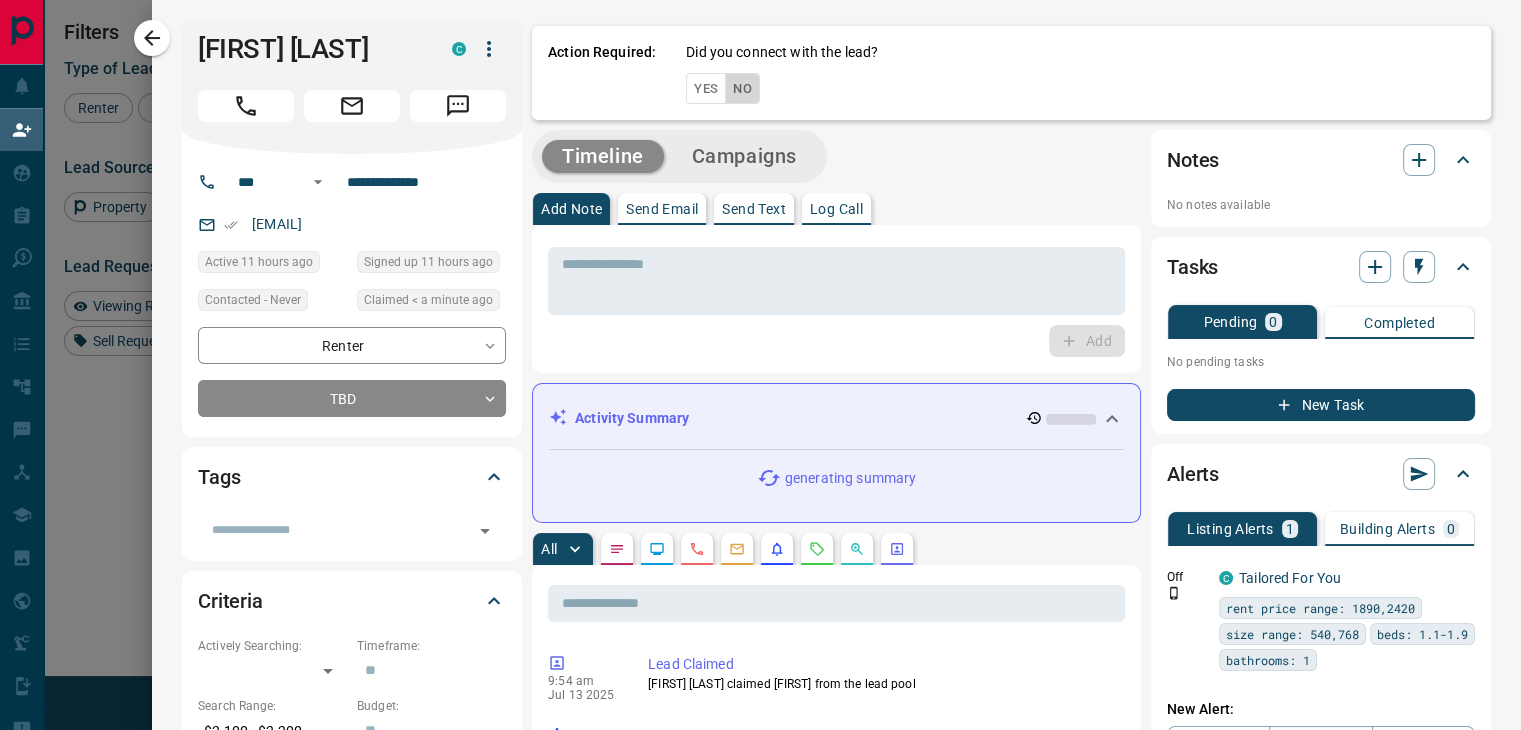 click on "No" at bounding box center (742, 88) 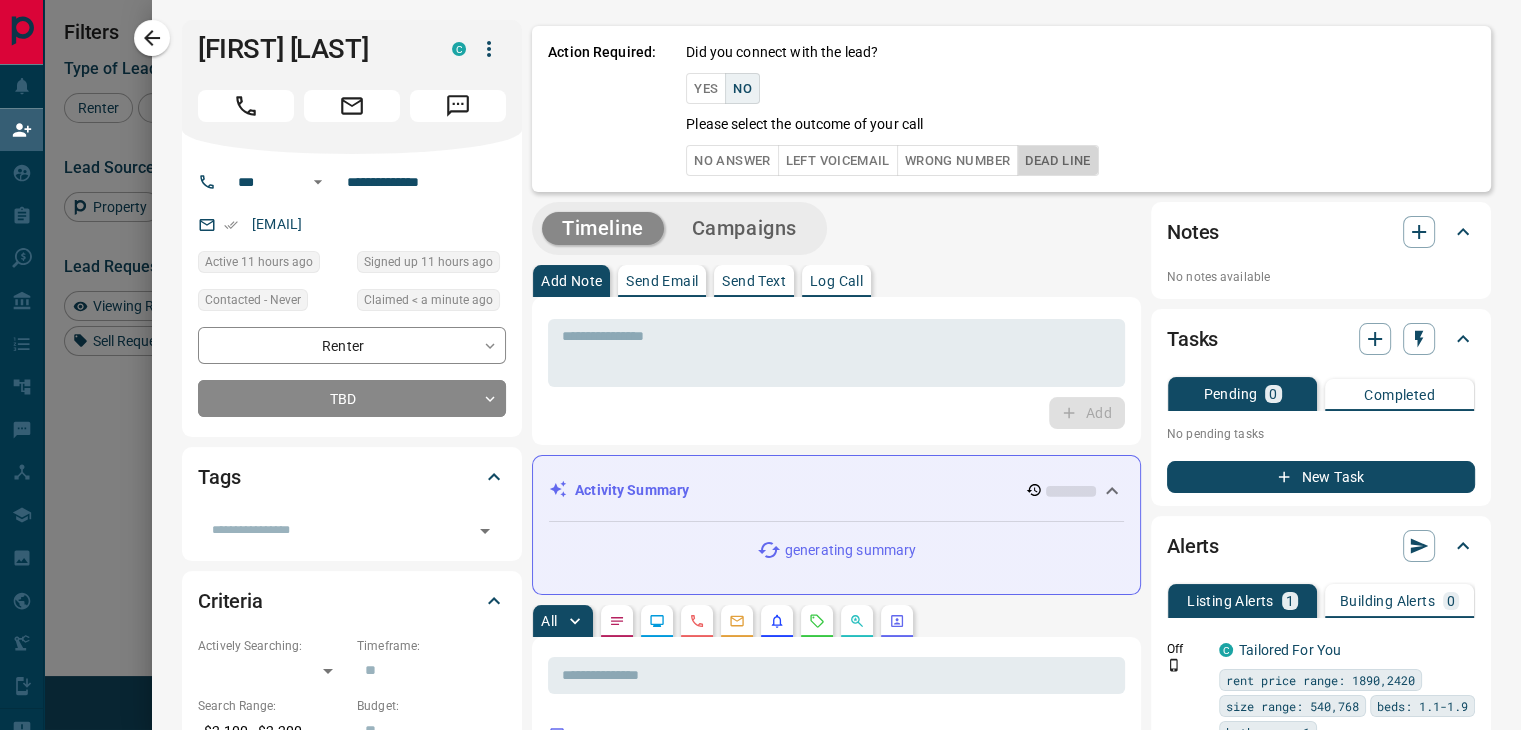 click on "Dead Line" at bounding box center [1057, 160] 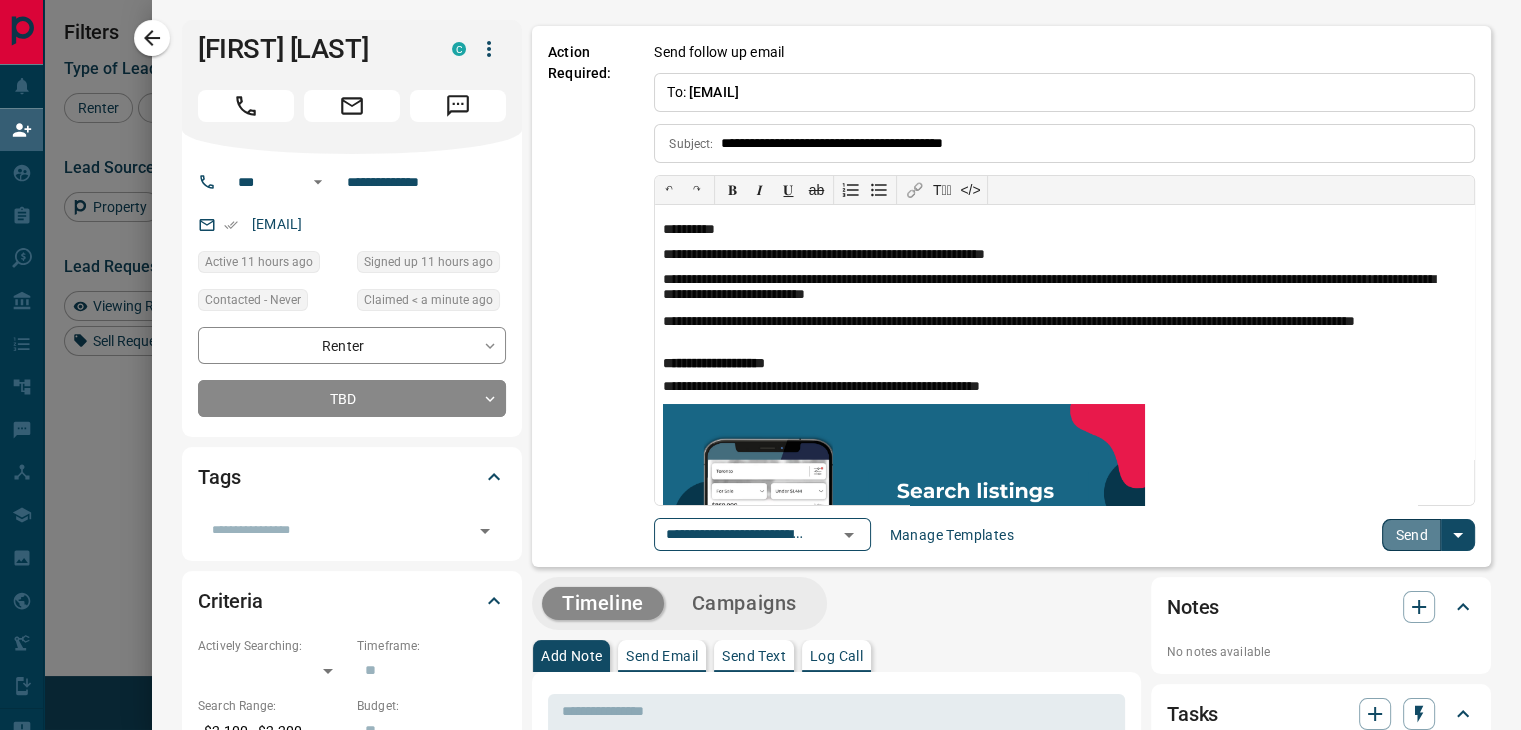 click on "Send" at bounding box center (1411, 535) 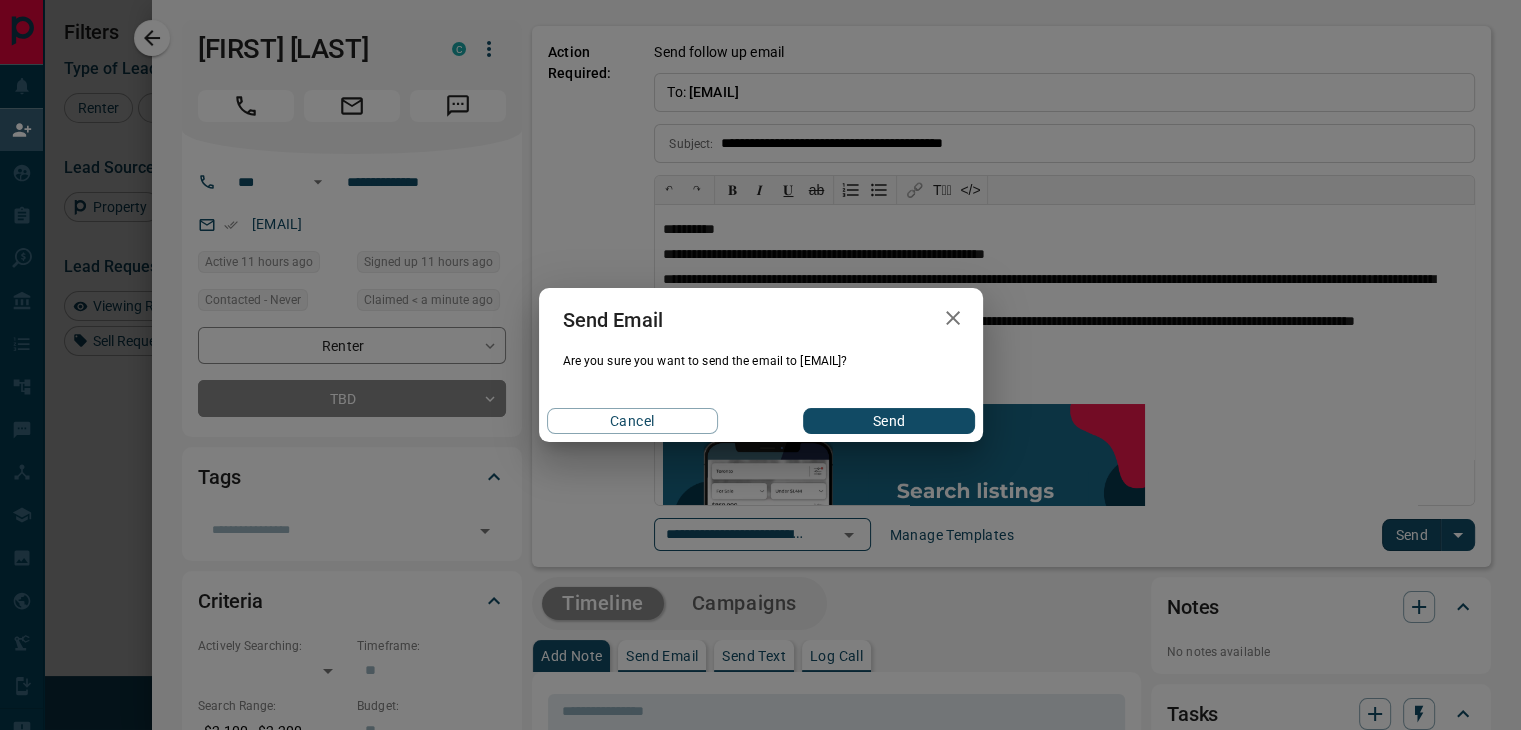 click on "Send" at bounding box center [888, 421] 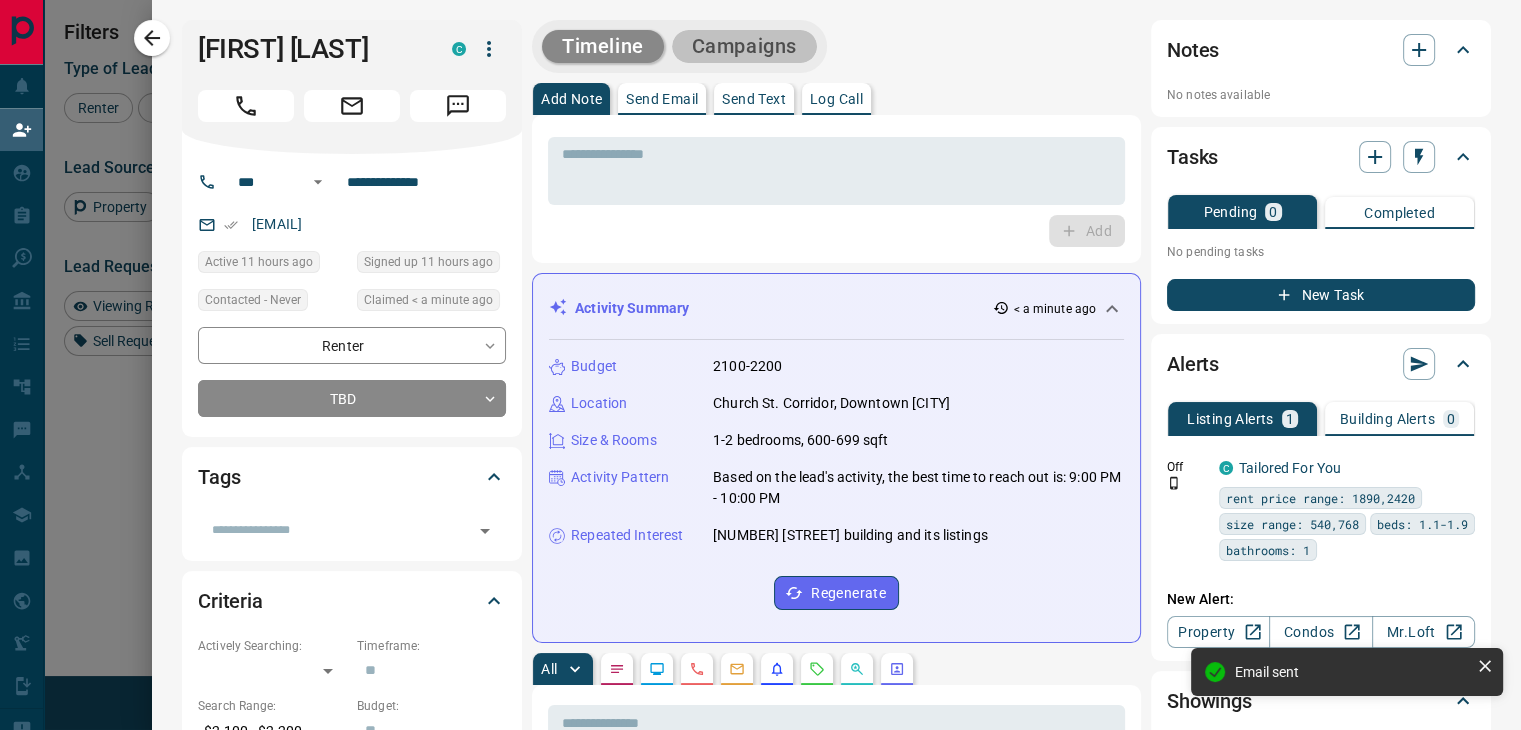 click on "Campaigns" at bounding box center [744, 46] 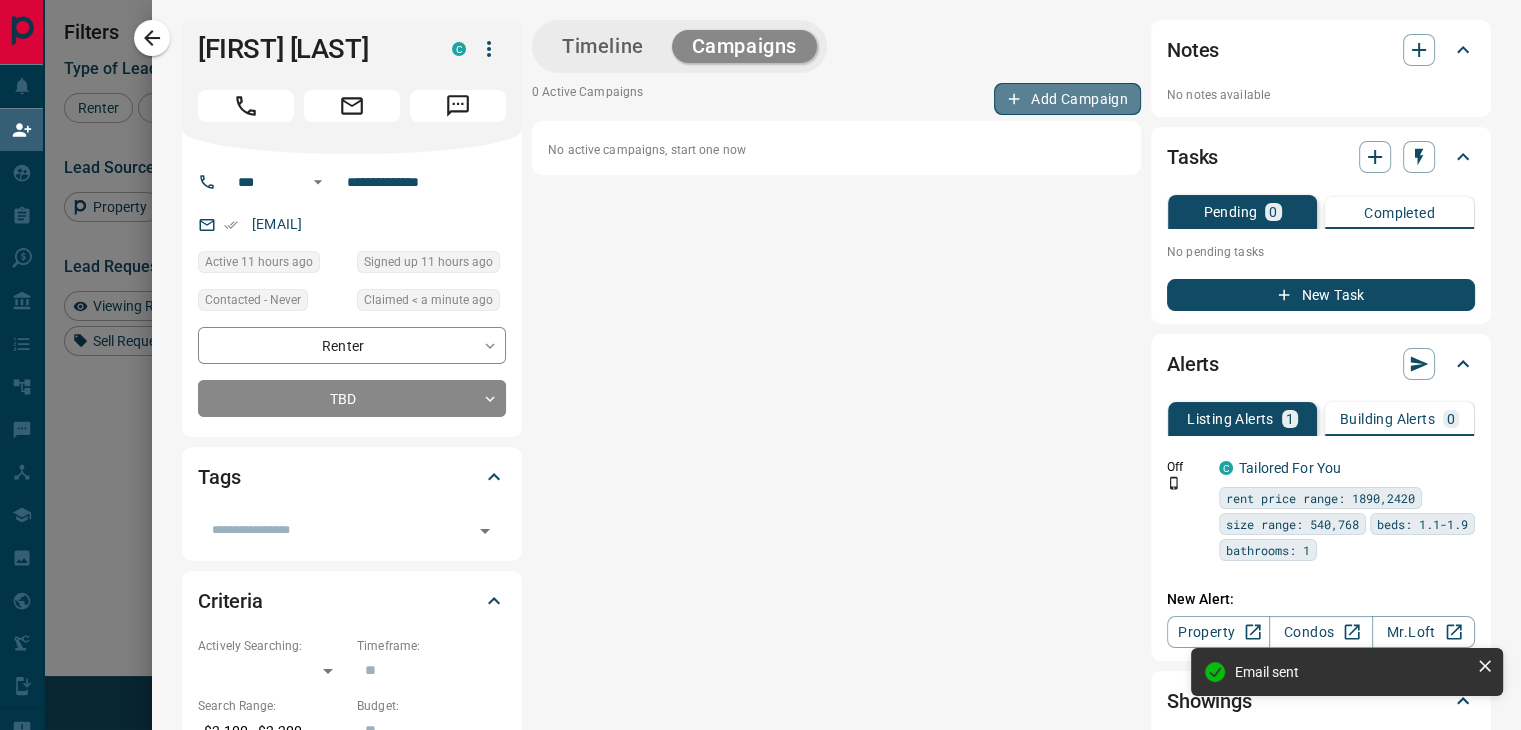 click on "Add Campaign" at bounding box center (1067, 99) 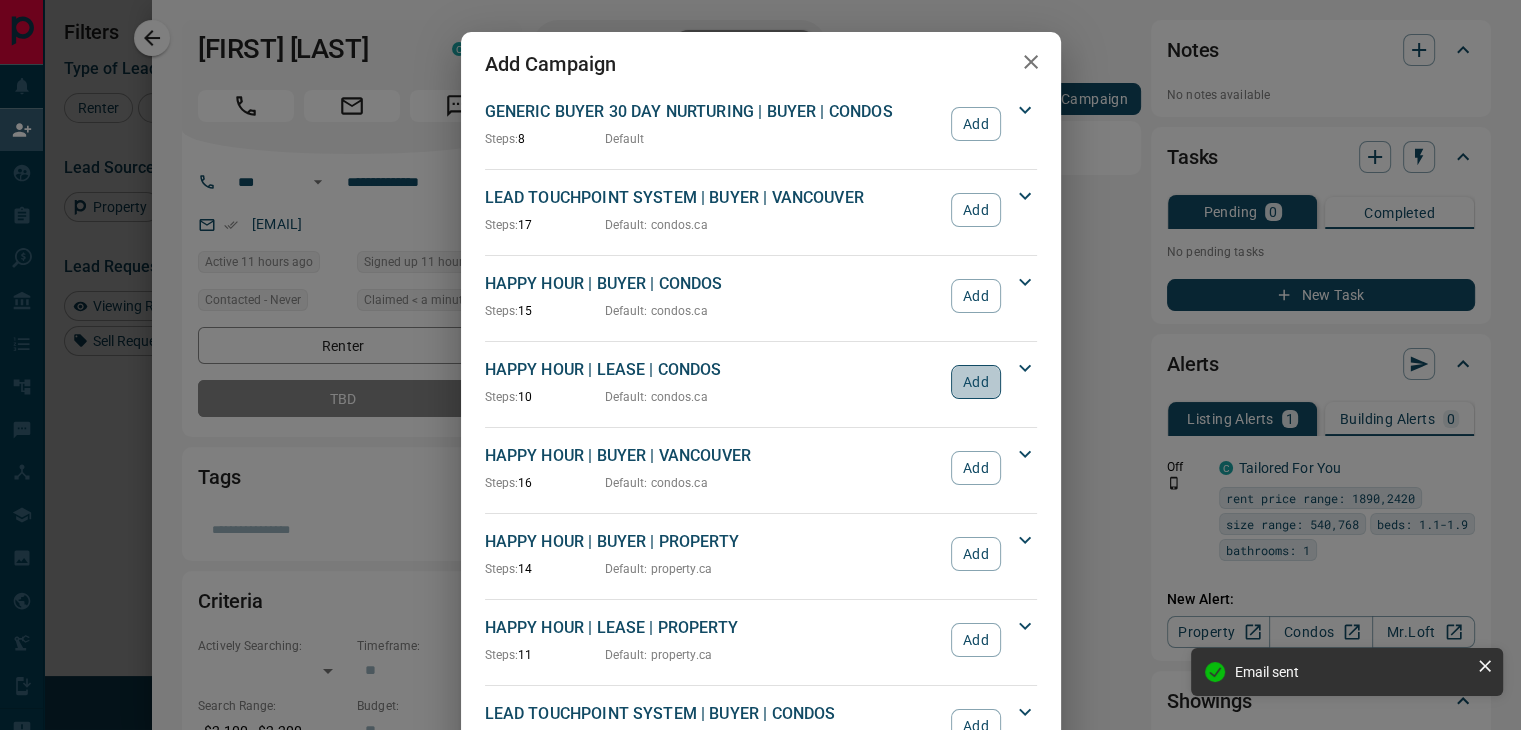 click on "Add" at bounding box center (975, 382) 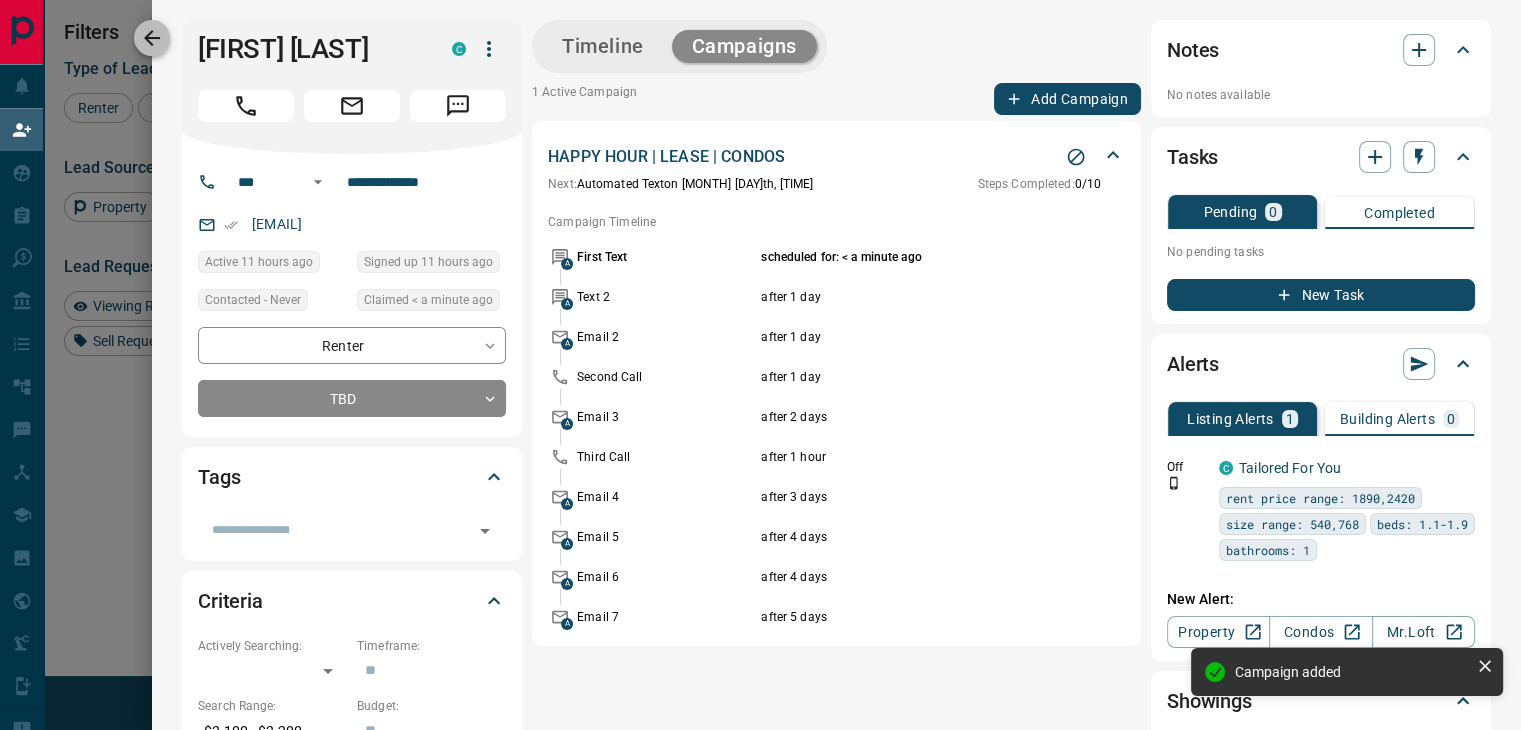click 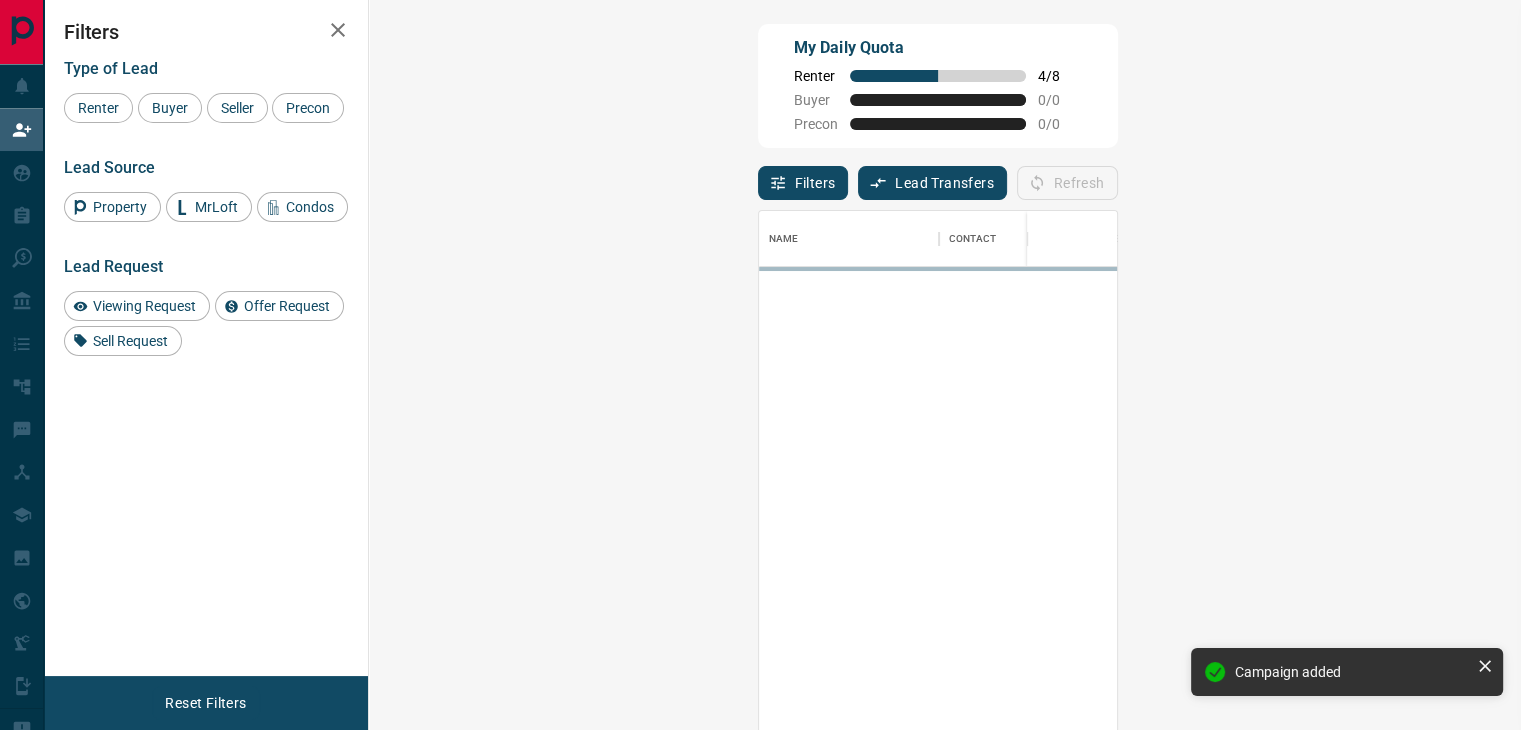 scroll, scrollTop: 16, scrollLeft: 16, axis: both 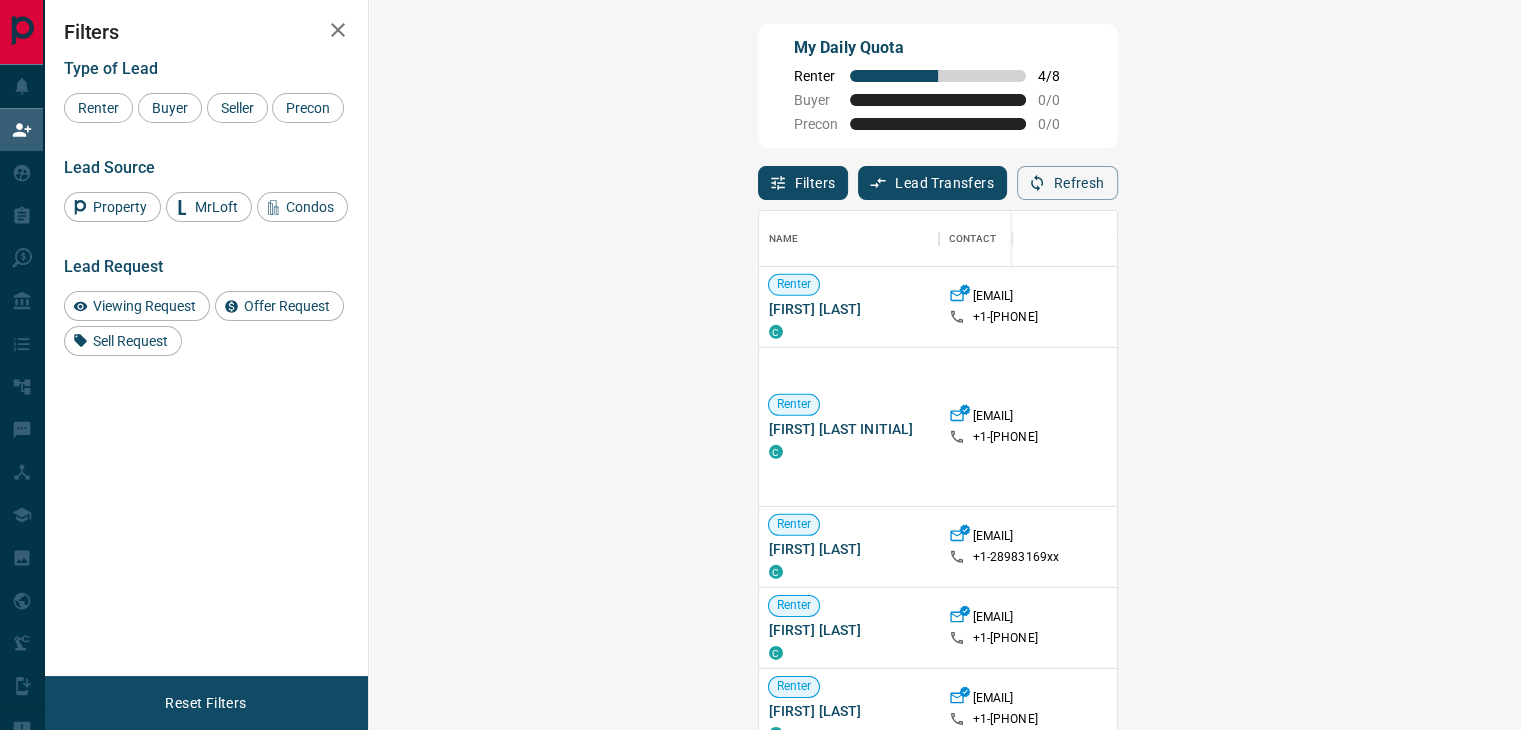 click on "Claim" at bounding box center [1823, 426] 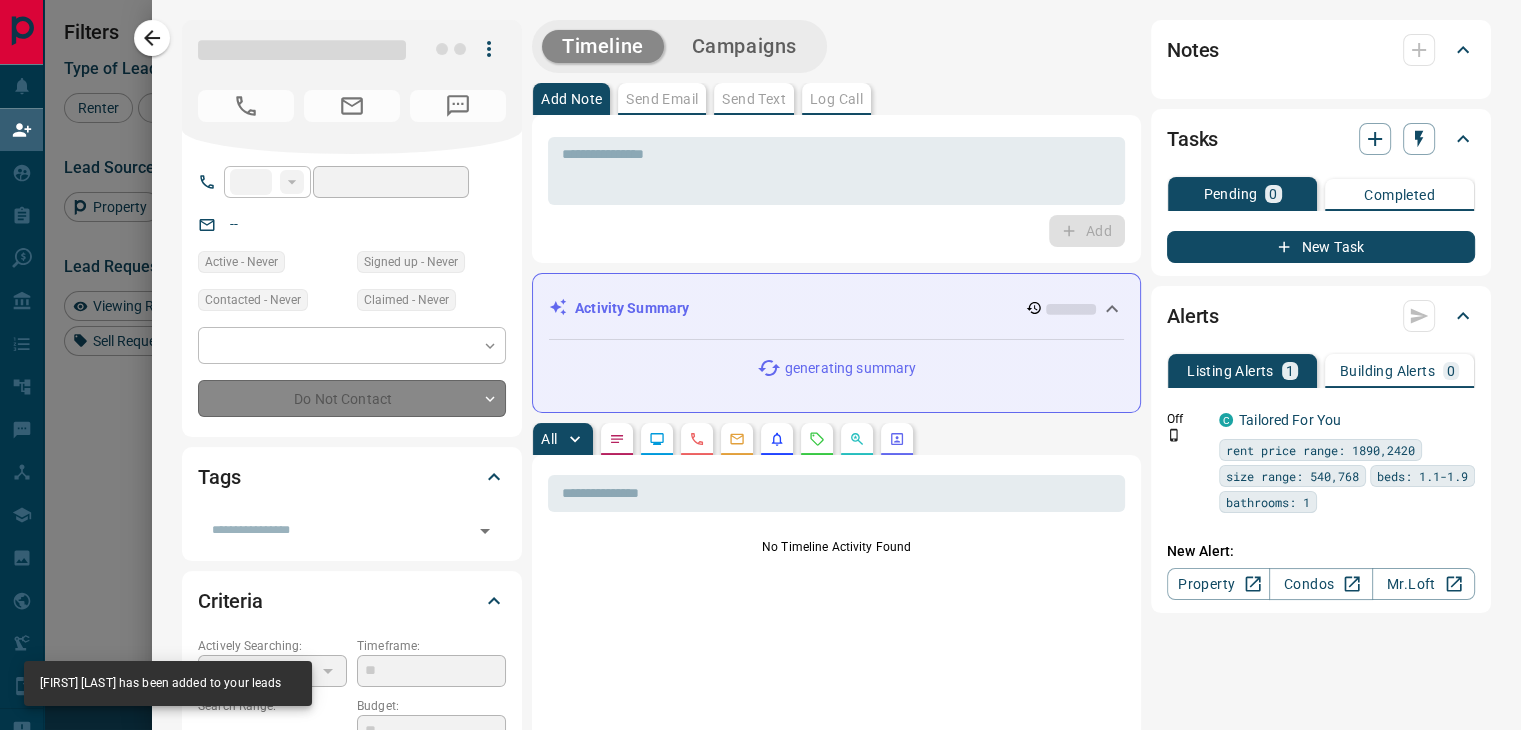 type on "**" 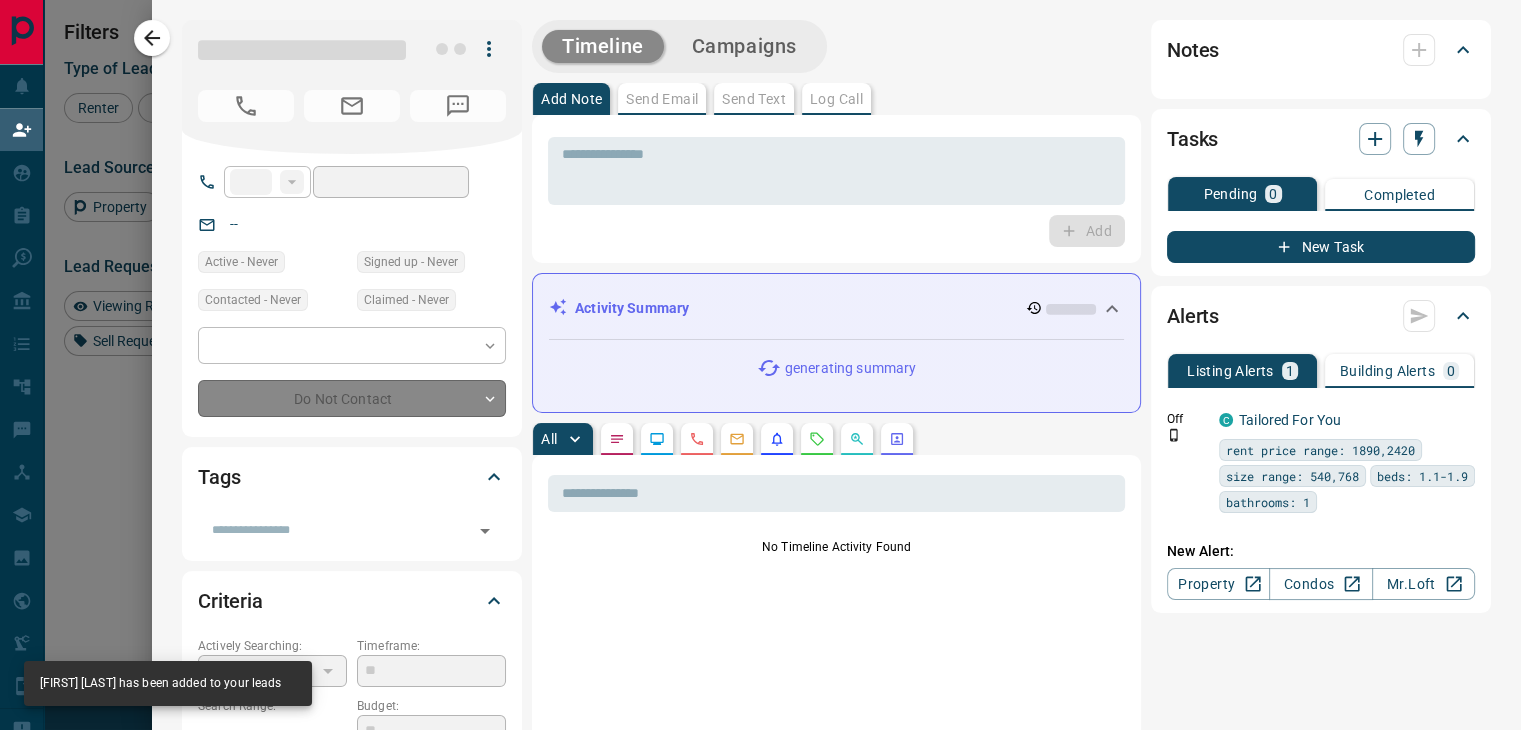 type on "**********" 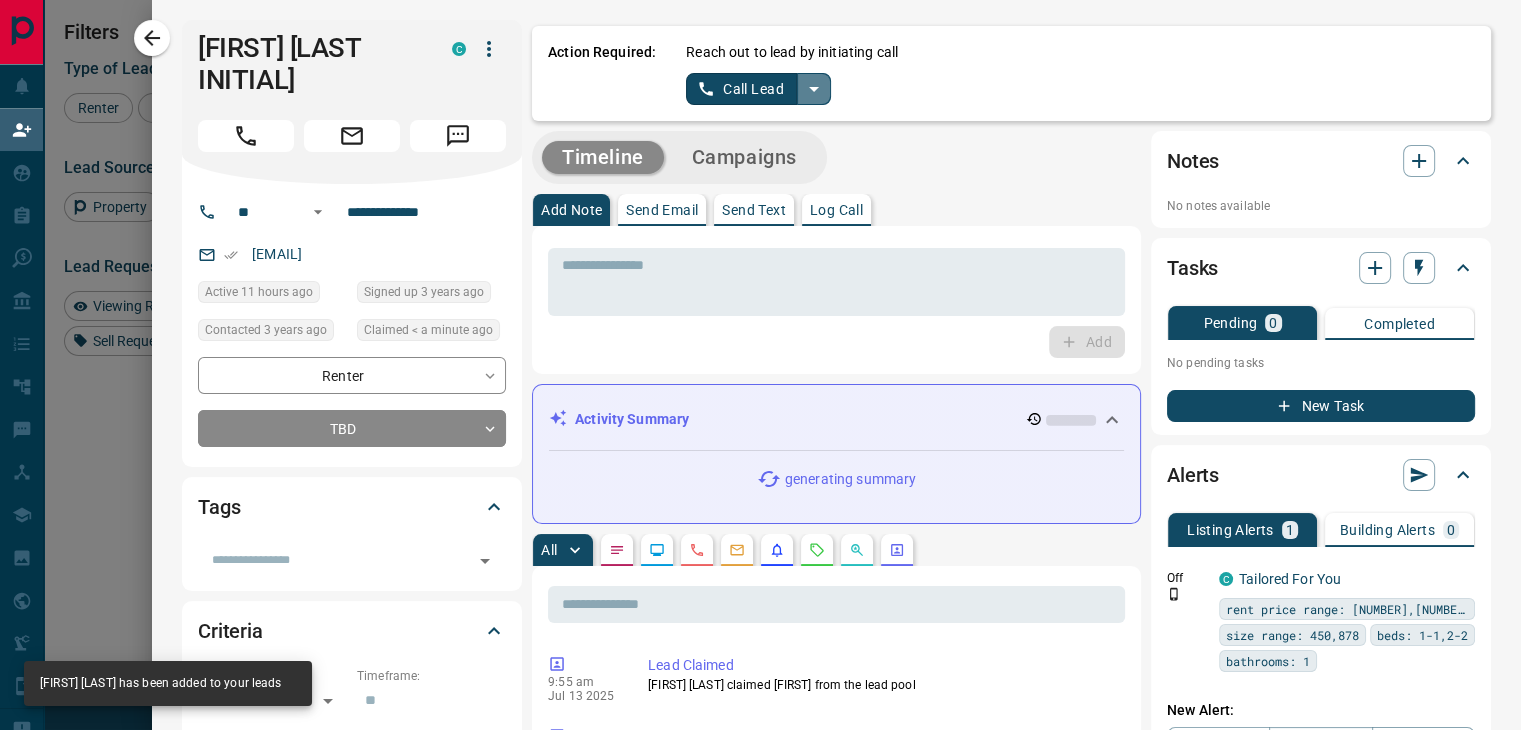 click at bounding box center [814, 89] 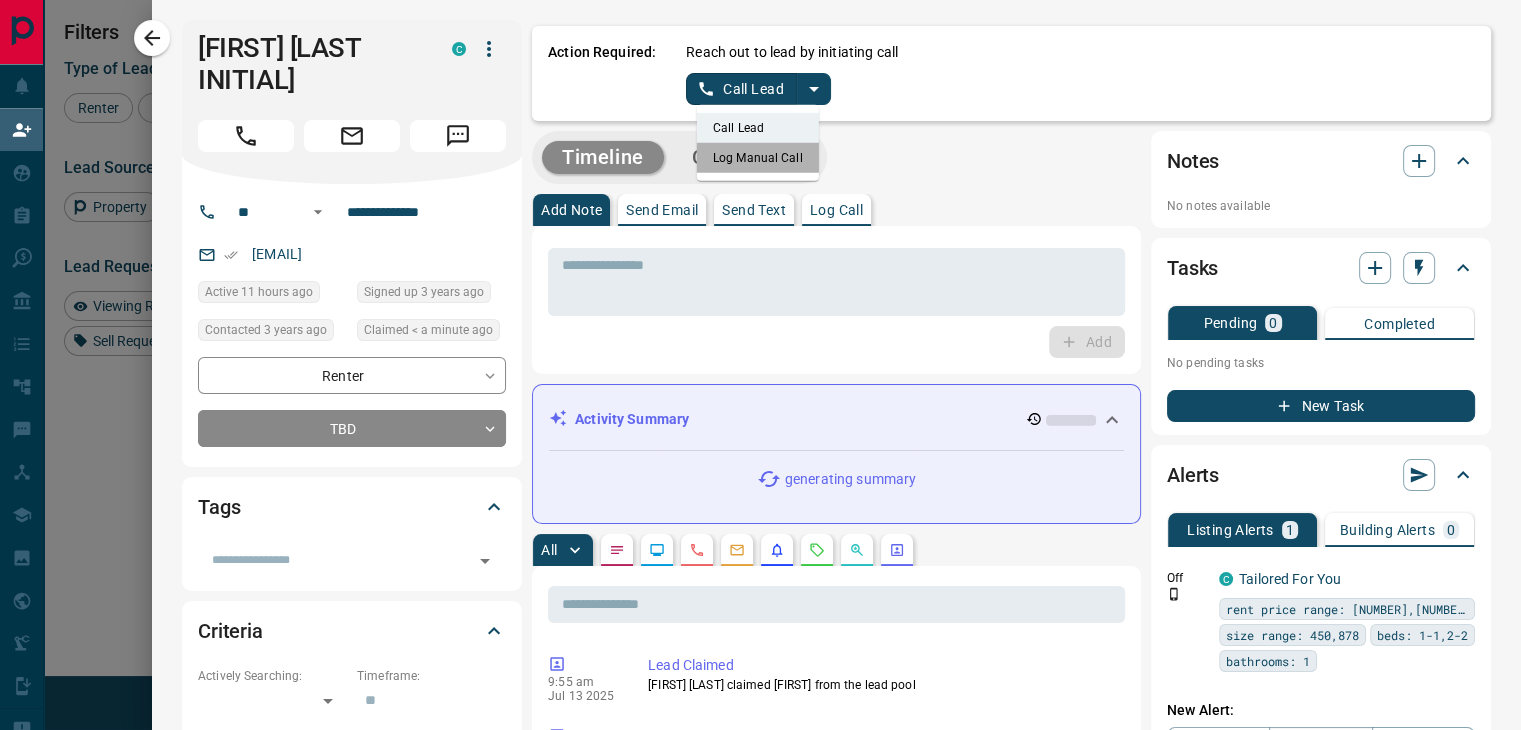 click on "Log Manual Call" at bounding box center [758, 158] 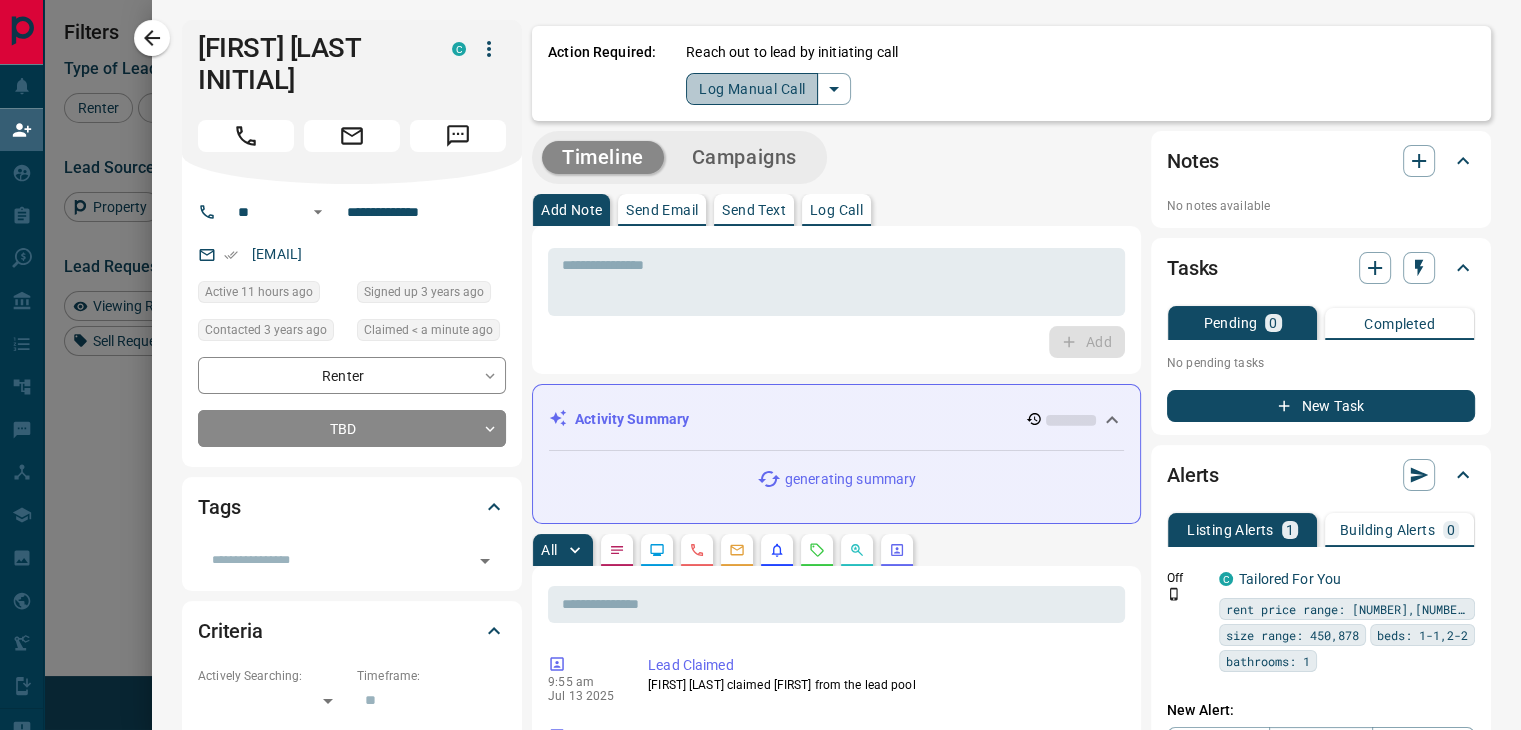click on "Log Manual Call" at bounding box center [752, 89] 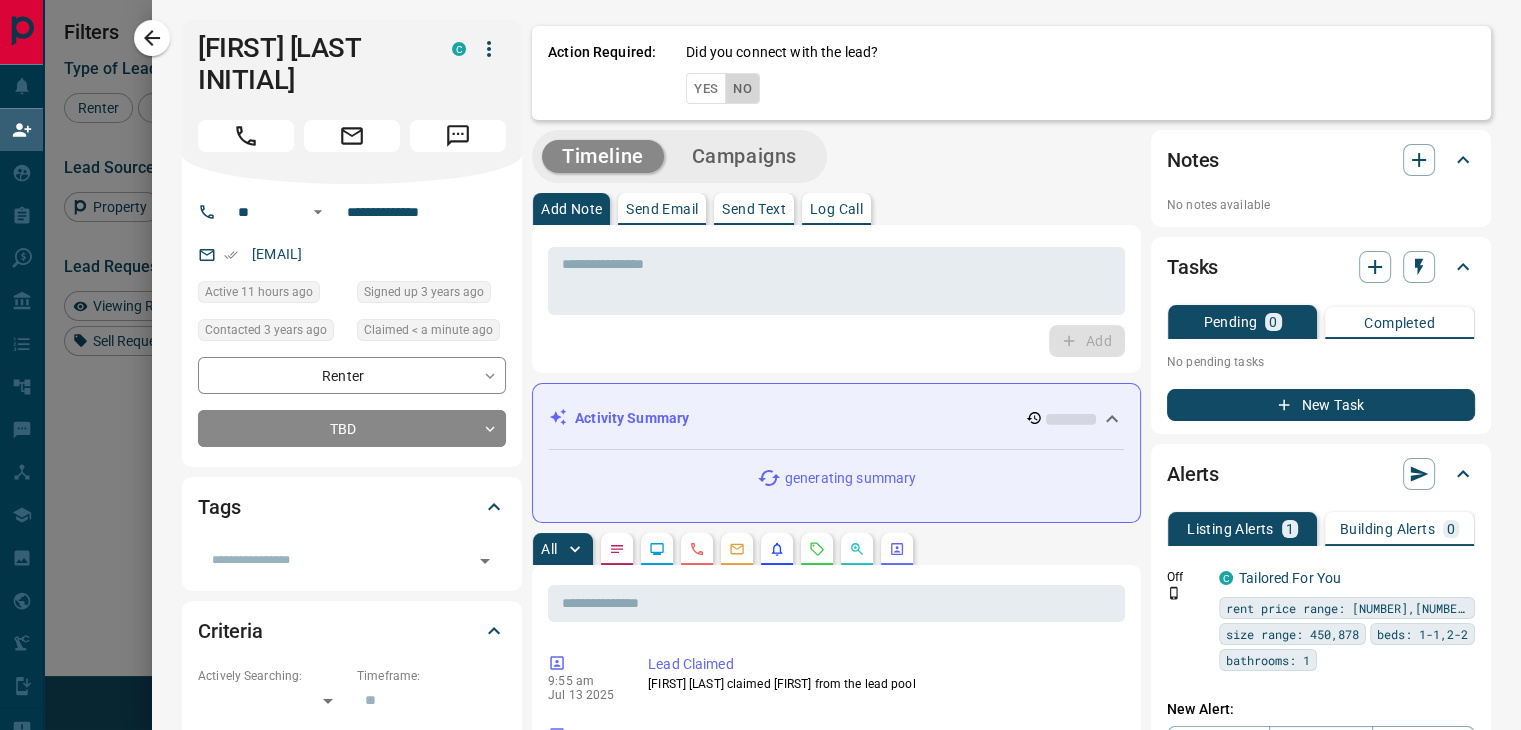 click on "No" at bounding box center (742, 88) 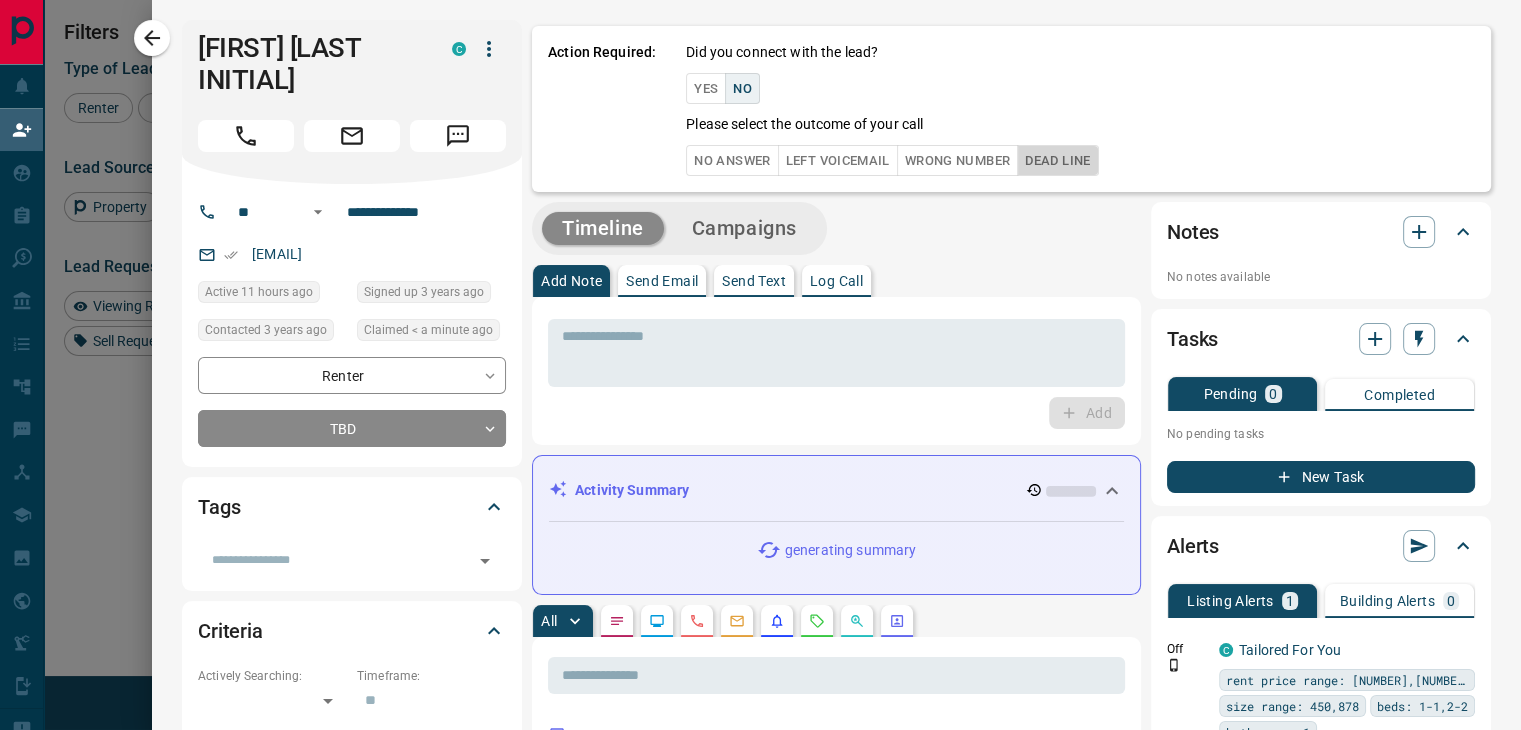 click on "Dead Line" at bounding box center [1057, 160] 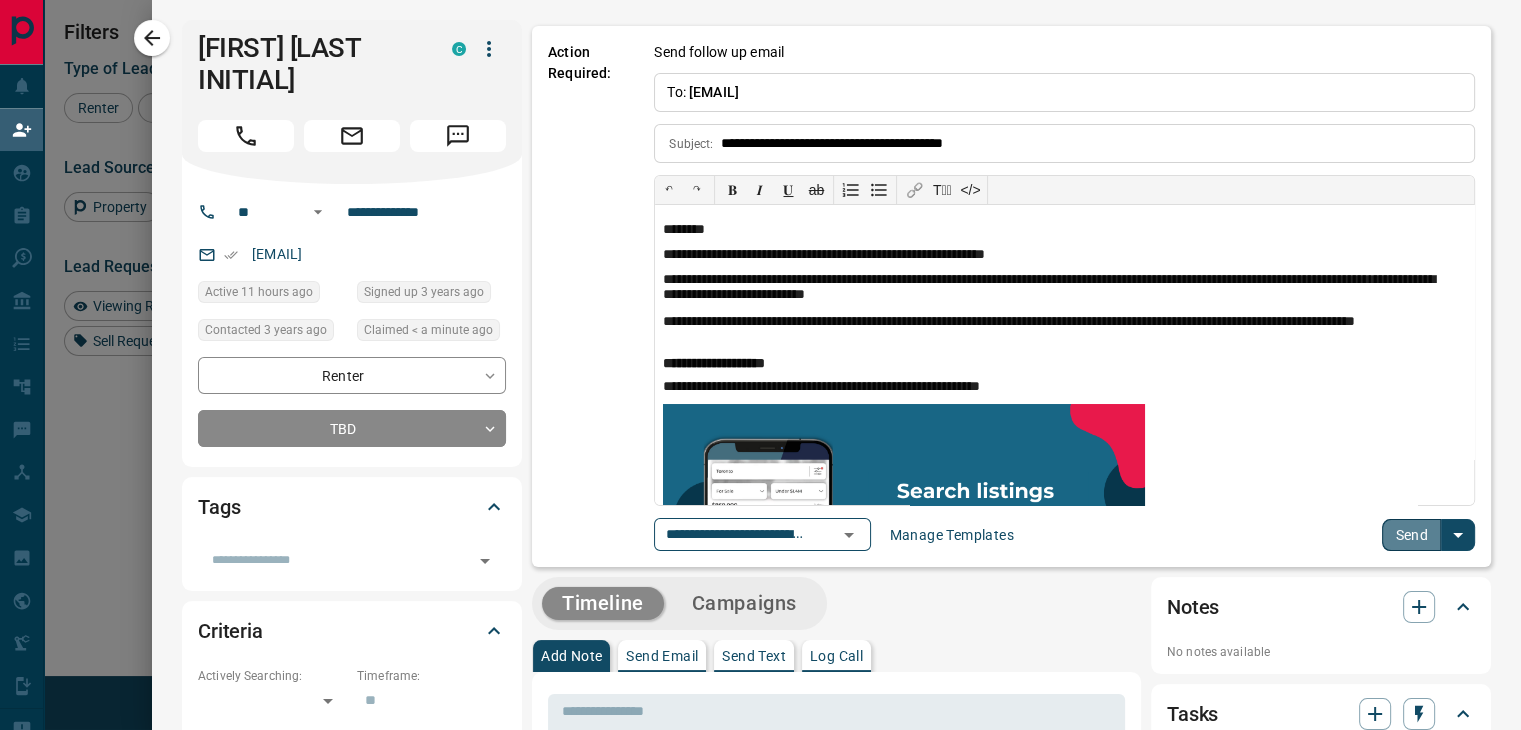 click on "Send" at bounding box center (1411, 535) 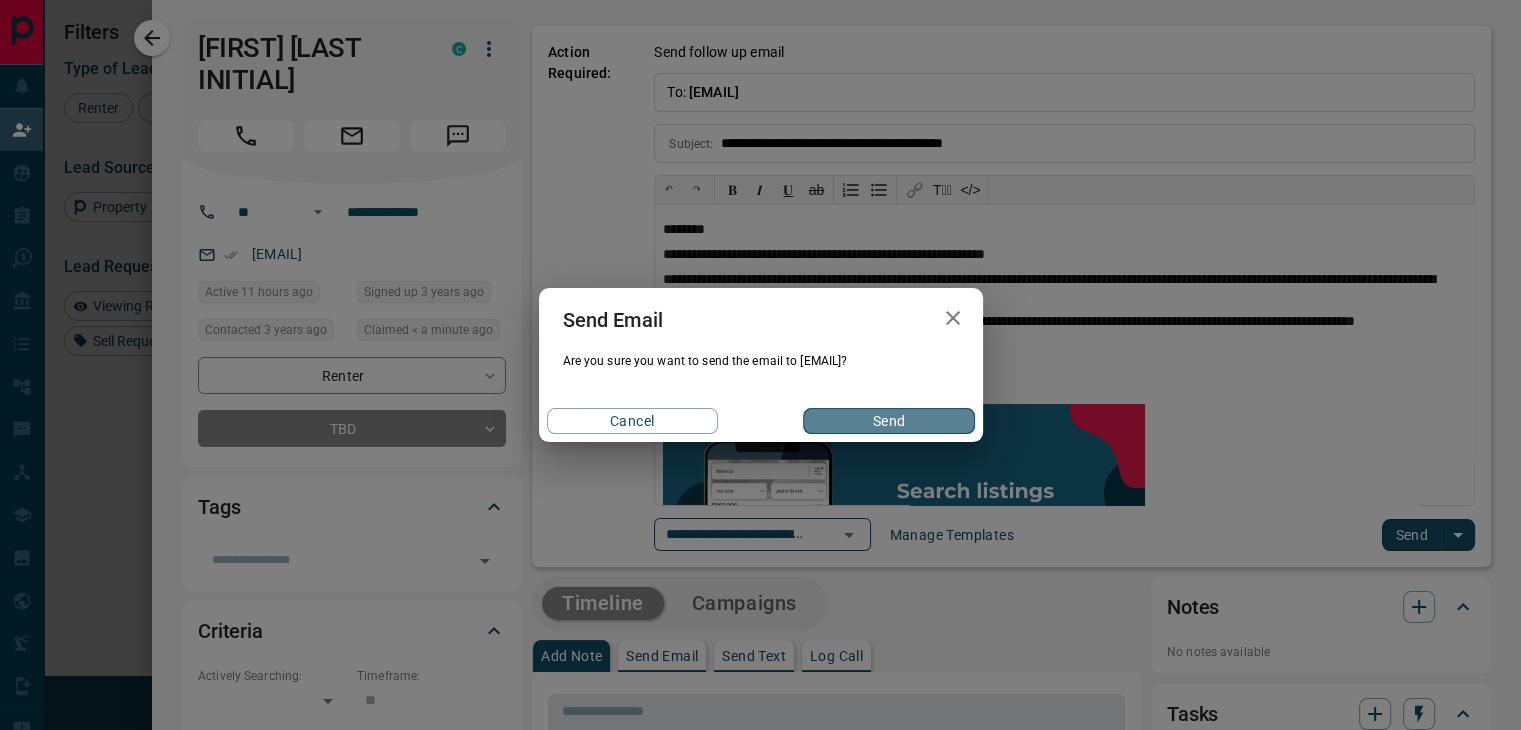 click on "Send" at bounding box center [888, 421] 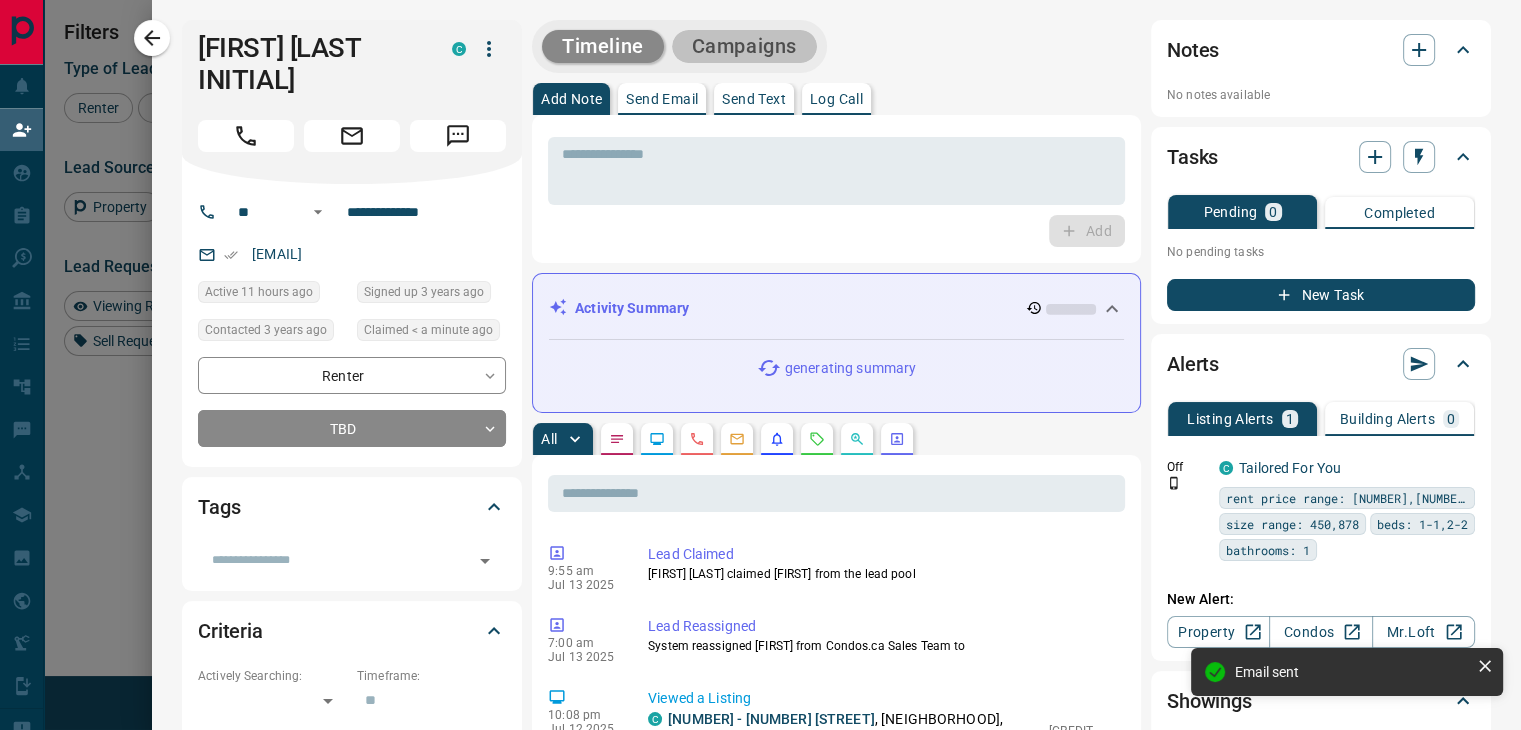 click on "Campaigns" at bounding box center (744, 46) 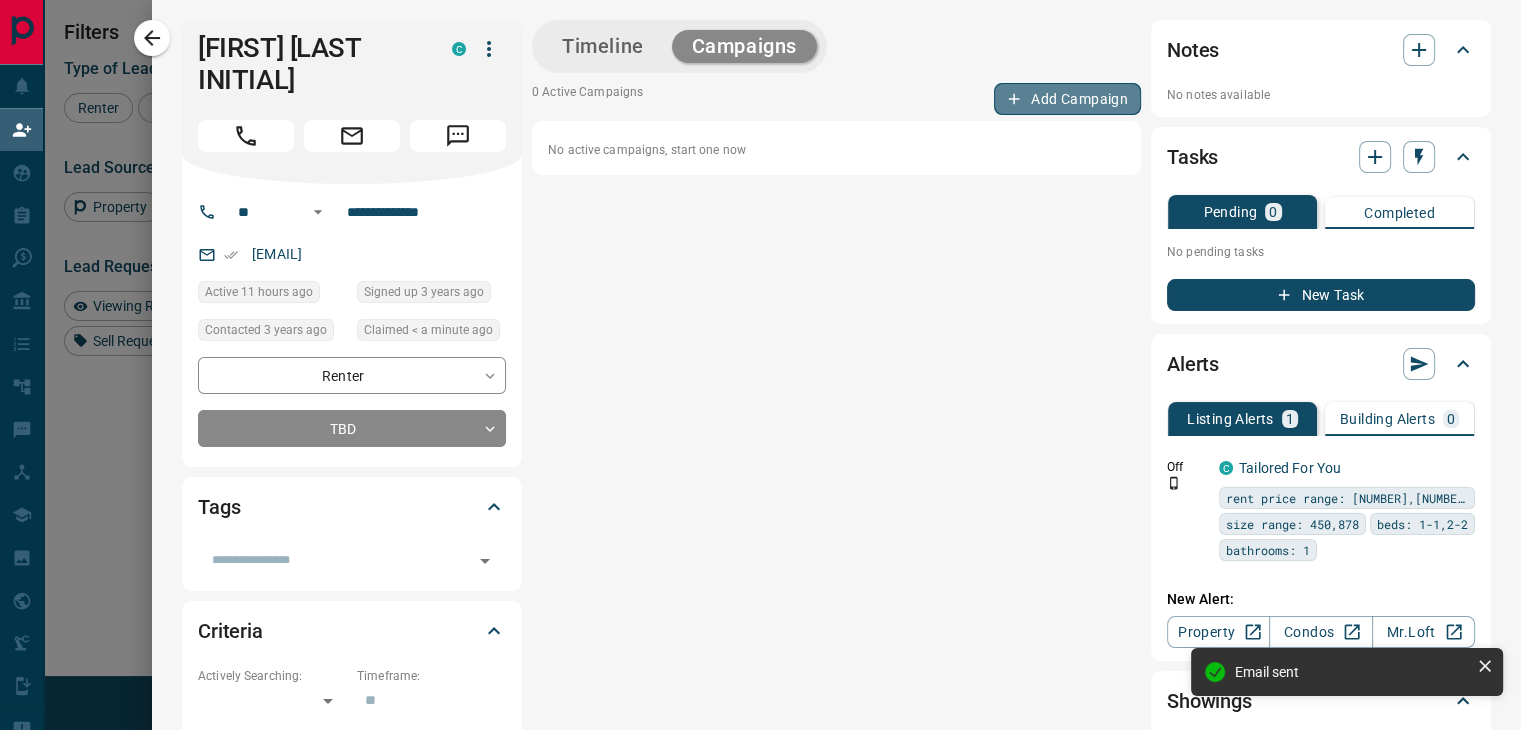 click on "Add Campaign" at bounding box center (1067, 99) 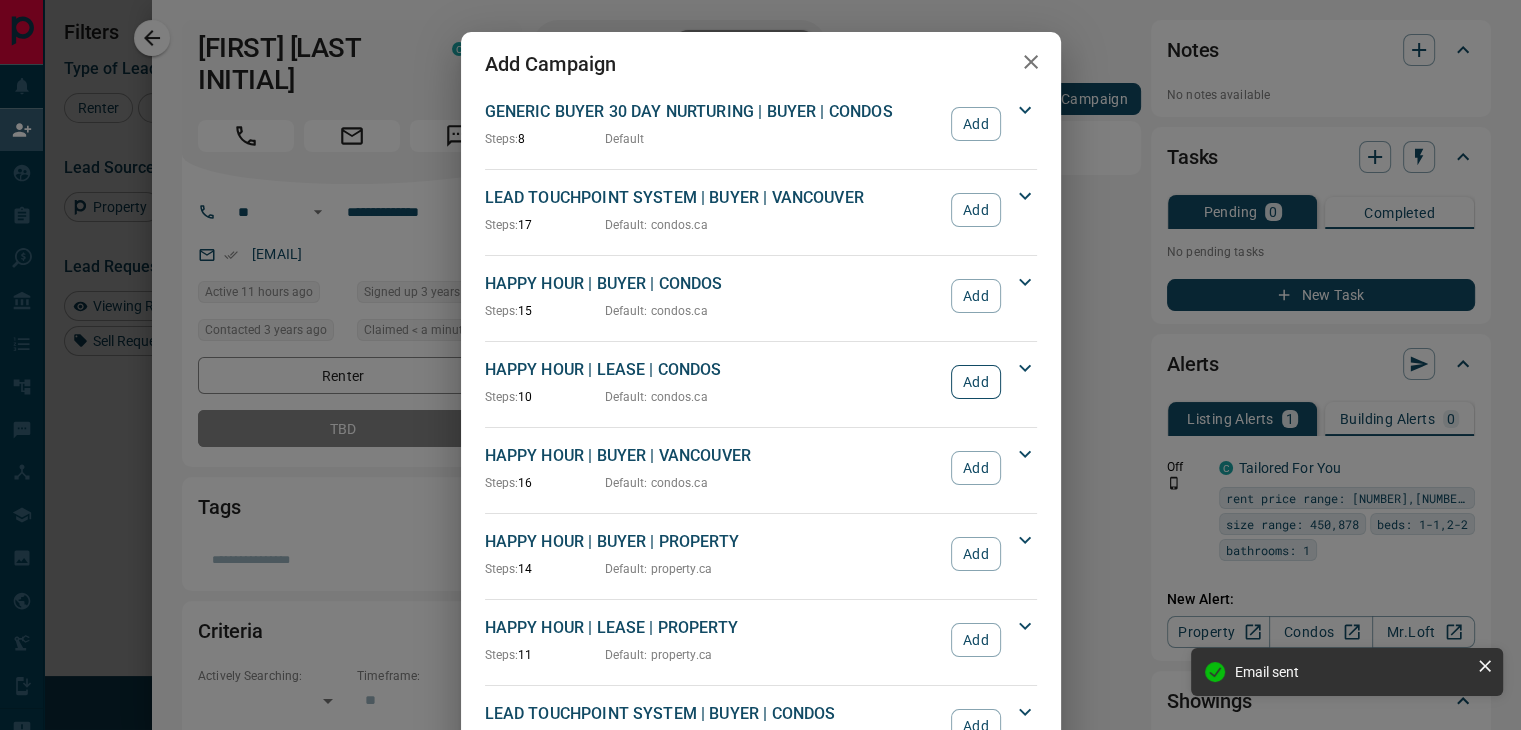 click on "Add" at bounding box center [975, 382] 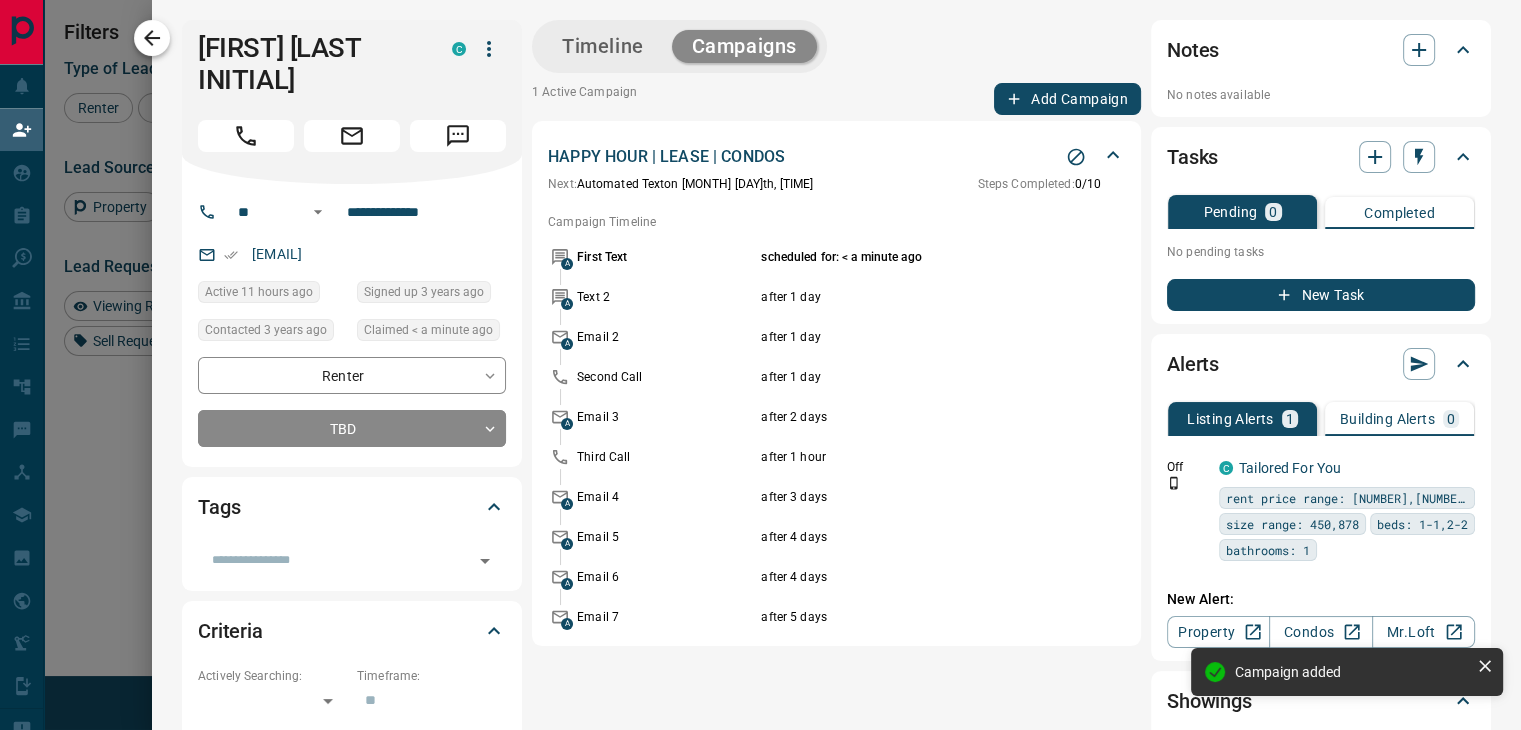 drag, startPoint x: 160, startPoint y: 55, endPoint x: 150, endPoint y: 29, distance: 27.856777 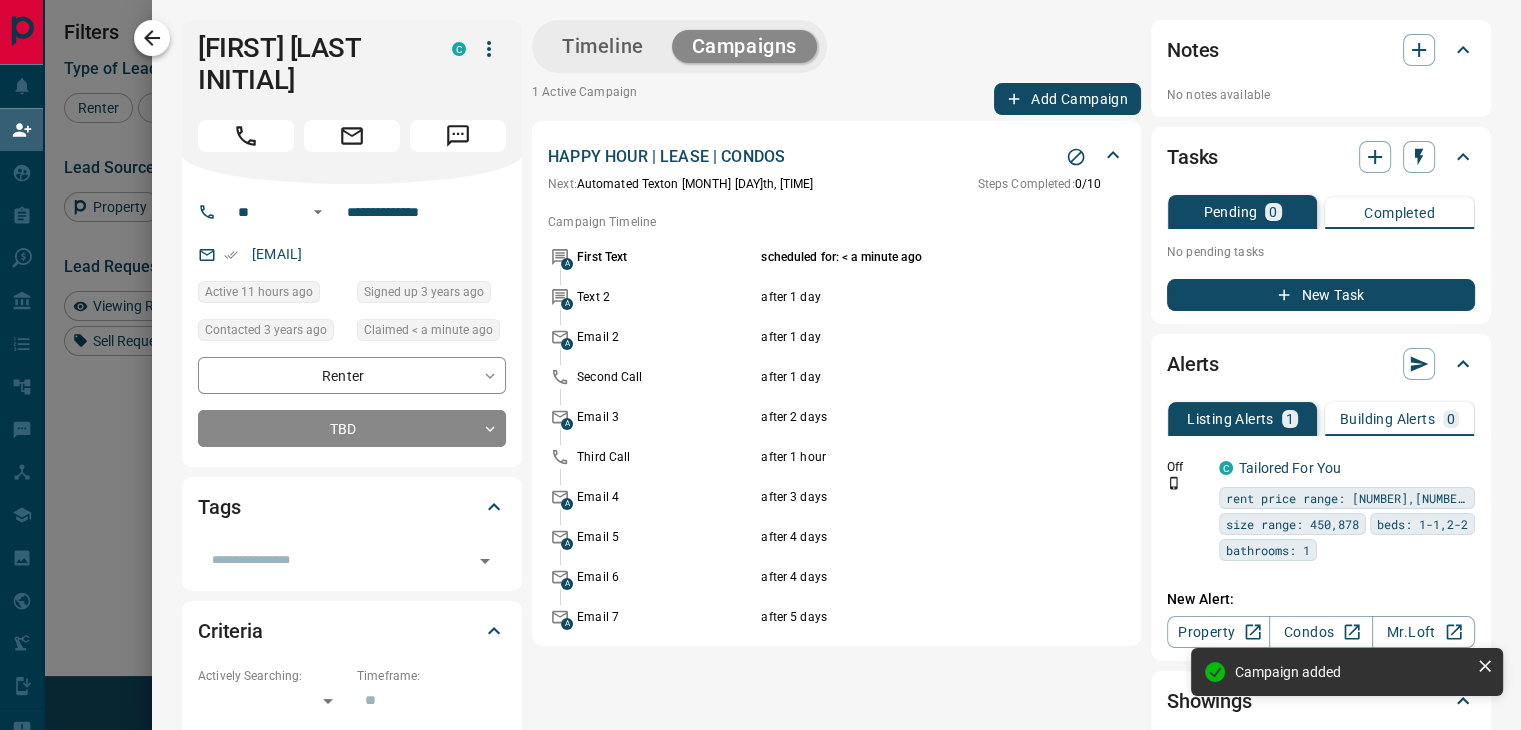 click on "Personal Information Job Title: ​ Company: ​ Birthday: ​ Possession Date: ​ Social: Address: ​ Favourite Listings 0 No listings have been favourited Timeline Campaigns 1 Active Campaign Add Campaign HAPPY HOUR | LEASE | CONDOS Next:  Automated Text  on   [MONTH] [DAY], [TIME] Steps Completed:  0 / 10   Campaign Timeline A First Text scheduled for: < a minute ago A Text 2  after 1 day A Email 2  after 1 day Second Call  after 1 day A Email 3  after 2 days Third Call  after 1 hour A Email 4  after 3 days A Email 5 A A" at bounding box center [836, 365] 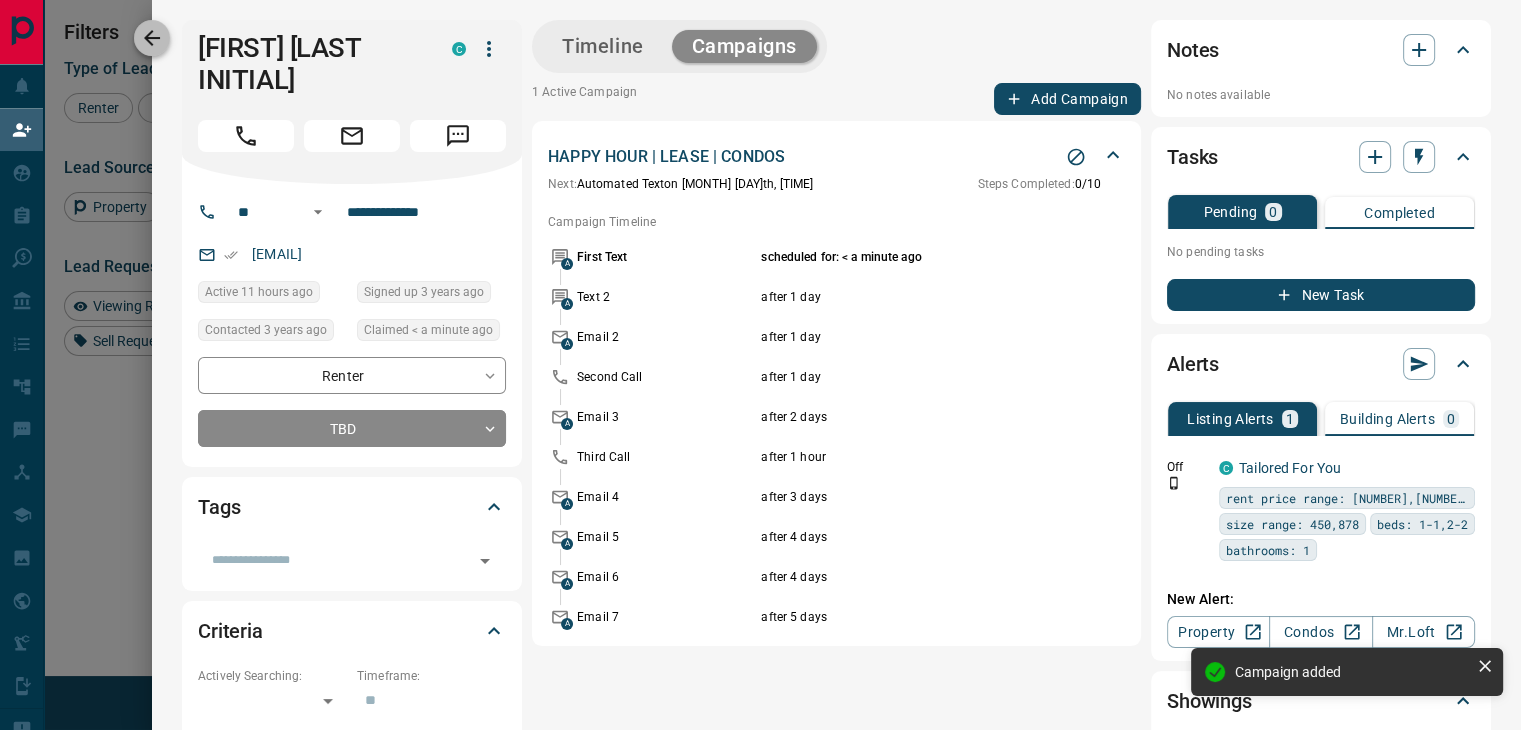 click 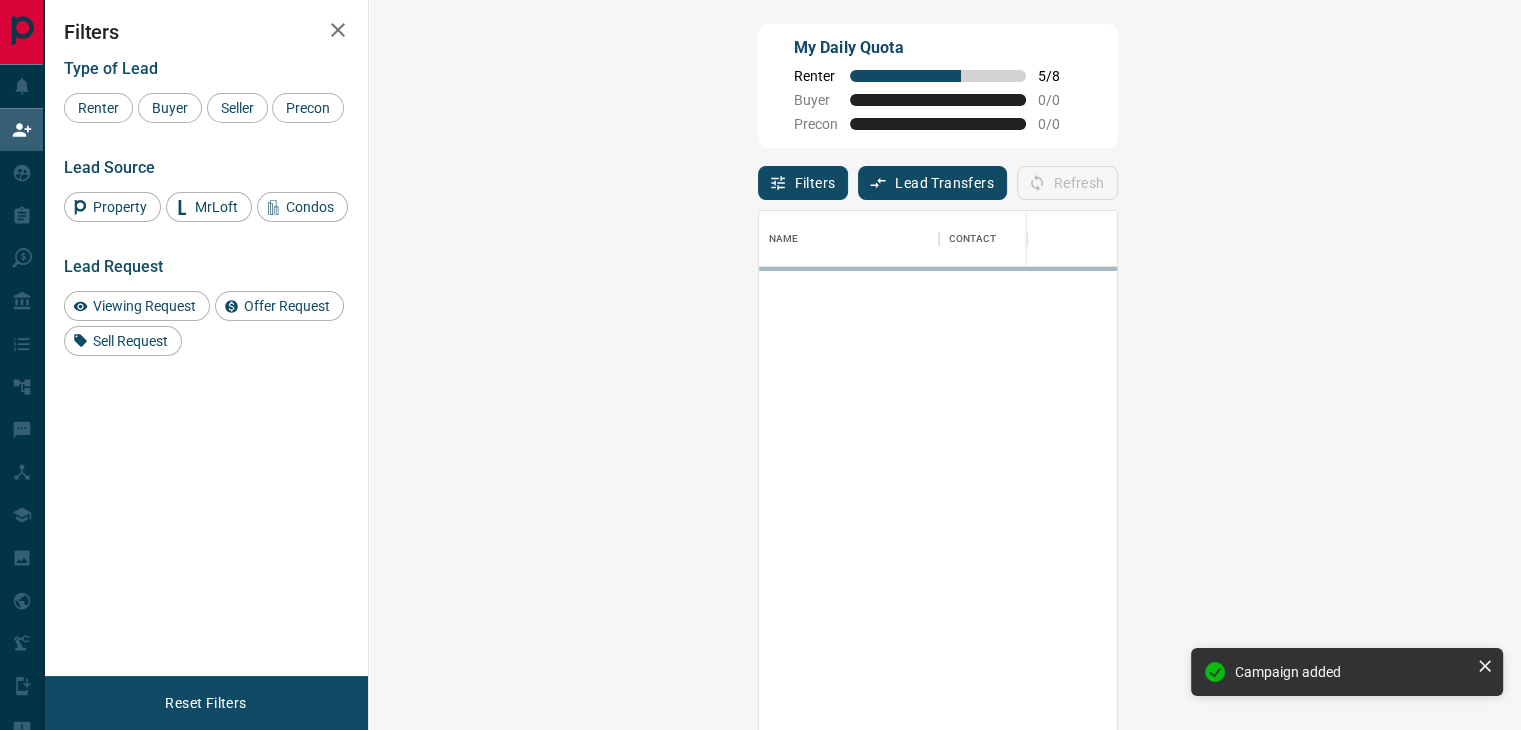 scroll, scrollTop: 16, scrollLeft: 16, axis: both 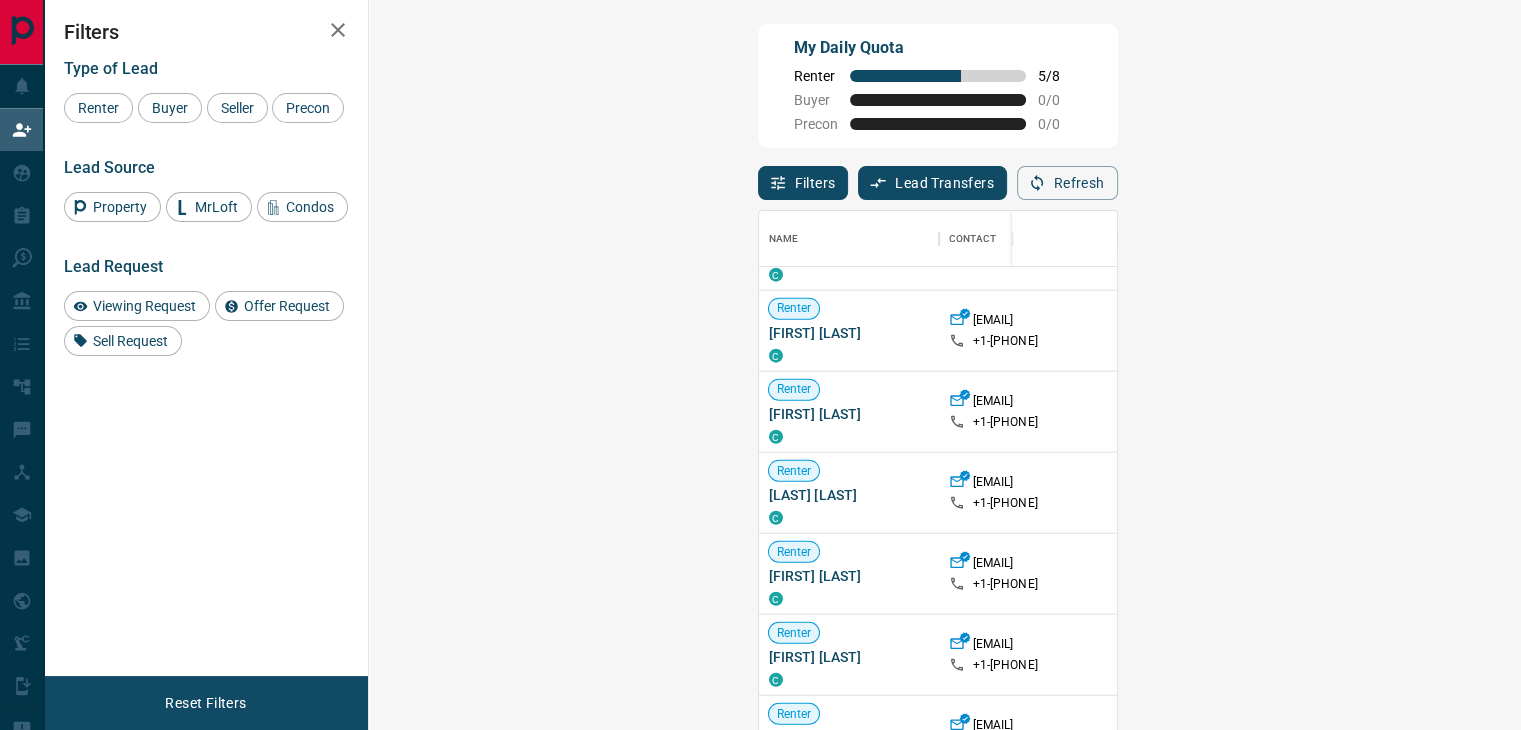 click 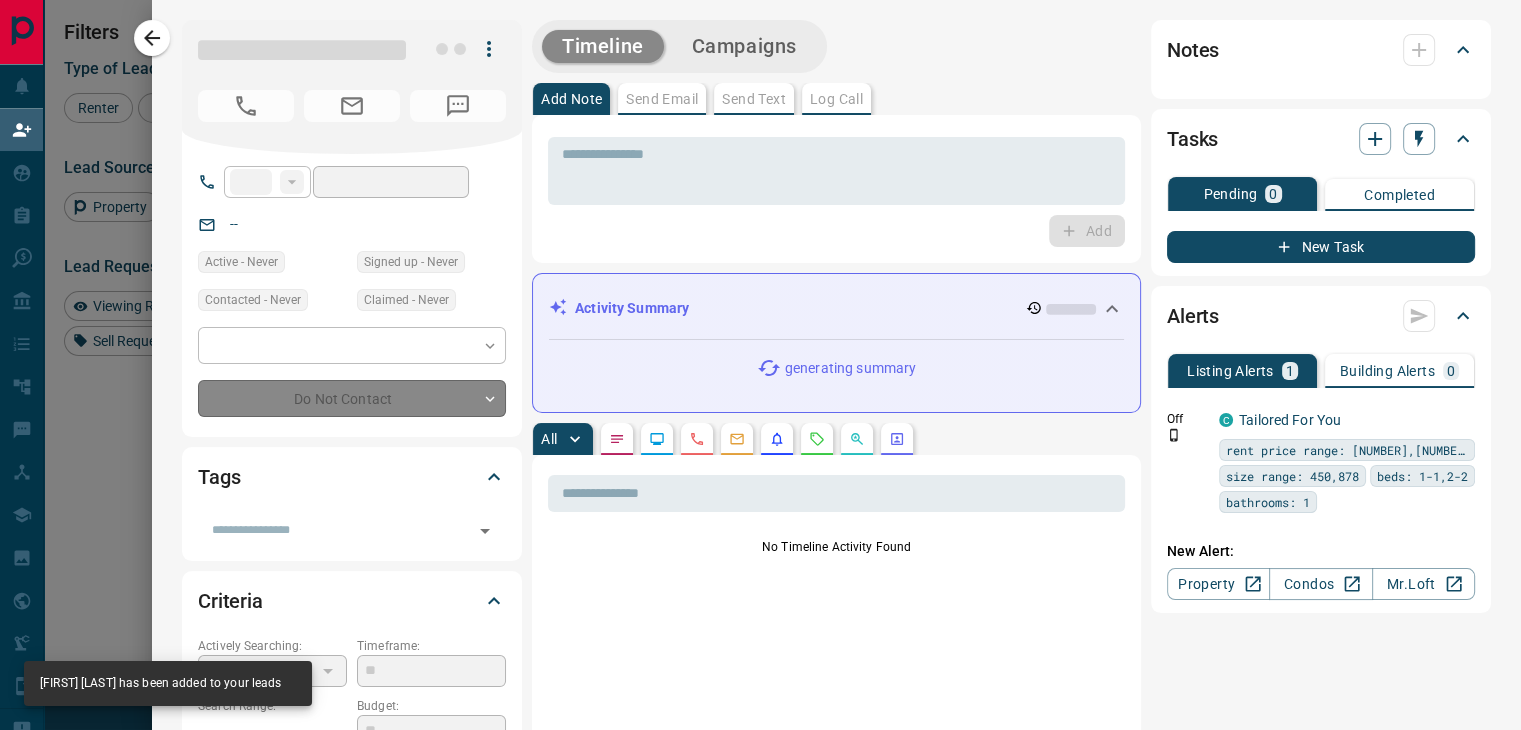 type on "**" 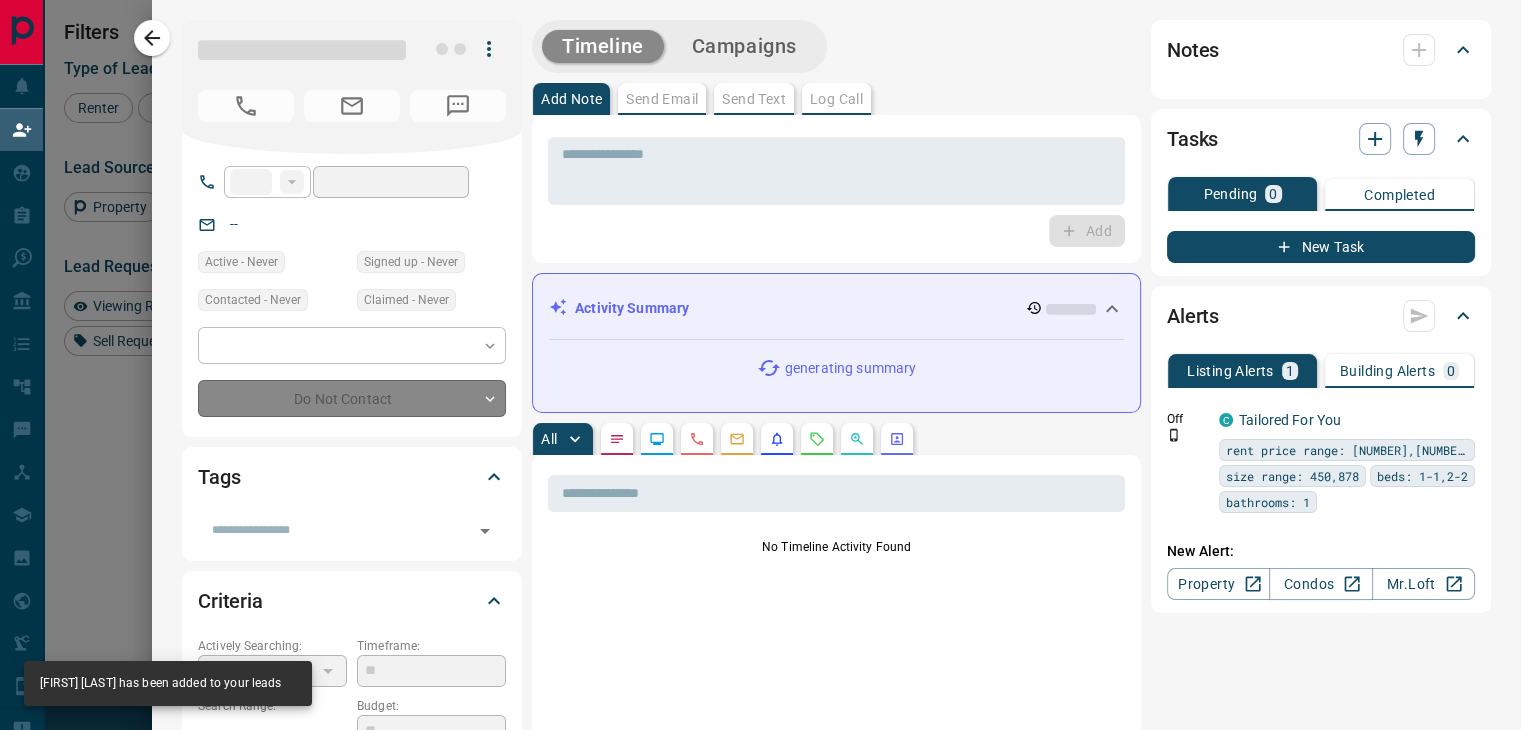 type on "**********" 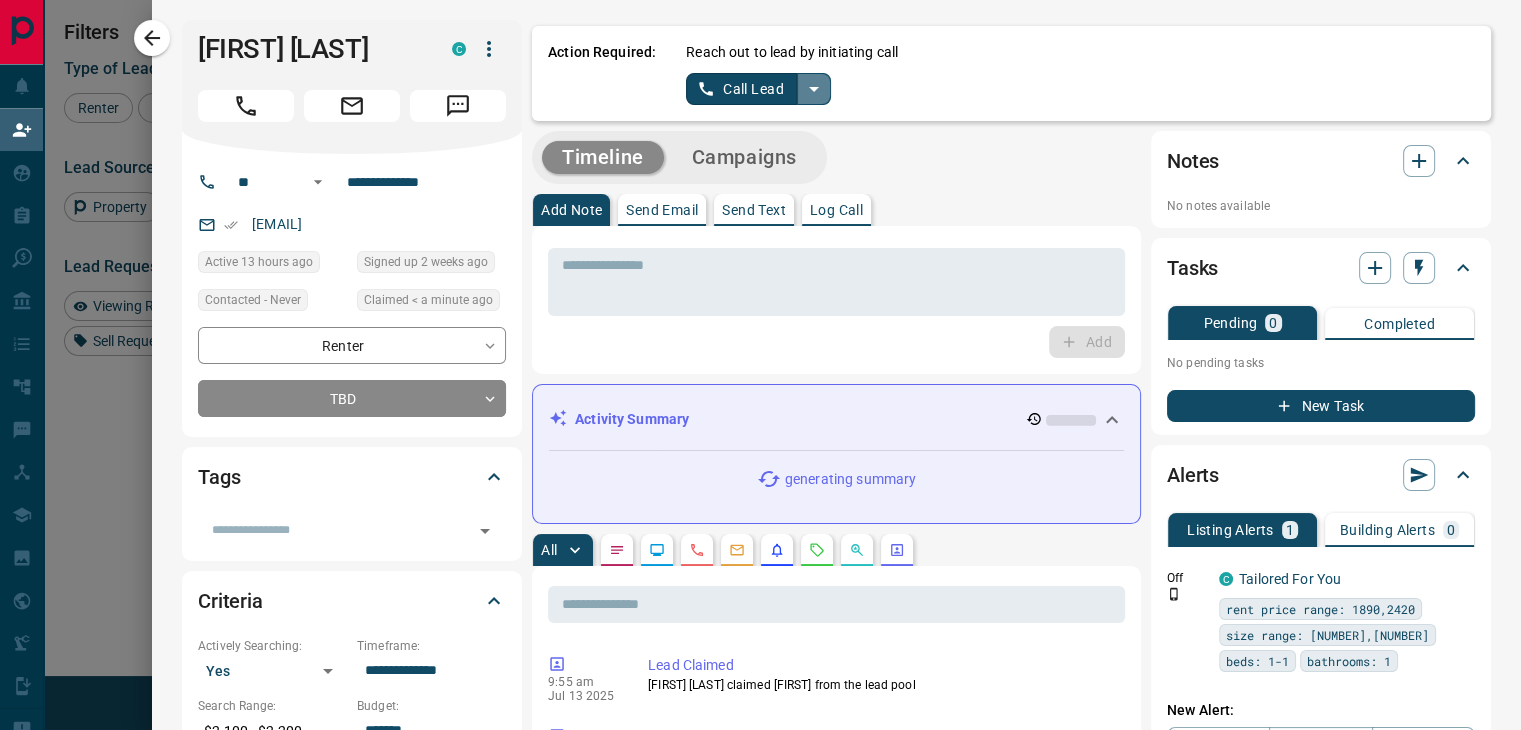 click 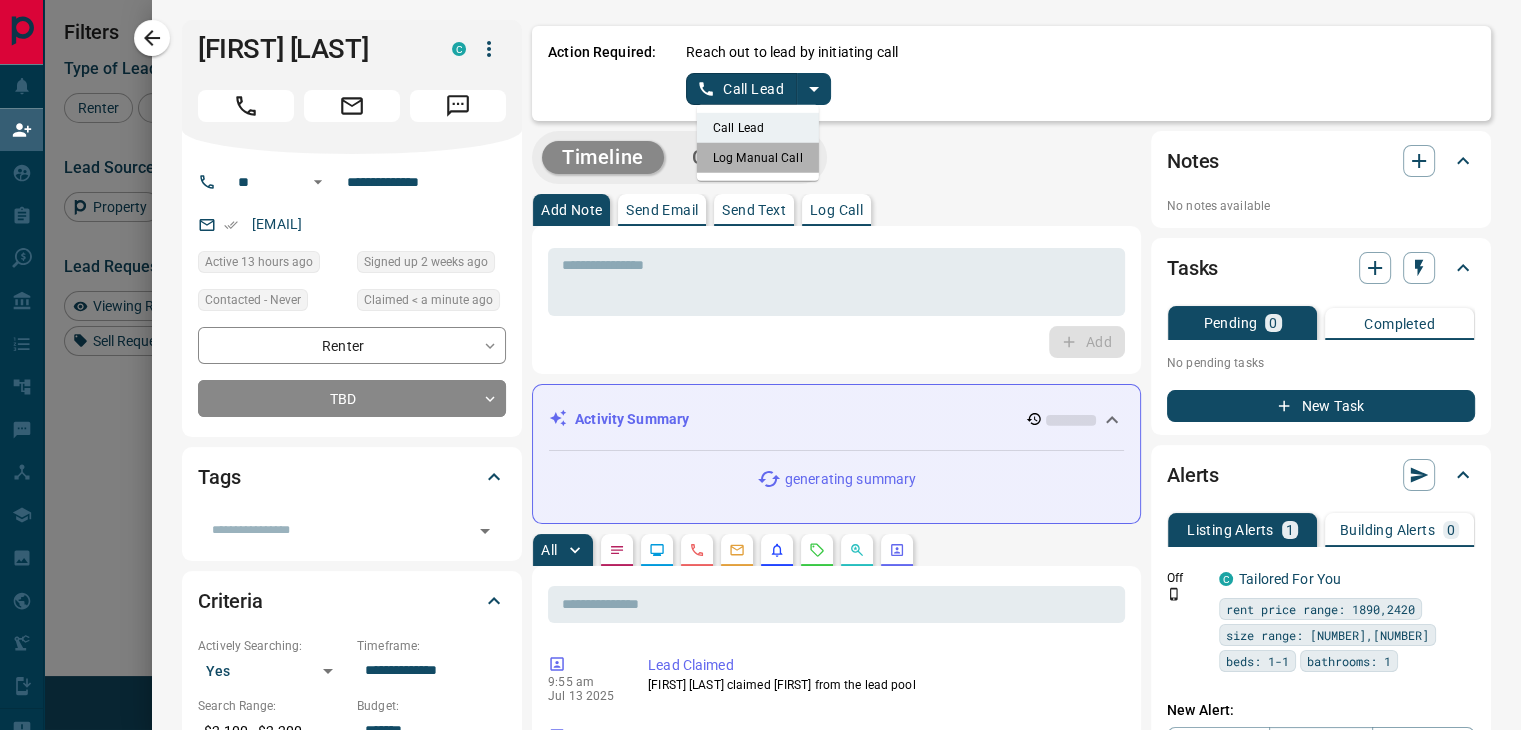 click on "Log Manual Call" at bounding box center (758, 158) 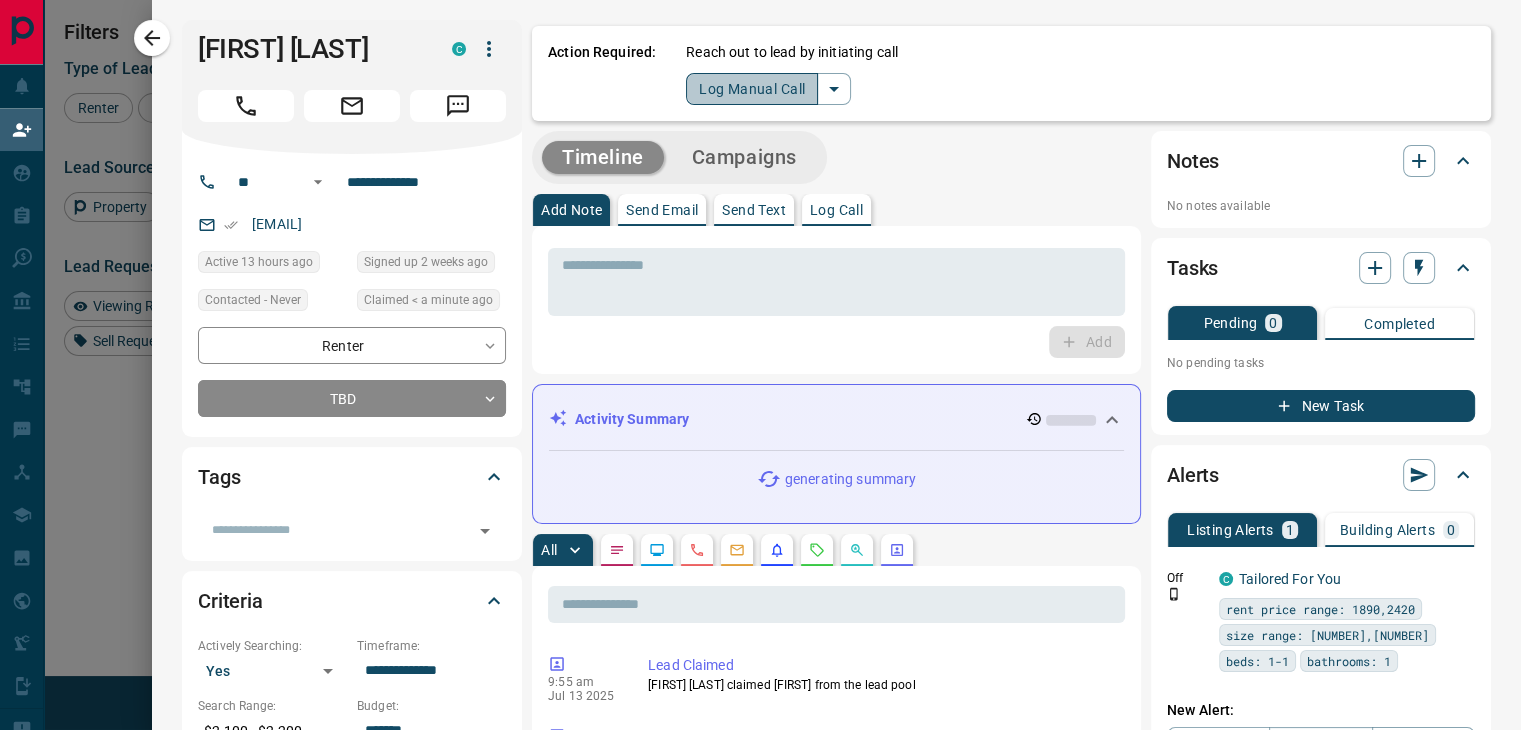 click on "Log Manual Call" at bounding box center (752, 89) 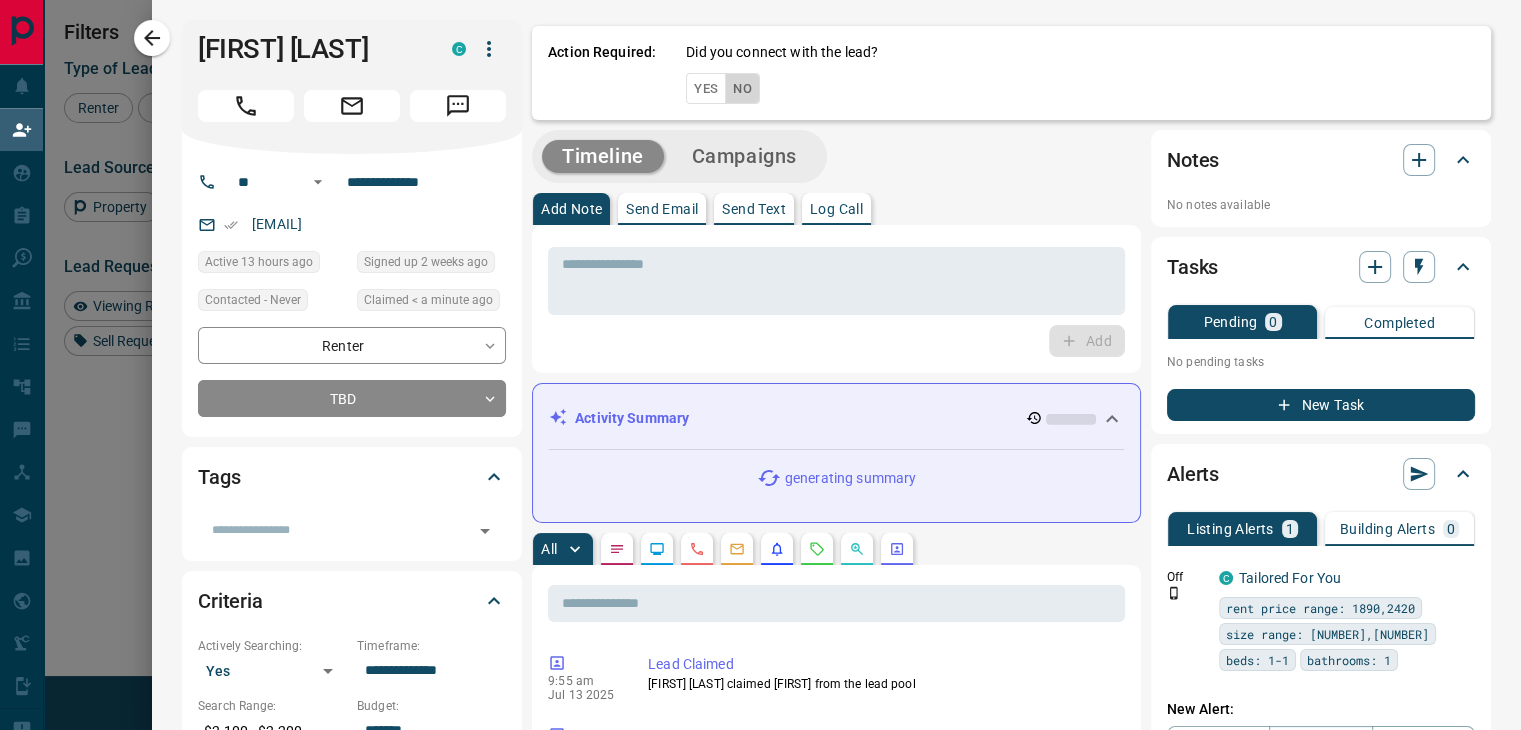 click on "No" at bounding box center [742, 88] 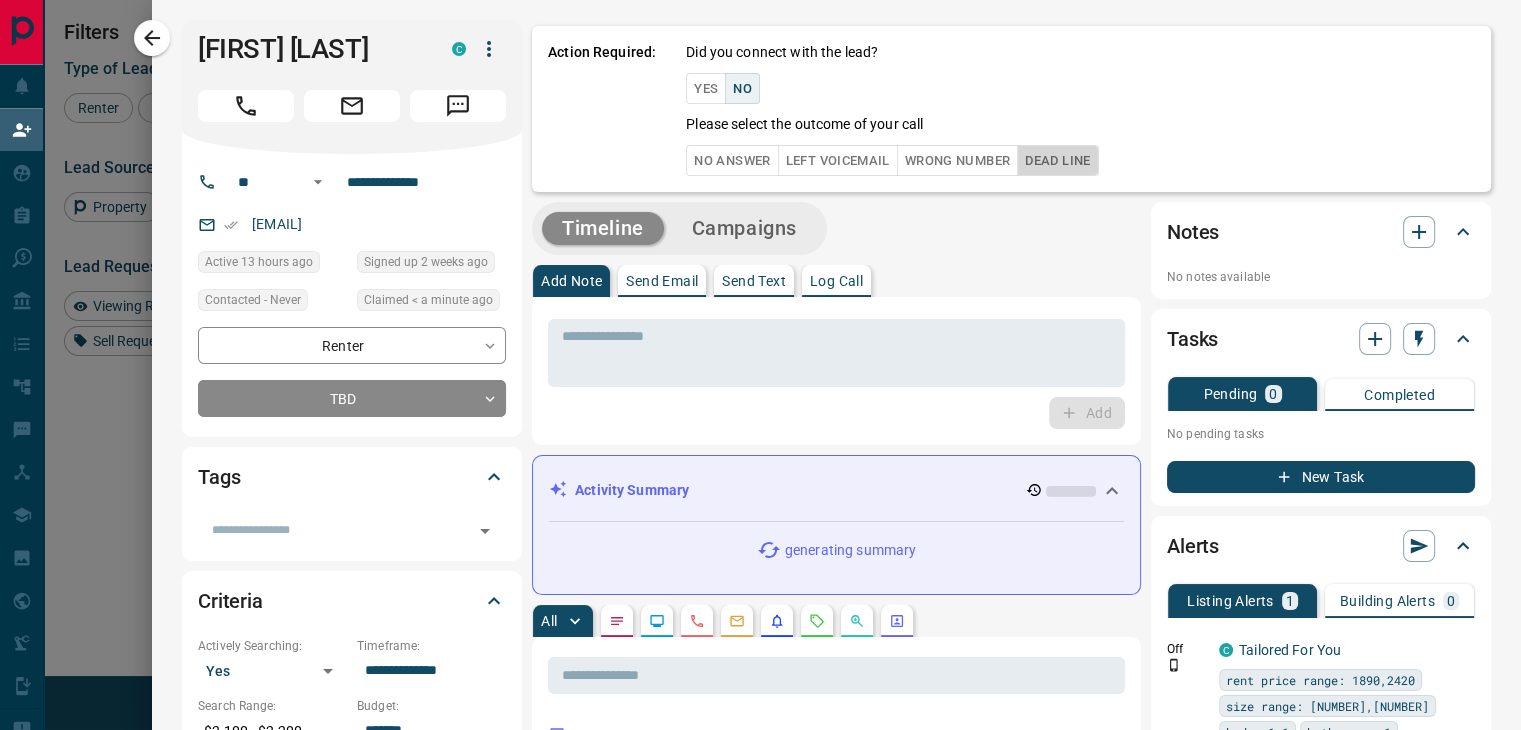 click on "Dead Line" at bounding box center (1057, 160) 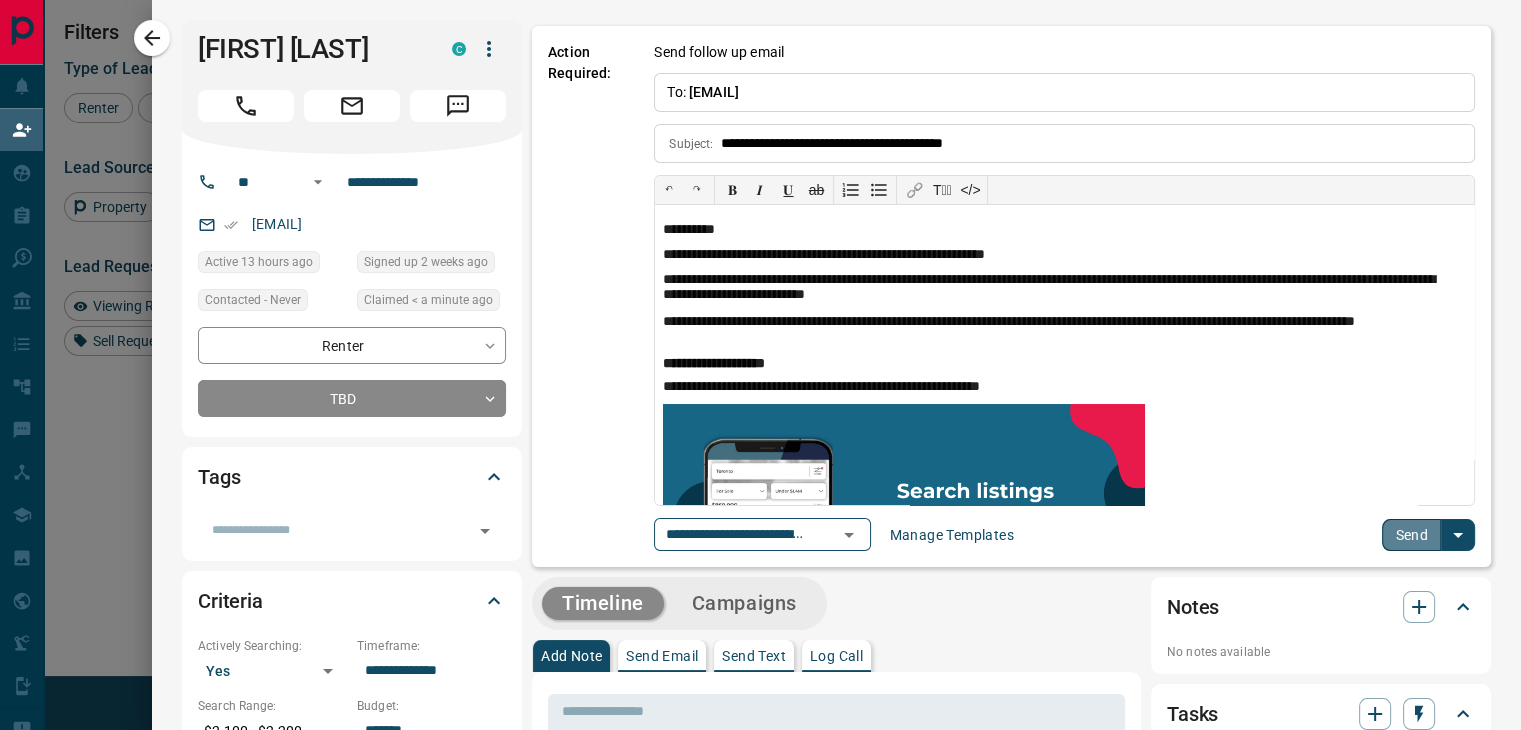 click on "Send" at bounding box center (1411, 535) 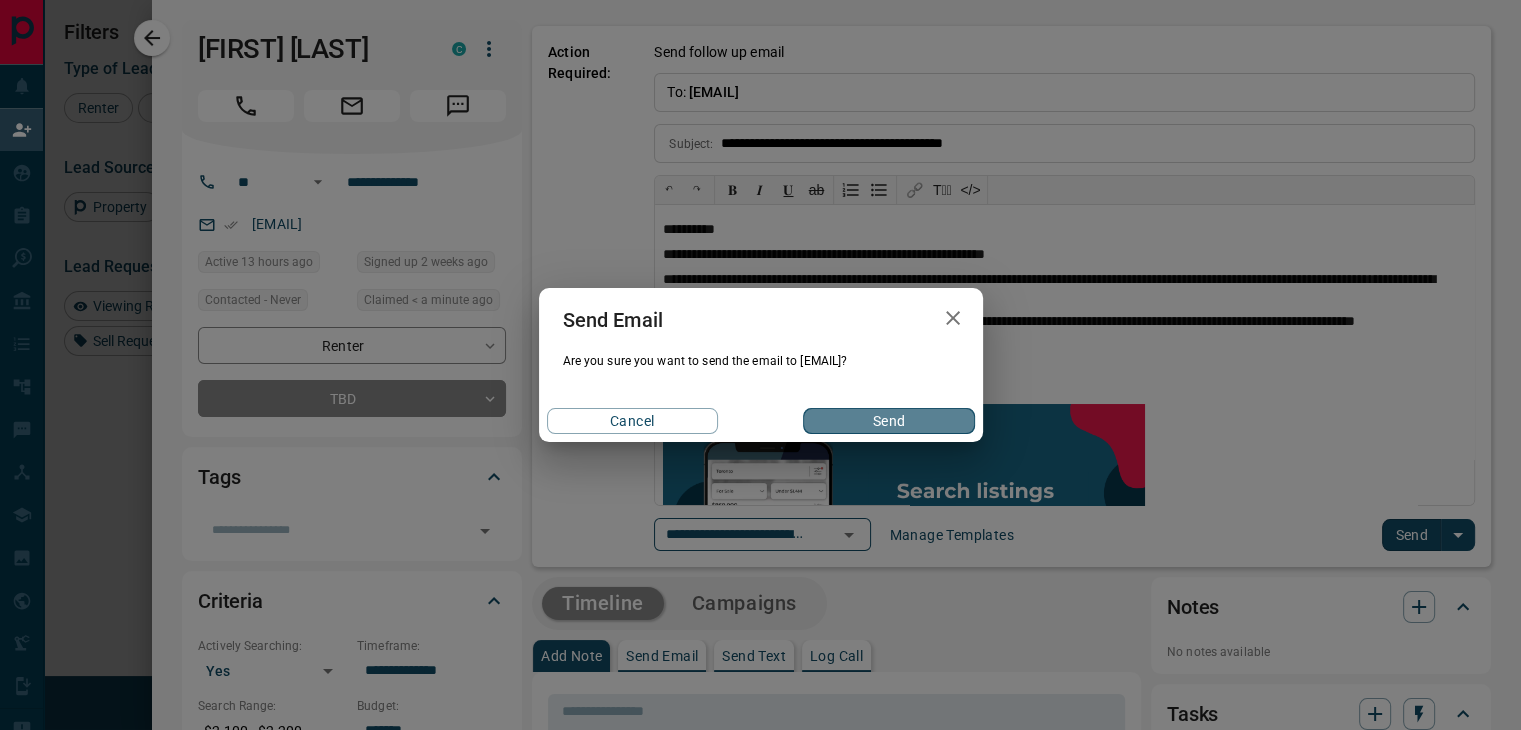 click on "Send" at bounding box center [888, 421] 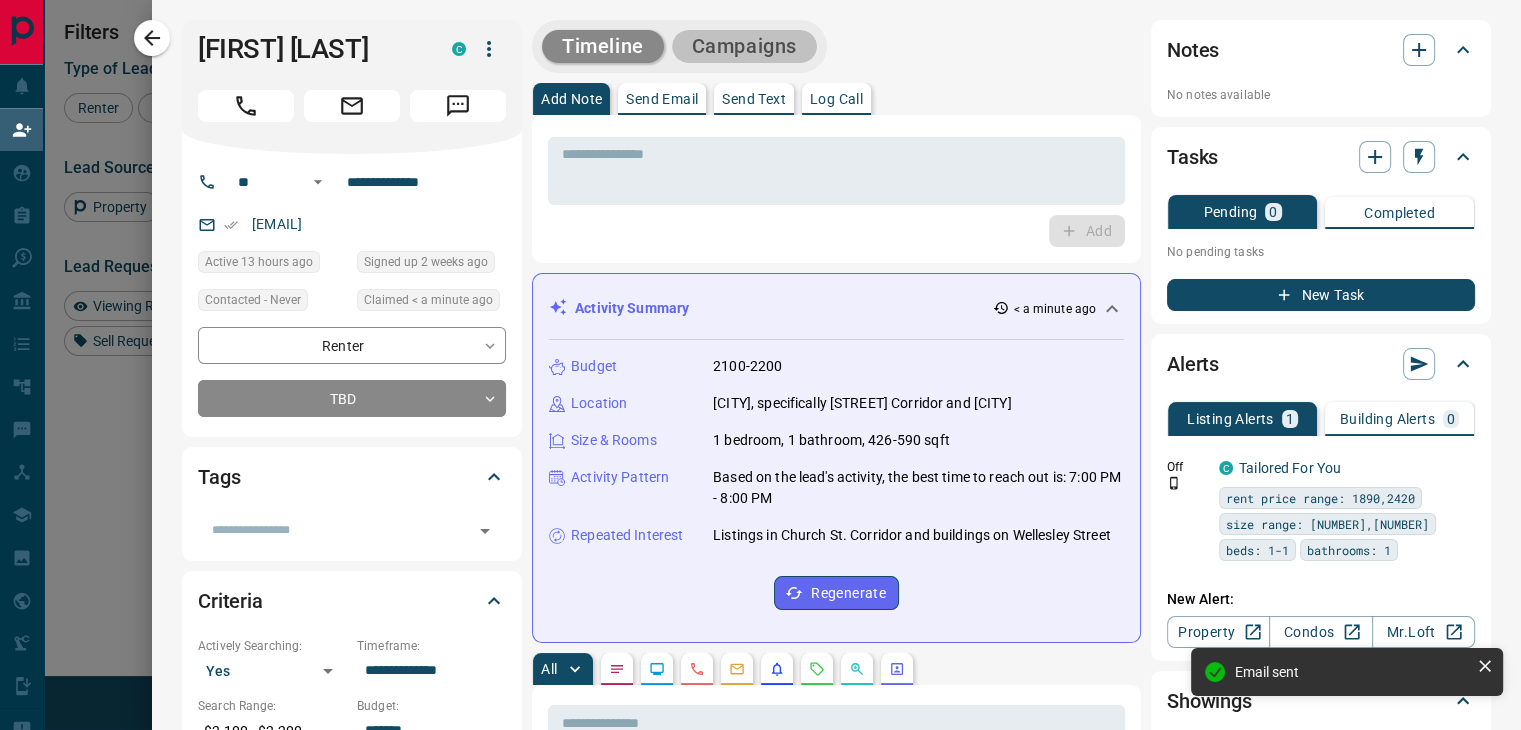 click on "Campaigns" at bounding box center (744, 46) 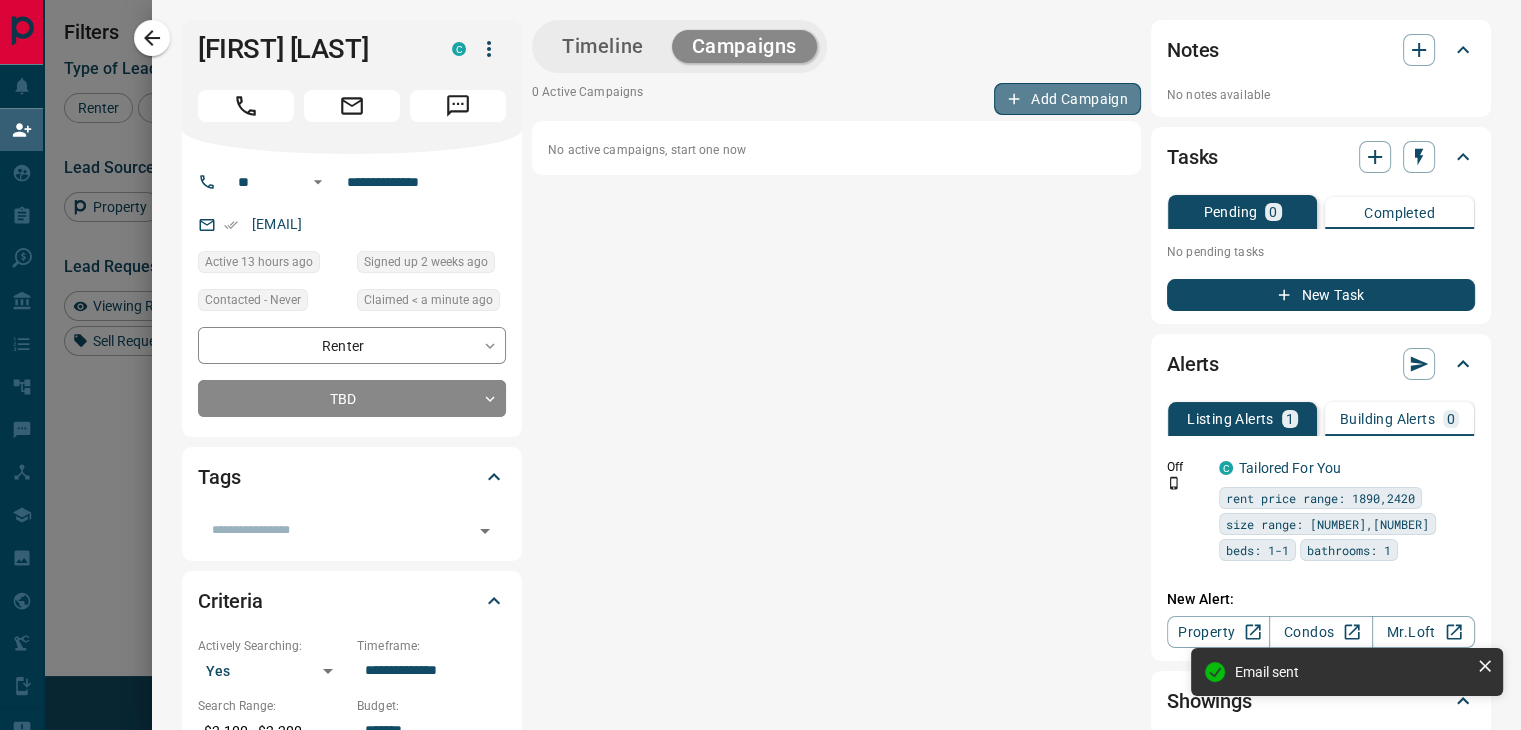 click on "Add Campaign" at bounding box center [1067, 99] 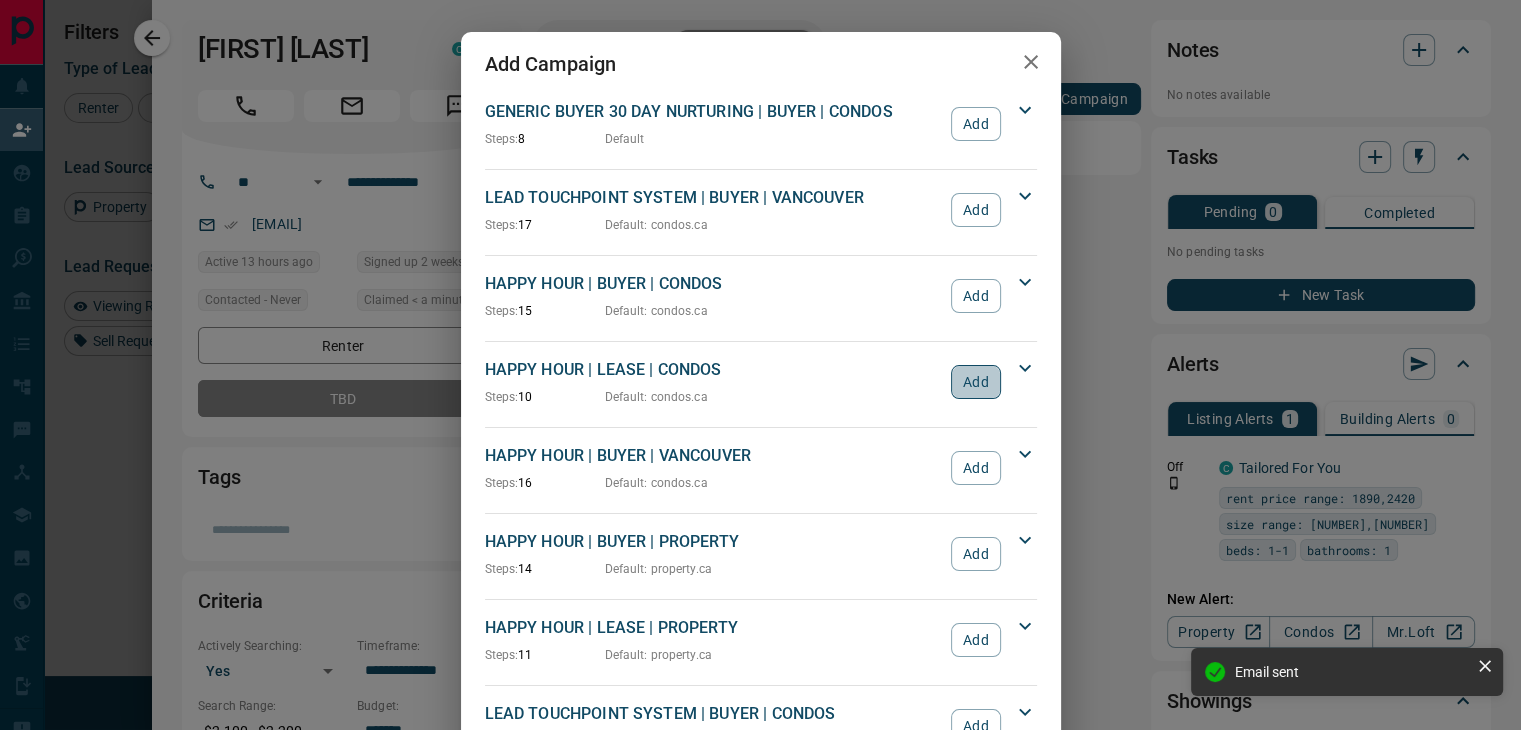click on "Add" at bounding box center (975, 382) 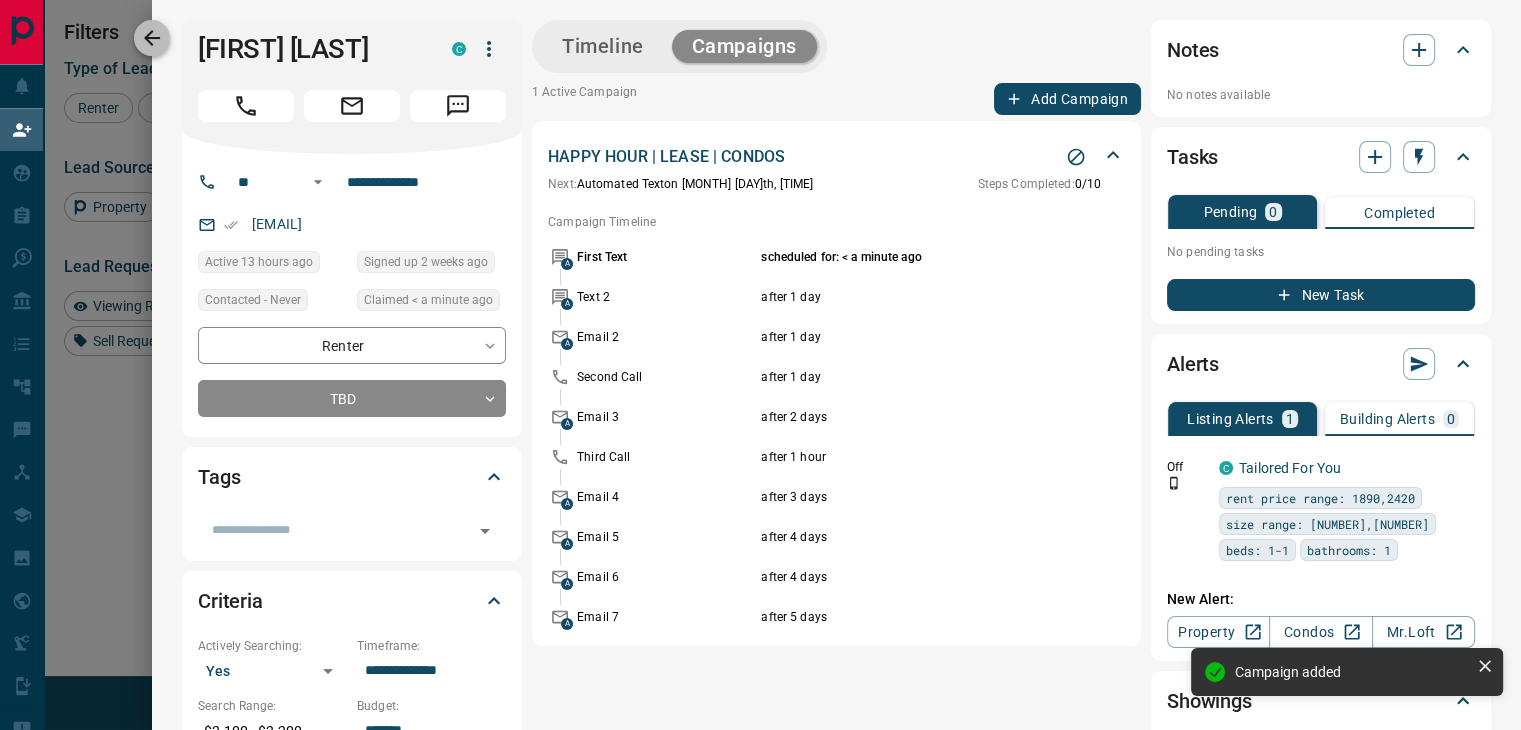click 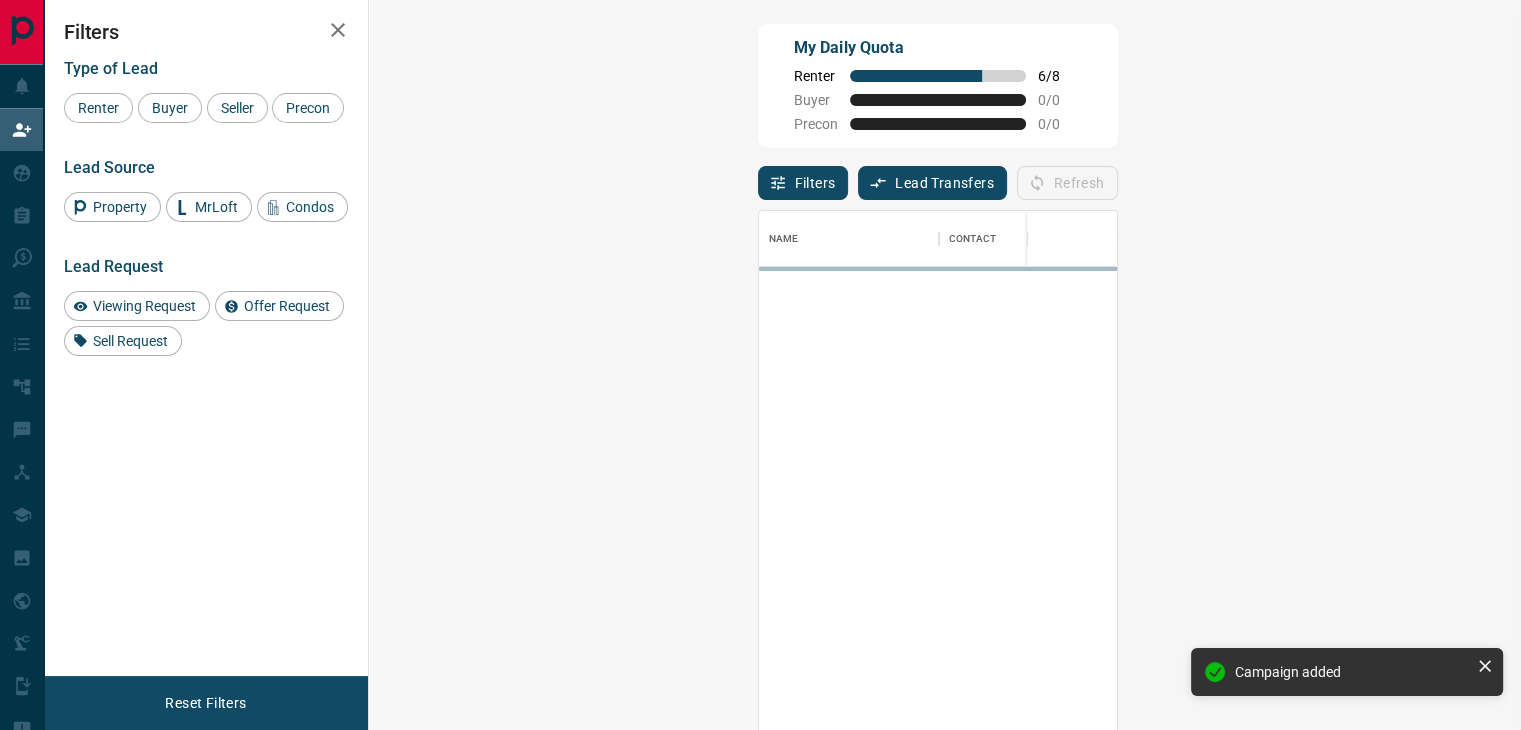 scroll, scrollTop: 16, scrollLeft: 16, axis: both 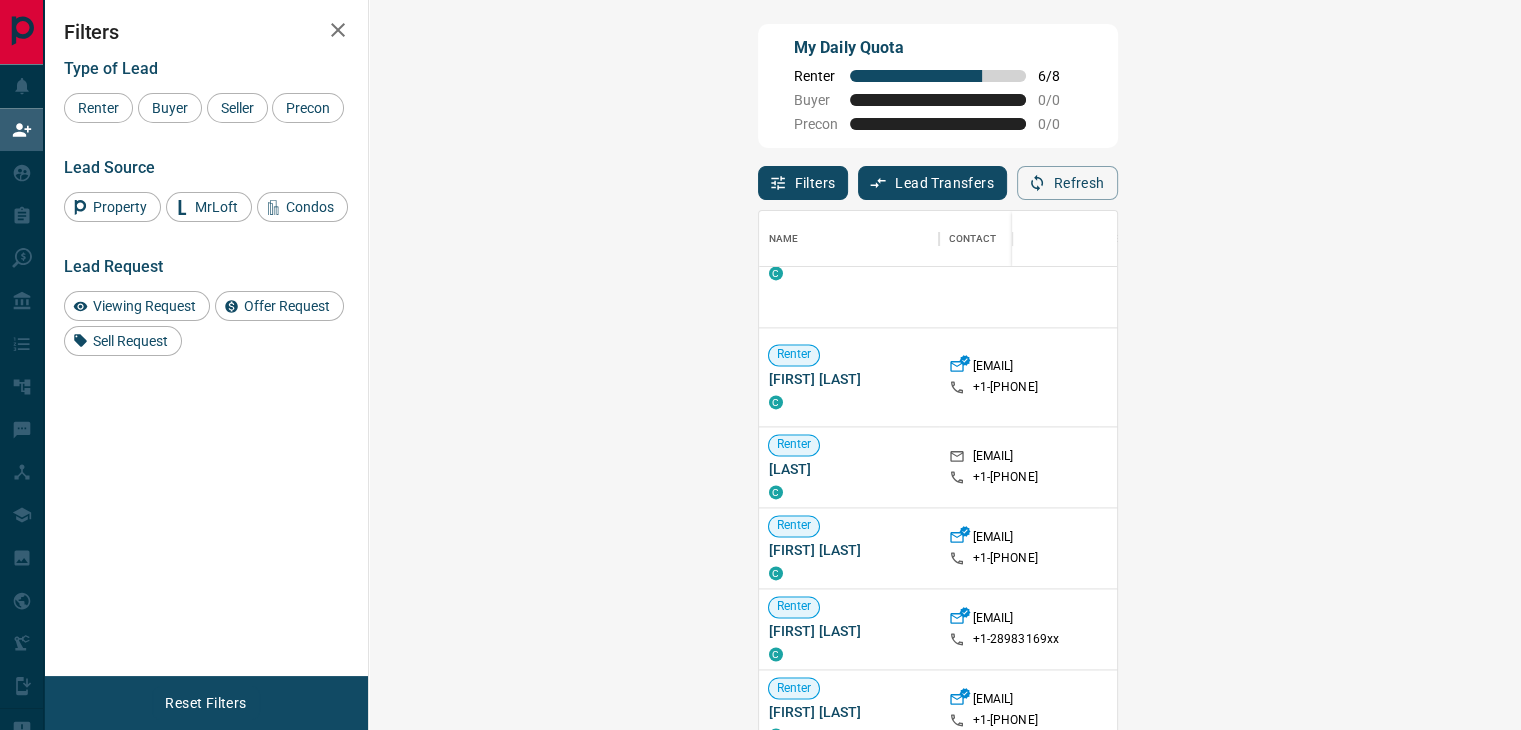 click on "Claim" at bounding box center (1823, 377) 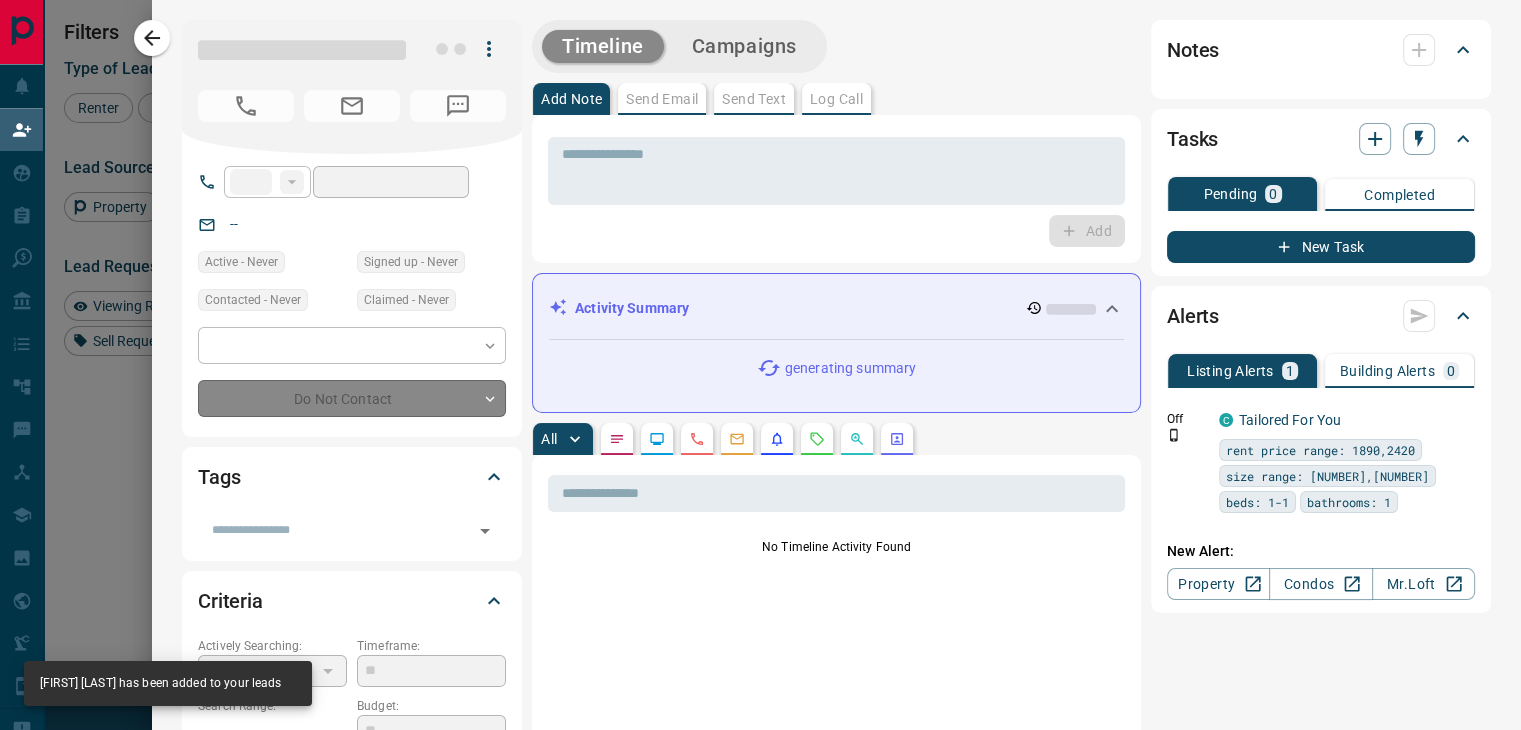 type on "**" 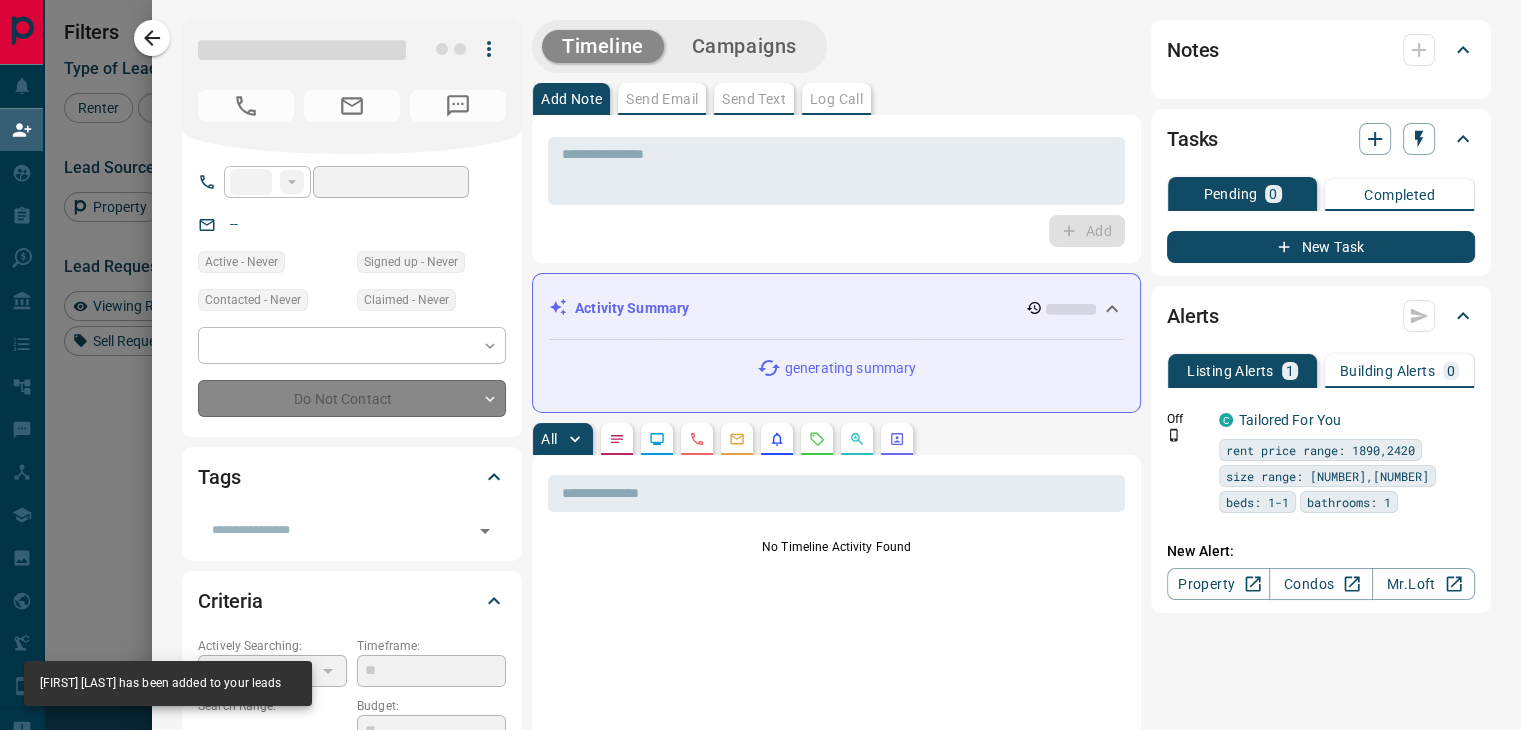 type on "**********" 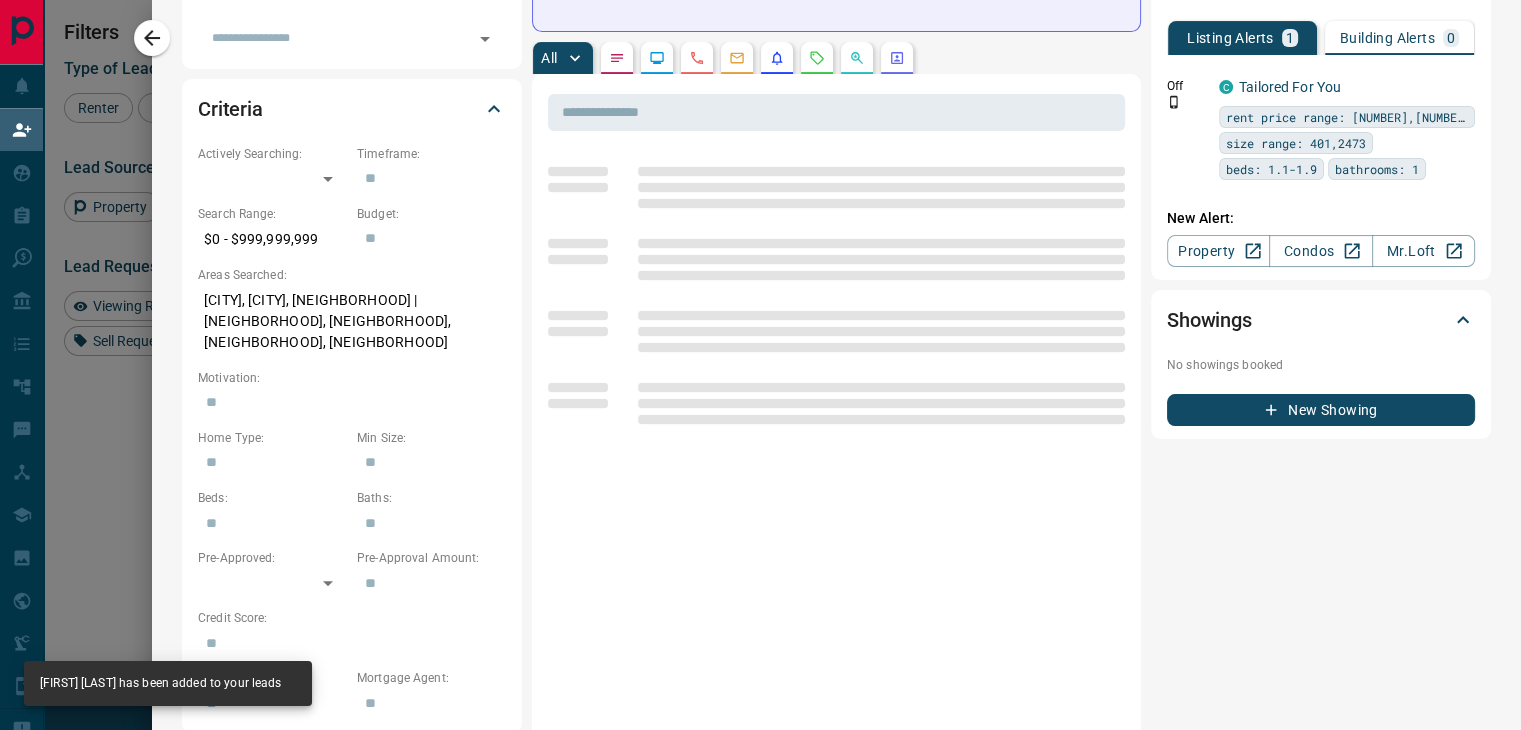 scroll, scrollTop: 496, scrollLeft: 0, axis: vertical 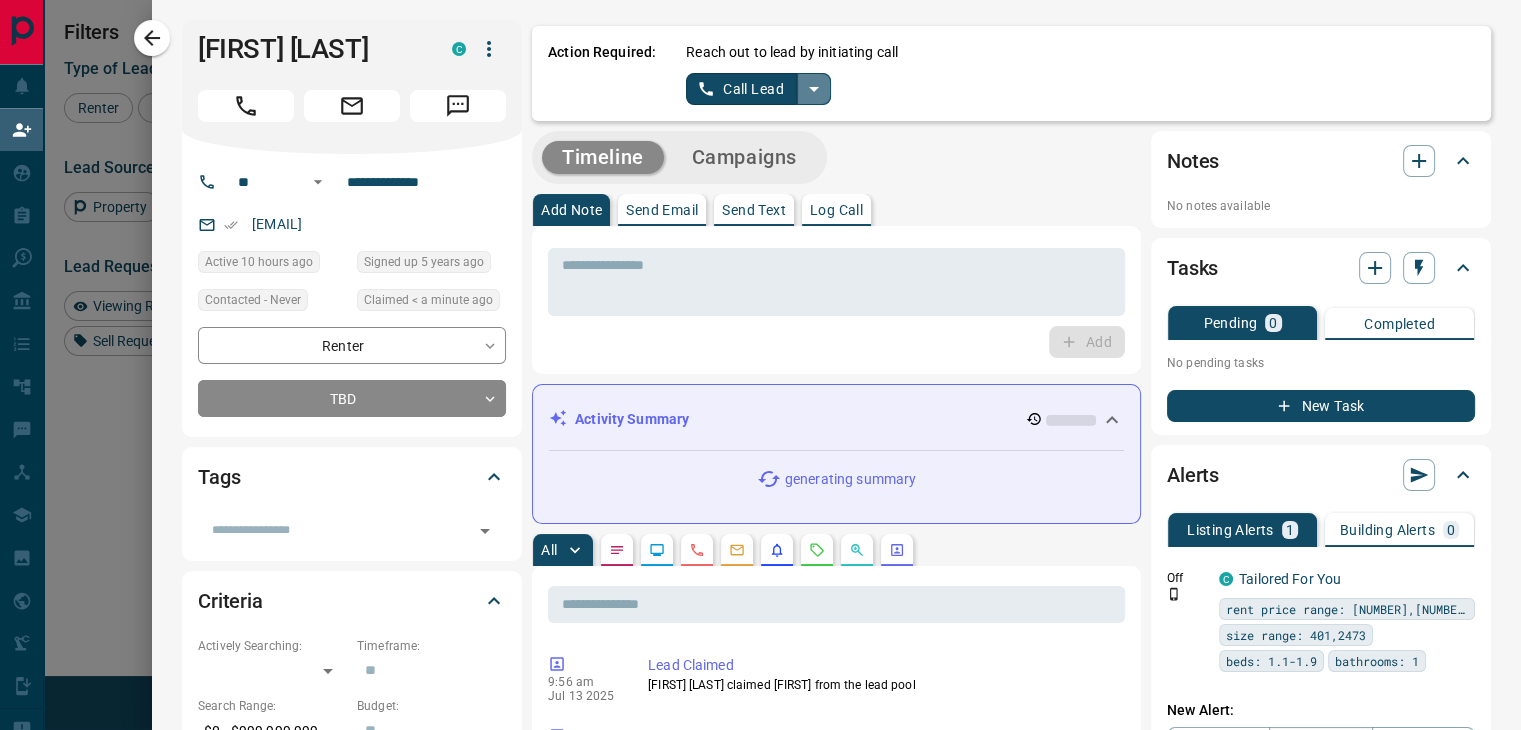 click at bounding box center [814, 89] 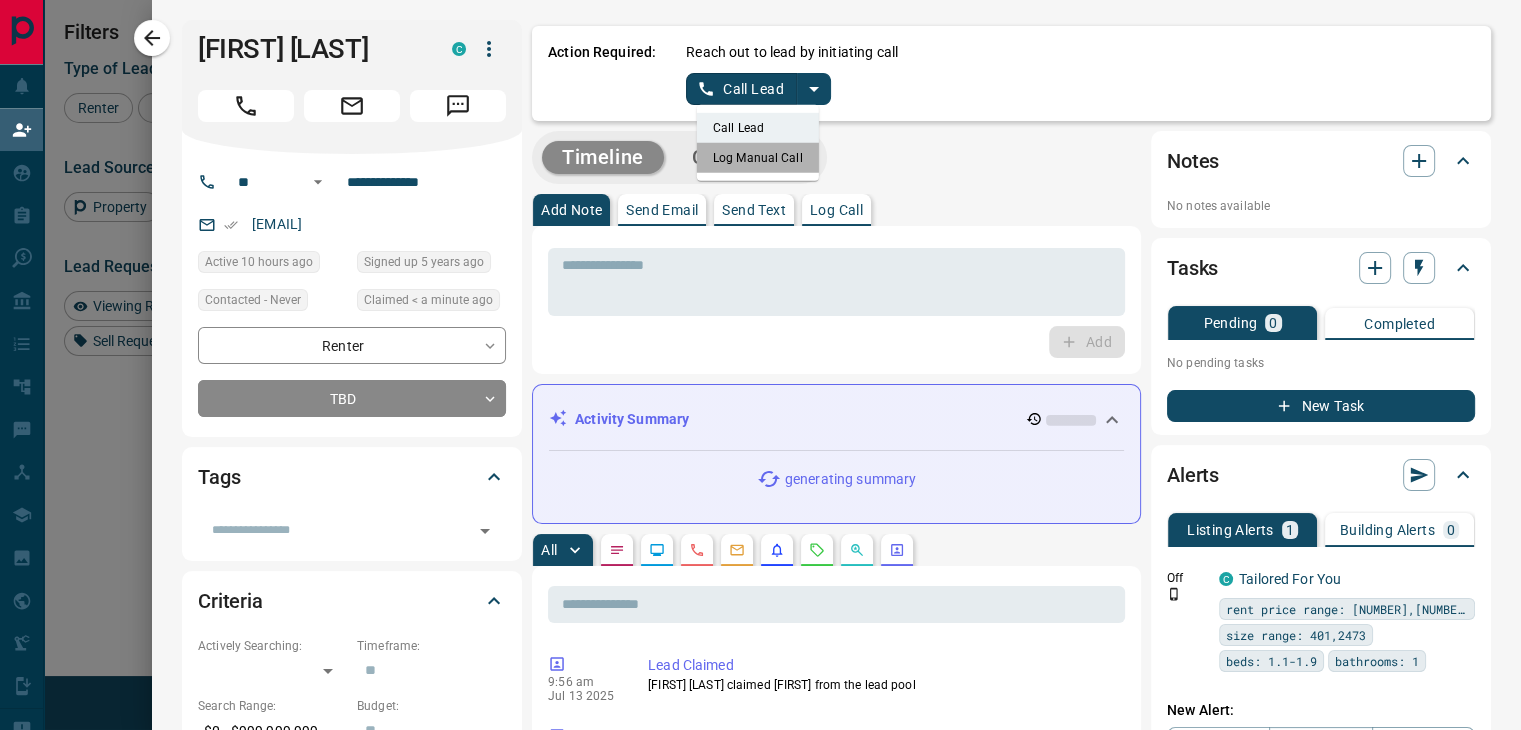 click on "Log Manual Call" at bounding box center [758, 158] 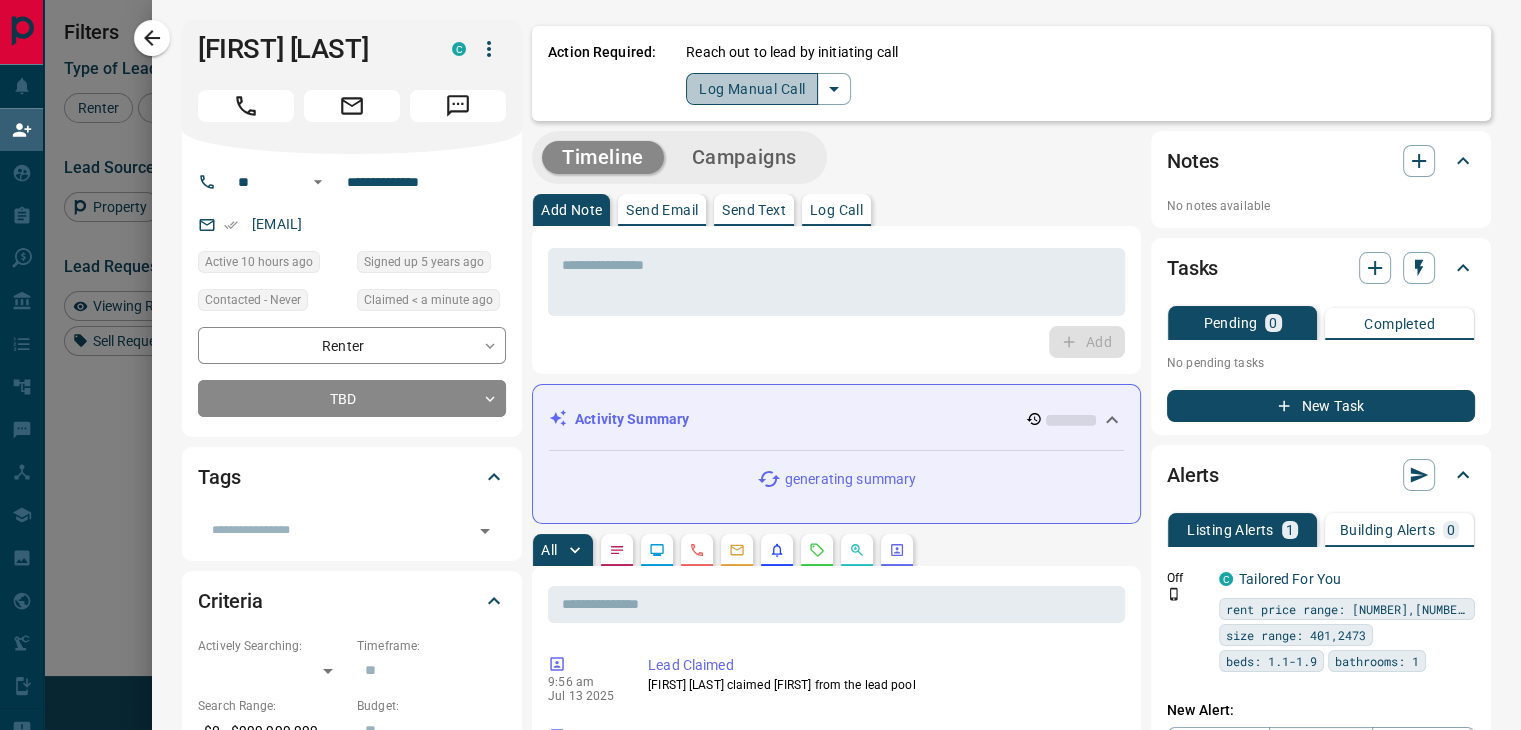 click on "Log Manual Call" at bounding box center [752, 89] 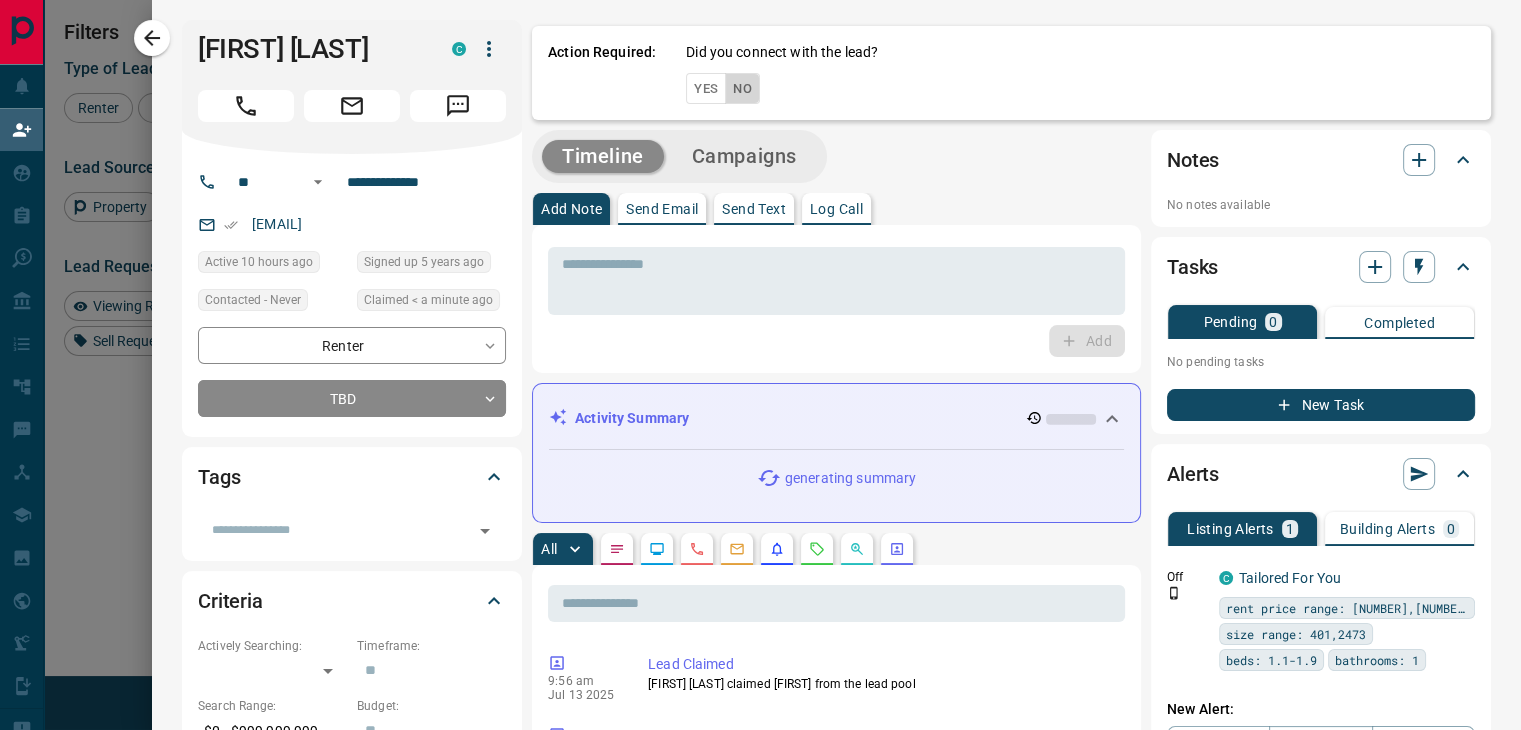 click on "No" at bounding box center [742, 88] 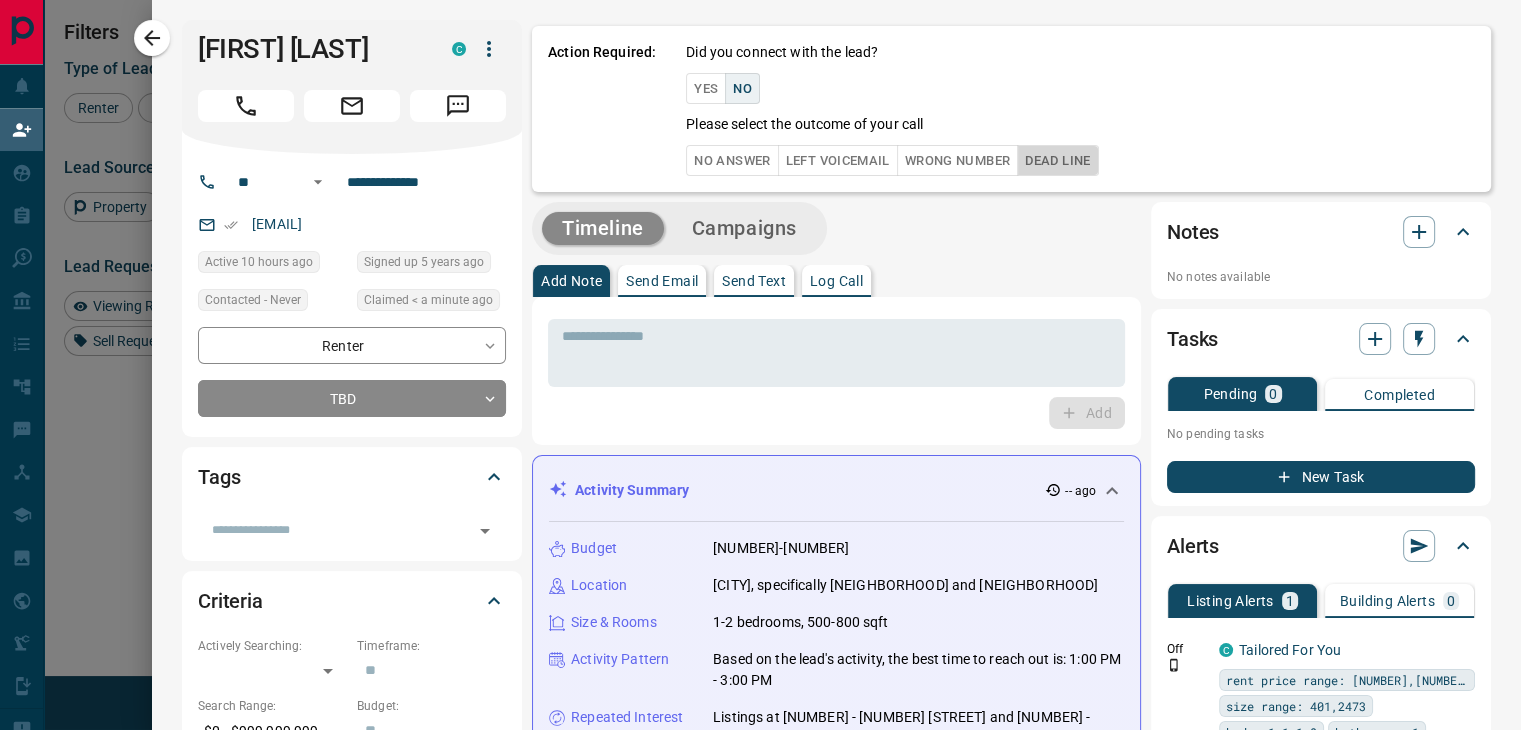 click on "Dead Line" at bounding box center (1057, 160) 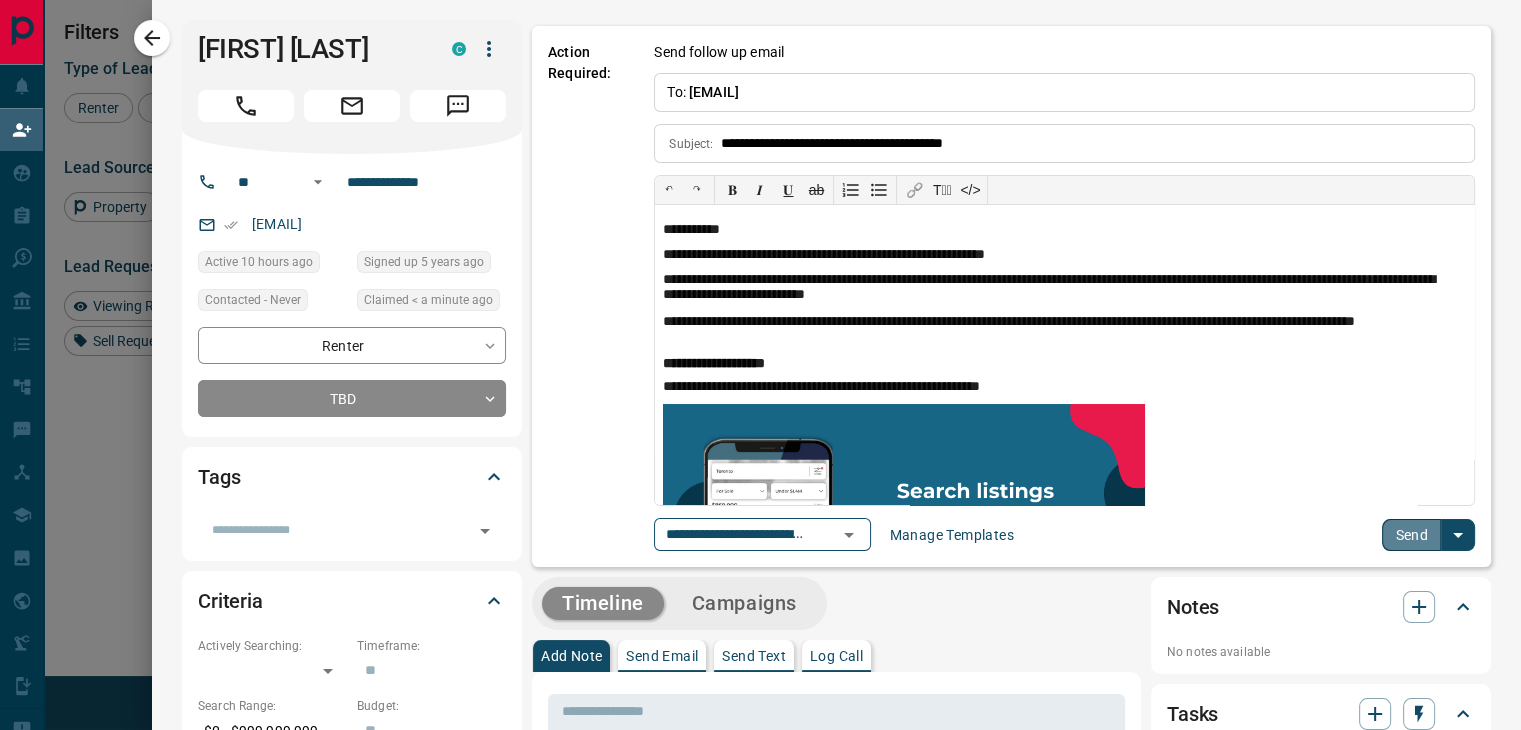 click on "Send" at bounding box center (1411, 535) 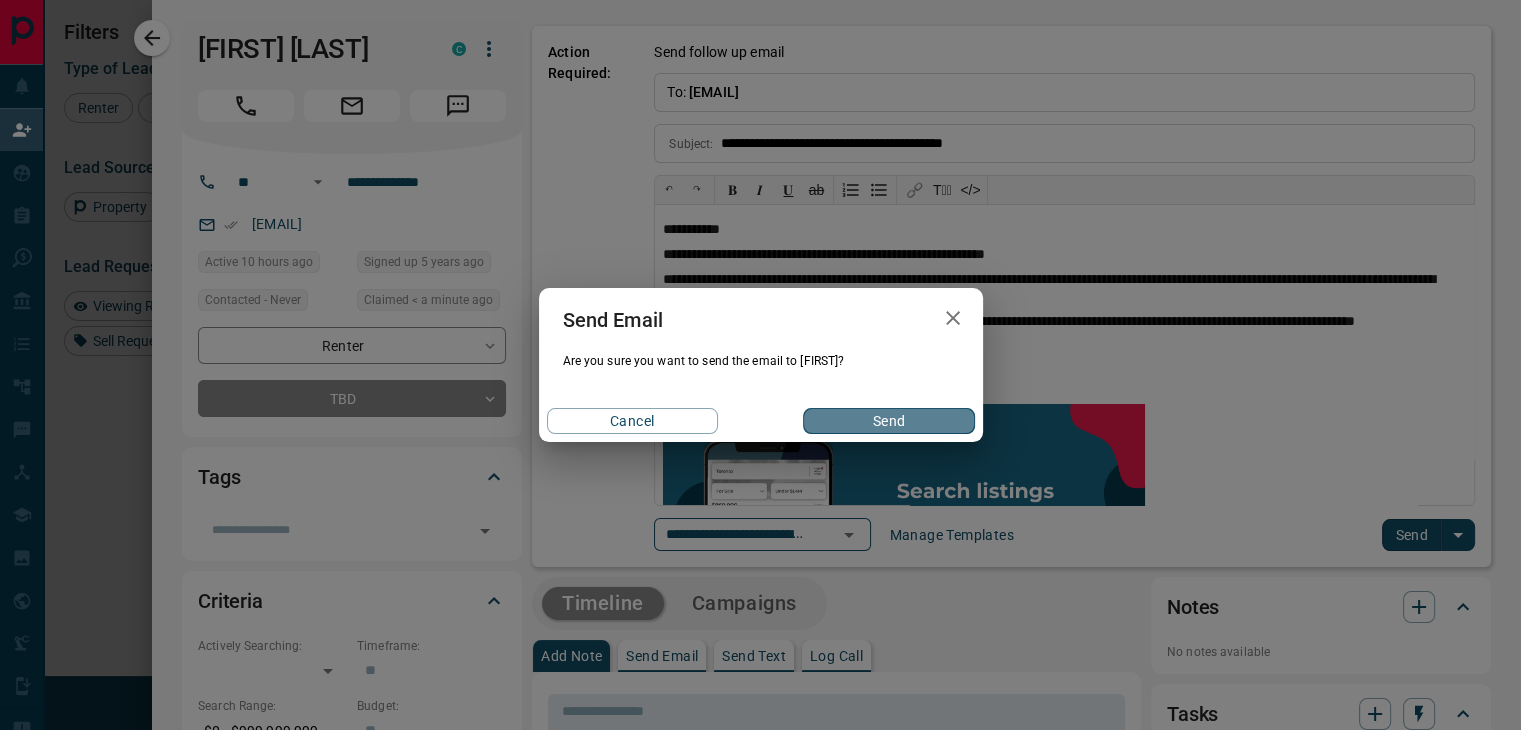 click on "Send" at bounding box center (888, 421) 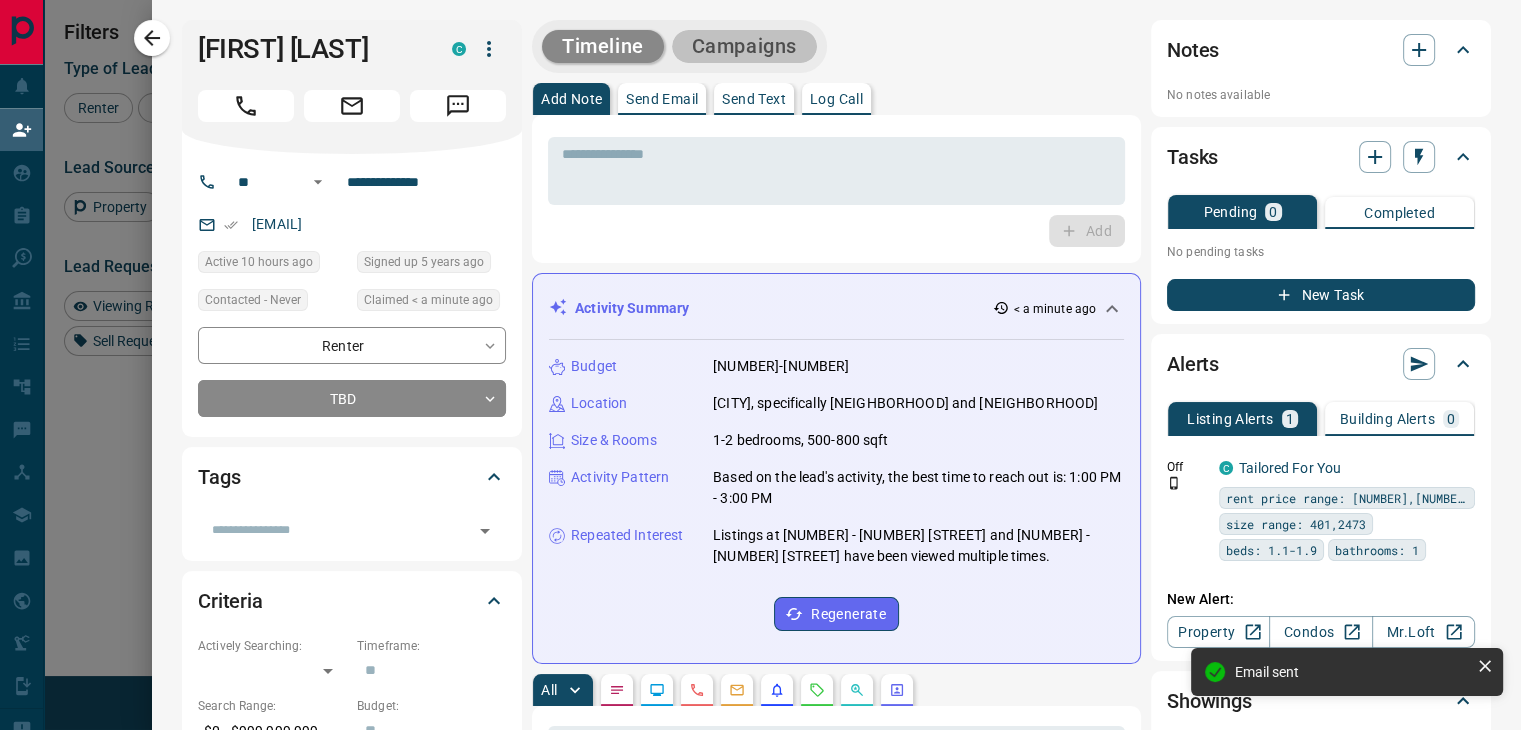 click on "Campaigns" at bounding box center [744, 46] 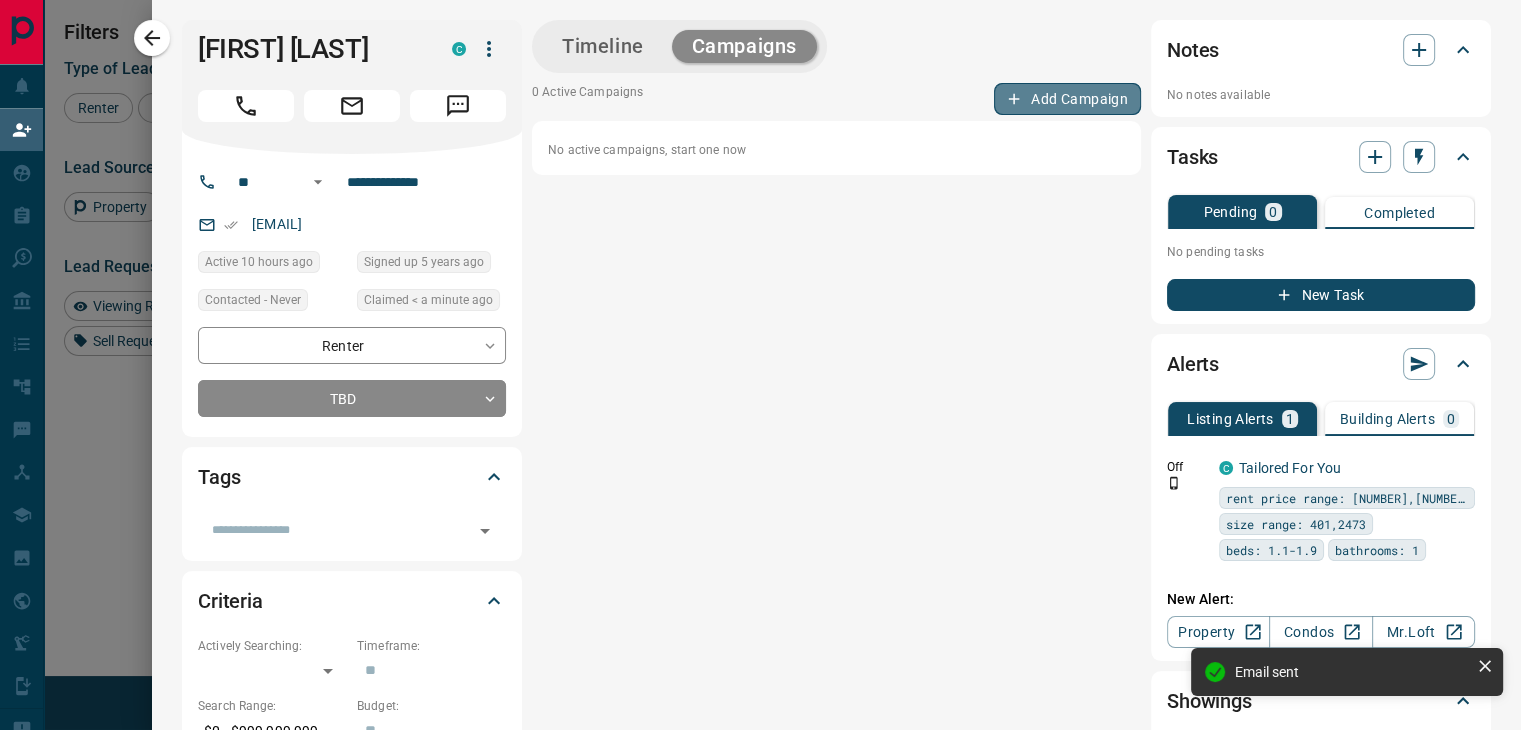 click on "Add Campaign" at bounding box center [1067, 99] 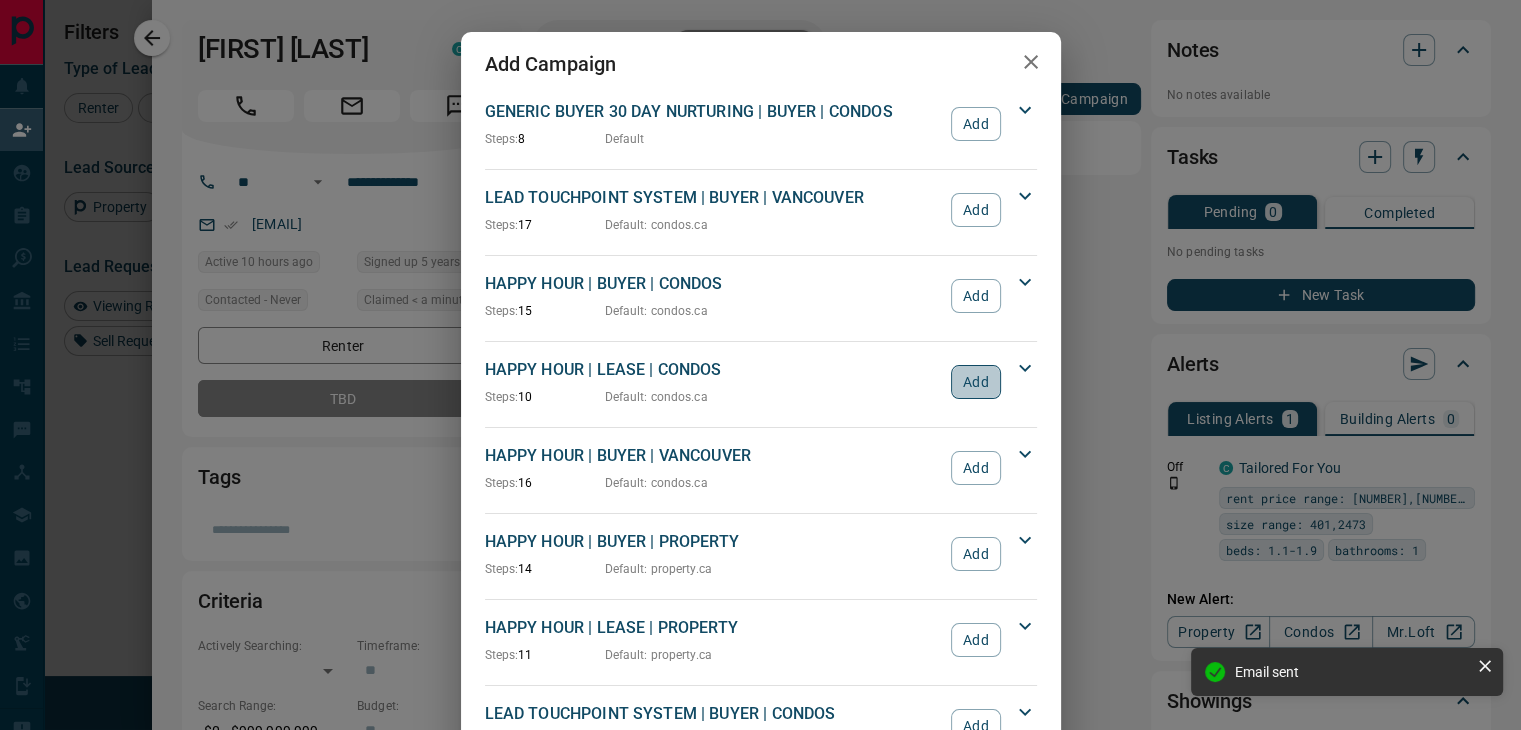 click on "Add" at bounding box center (975, 382) 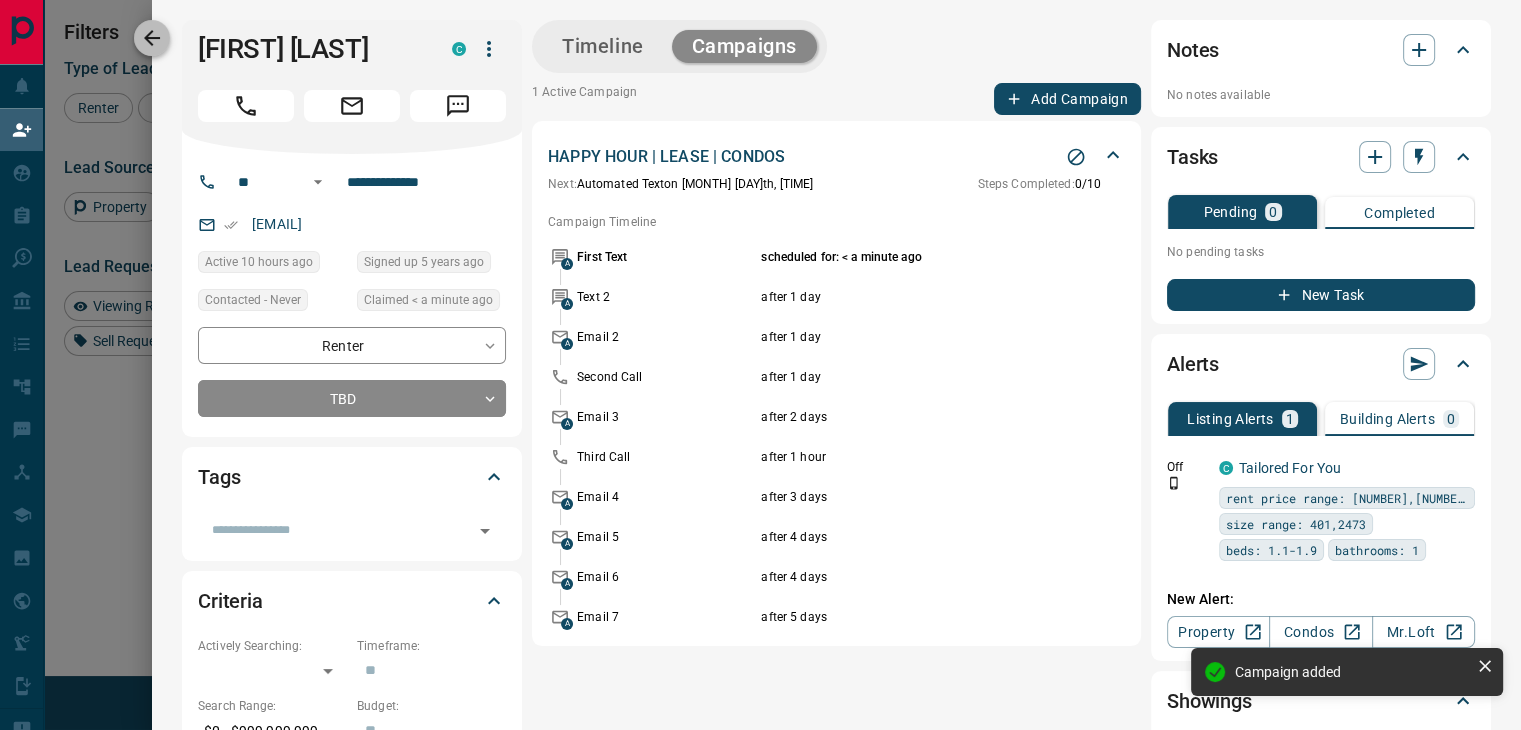 click 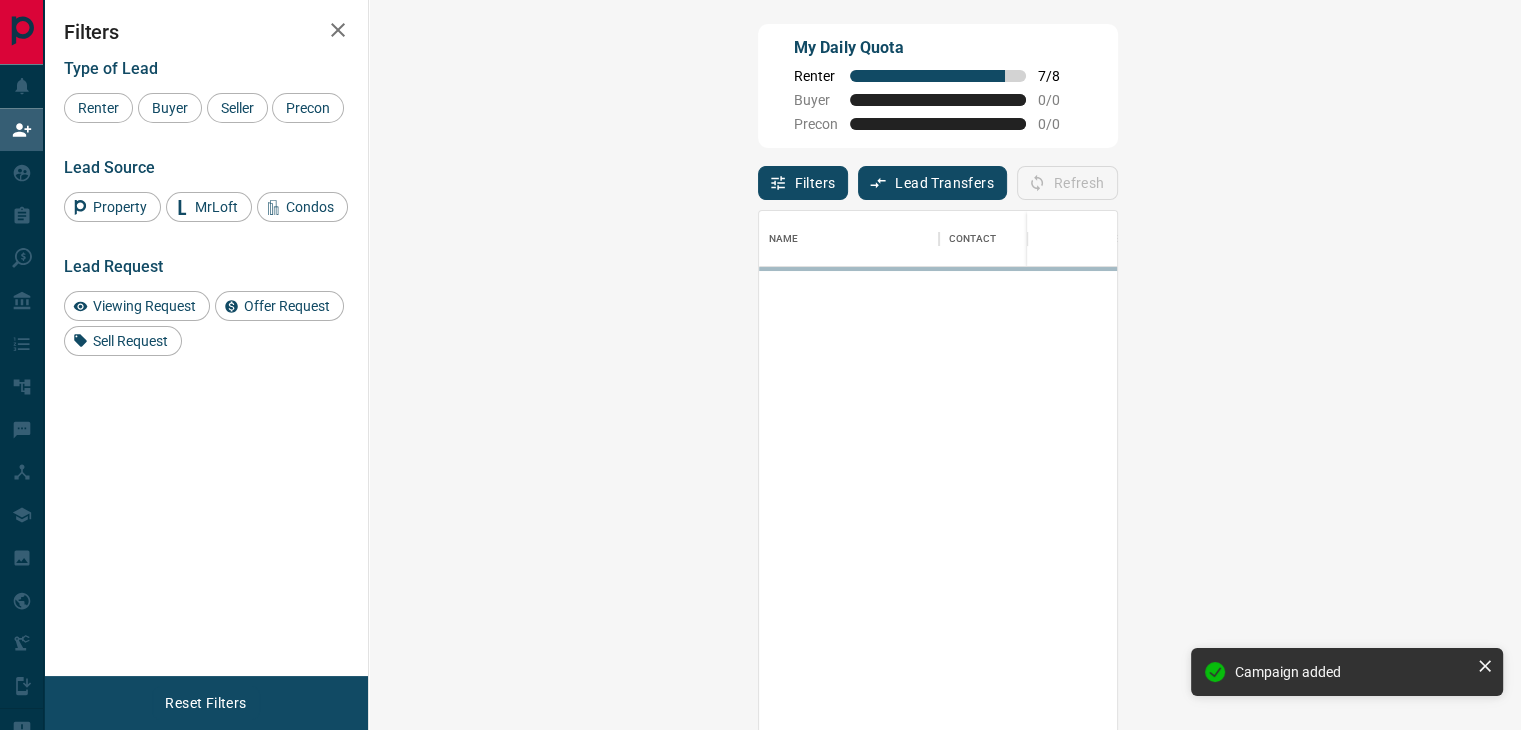 scroll, scrollTop: 16, scrollLeft: 16, axis: both 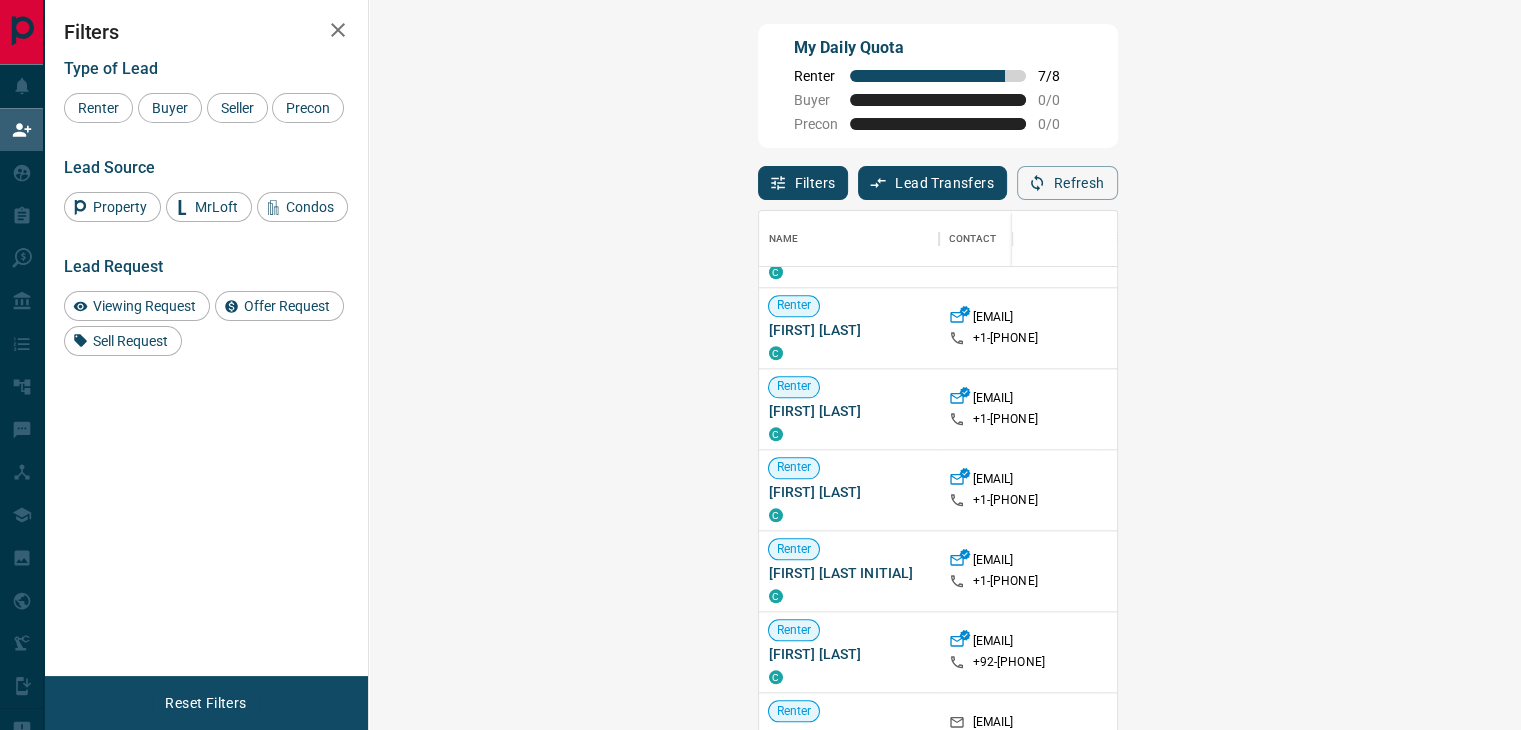 click on "Claim" at bounding box center (1823, 409) 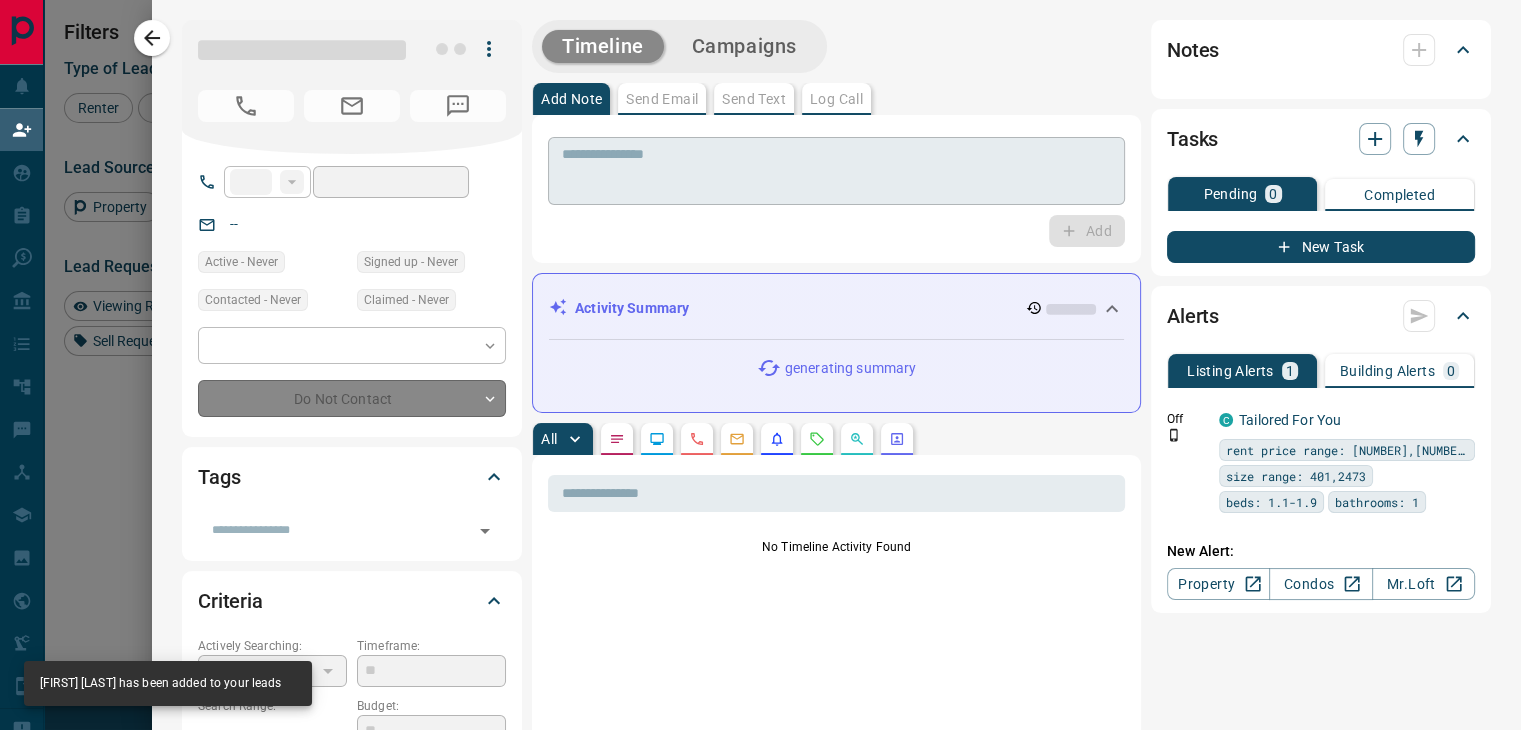 type on "**" 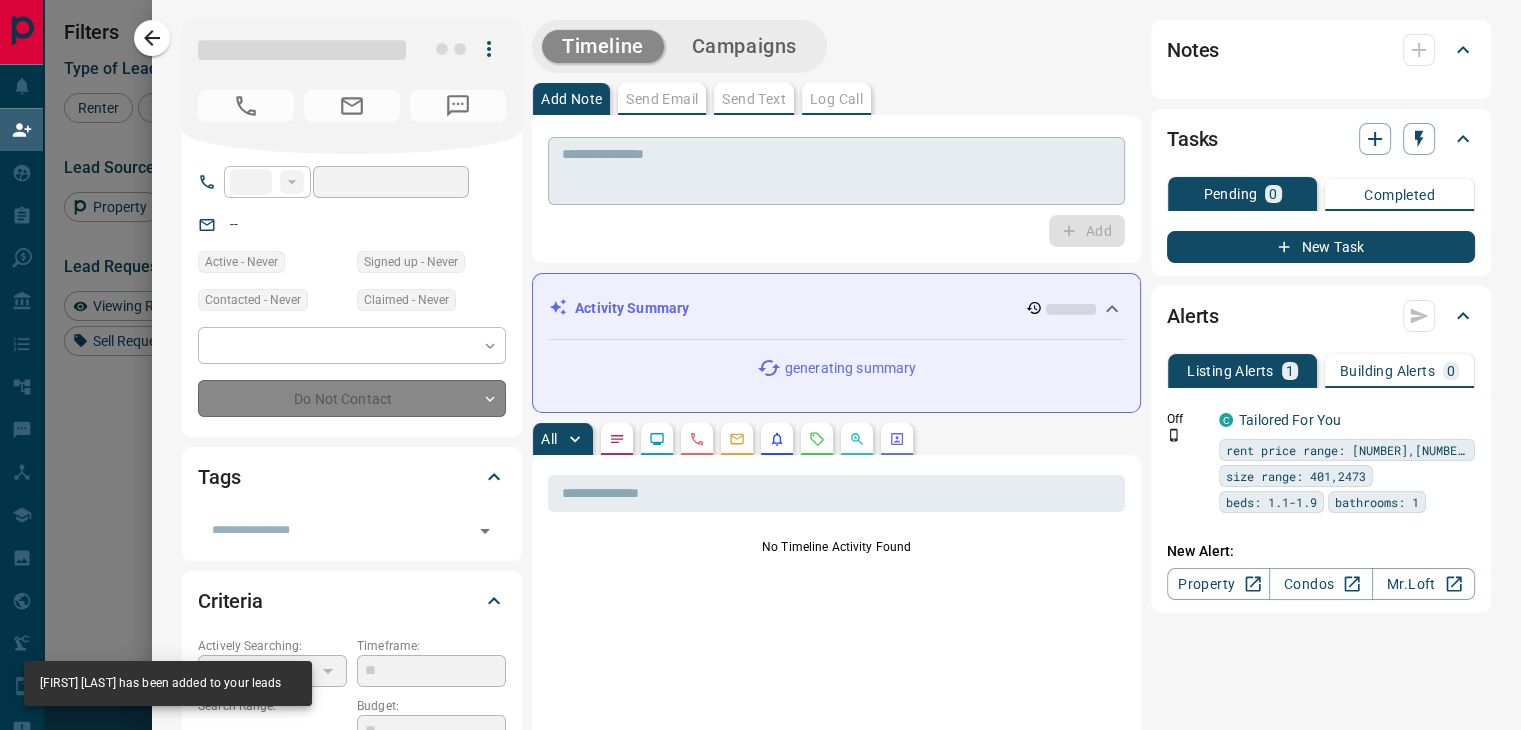 type on "**********" 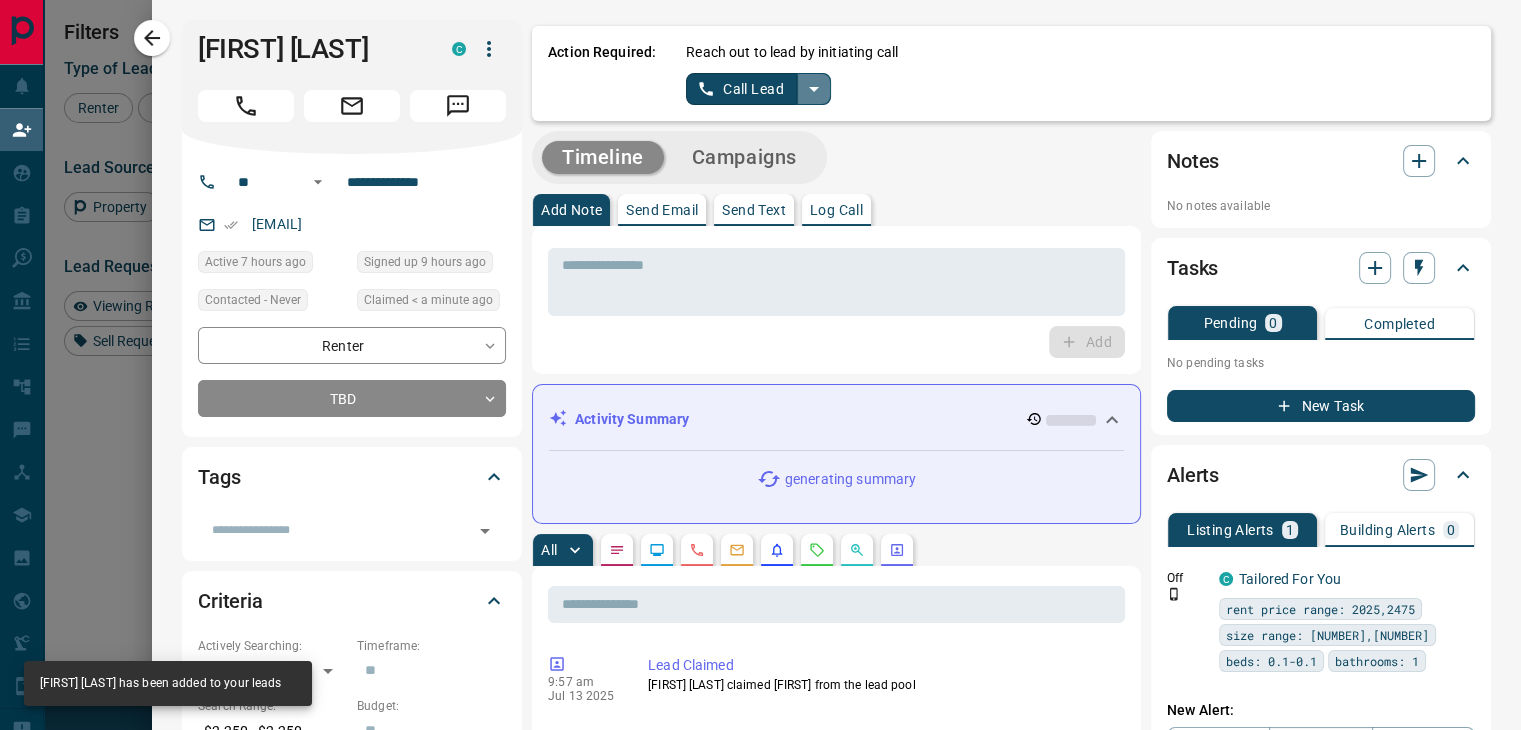 click 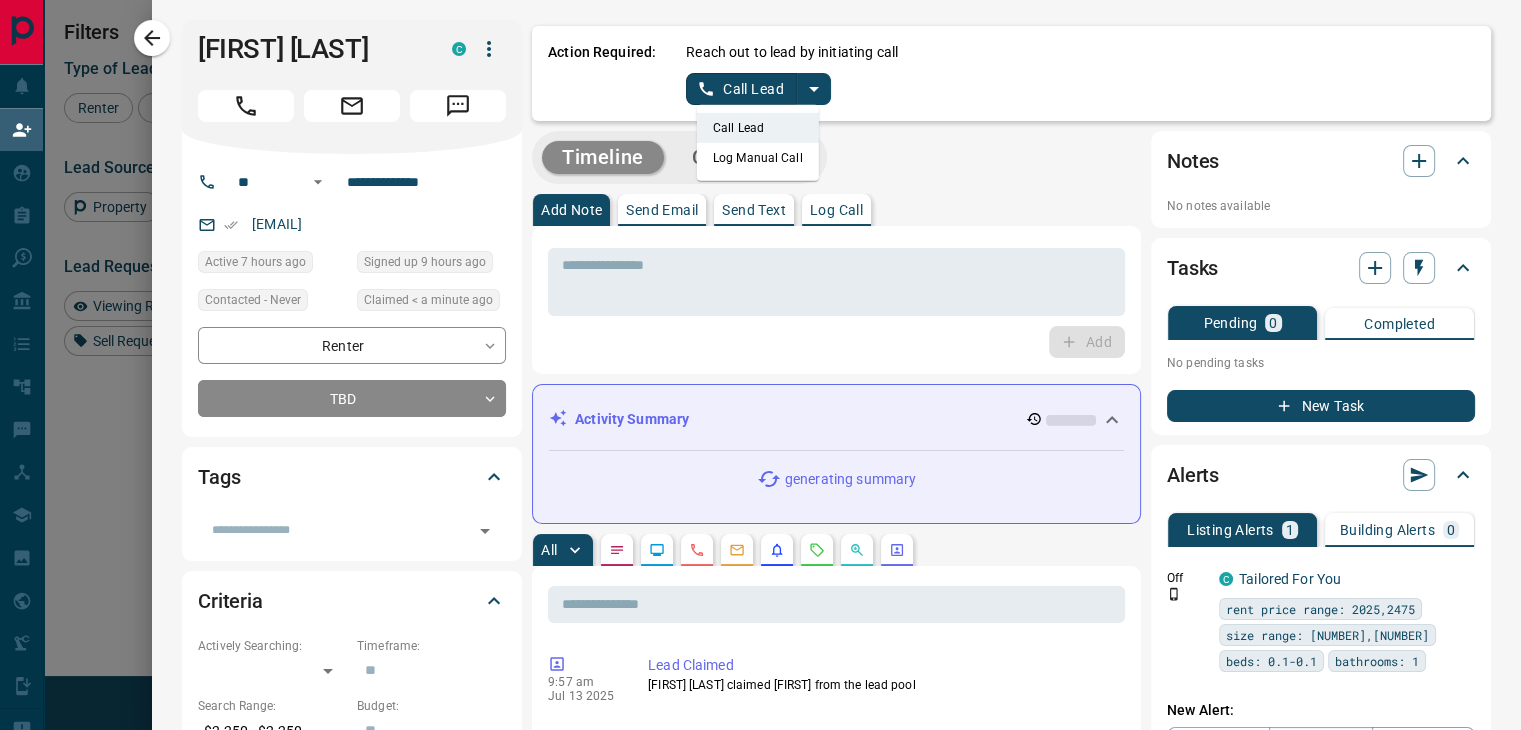 click on "Log Manual Call" at bounding box center (758, 158) 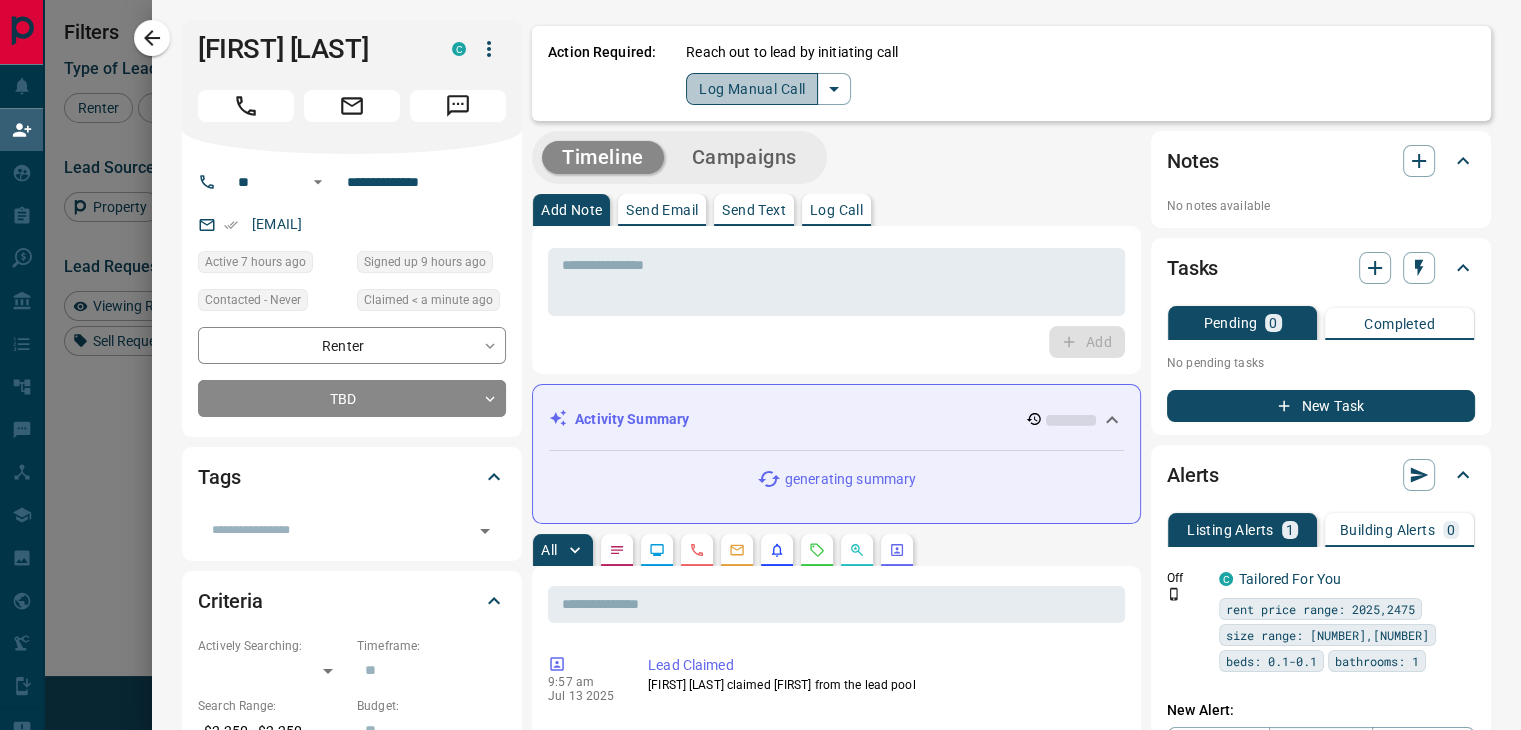 click on "Log Manual Call" at bounding box center [752, 89] 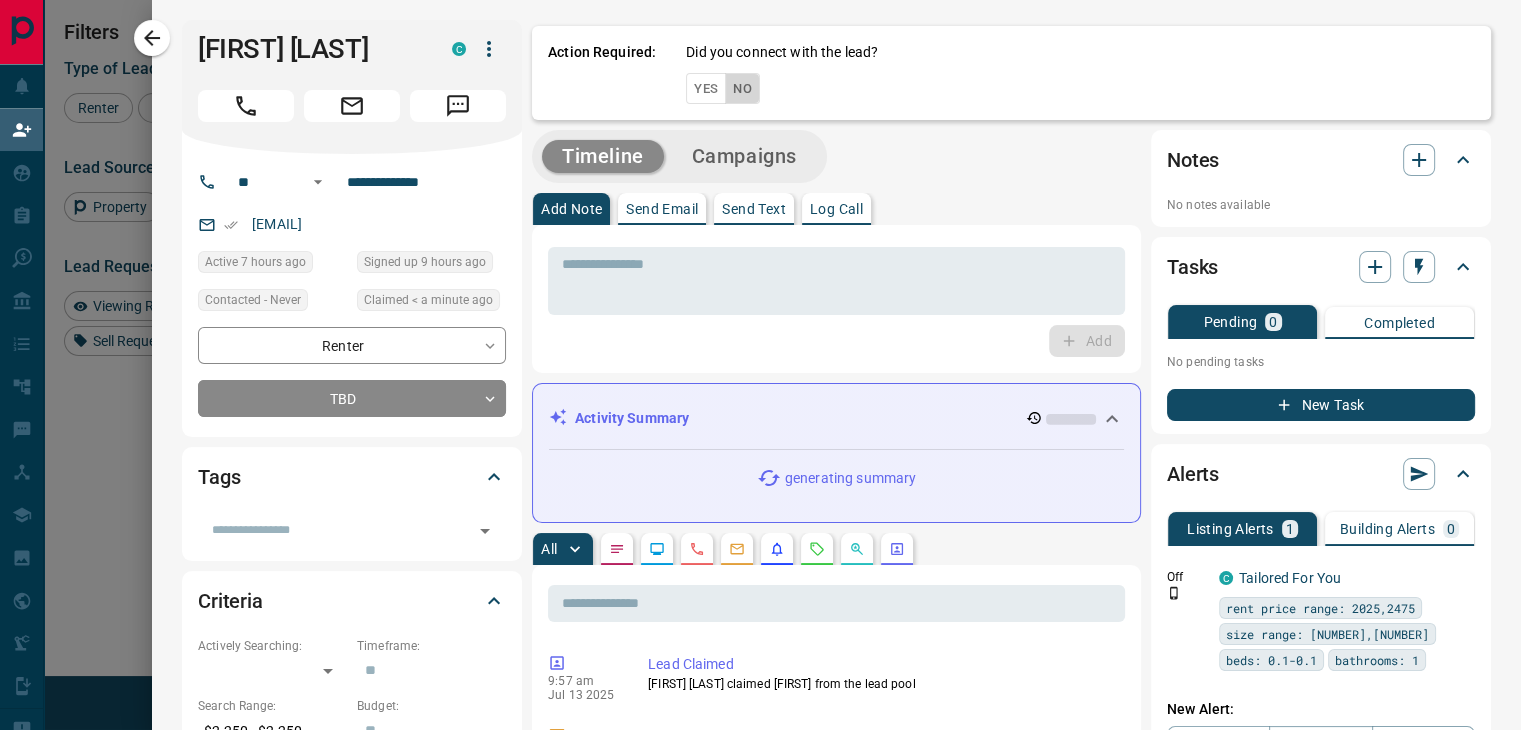 click on "No" at bounding box center [742, 88] 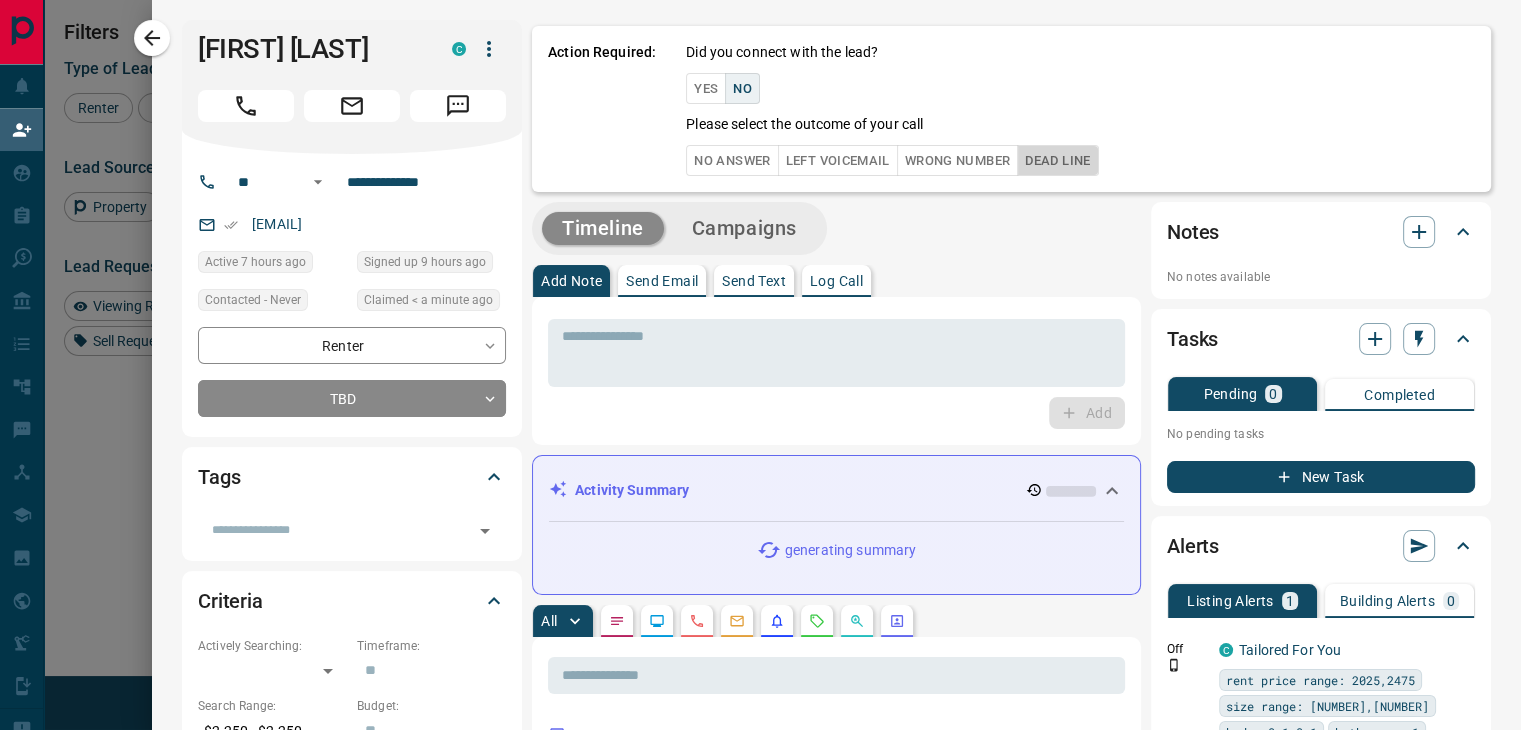 click on "Dead Line" at bounding box center (1057, 160) 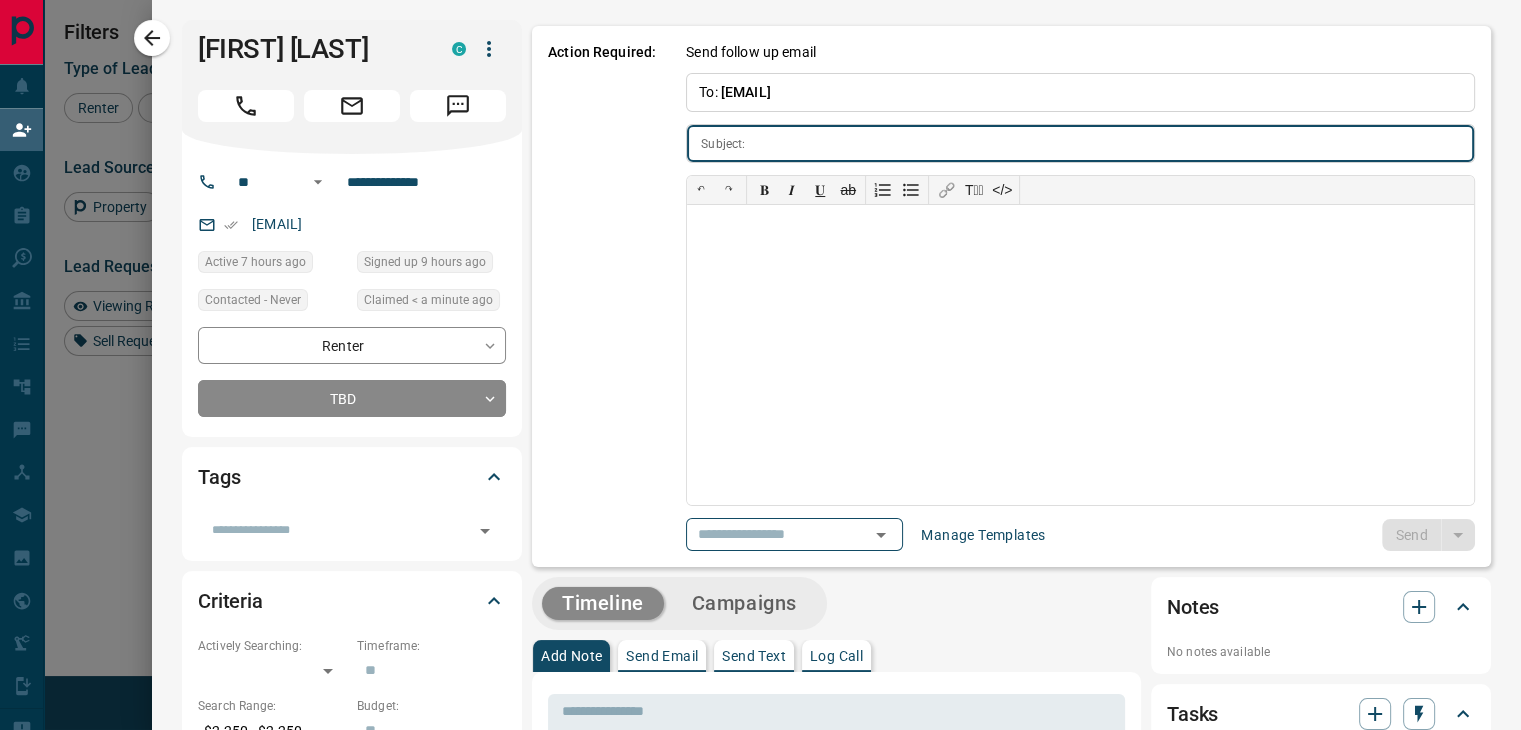 type on "**********" 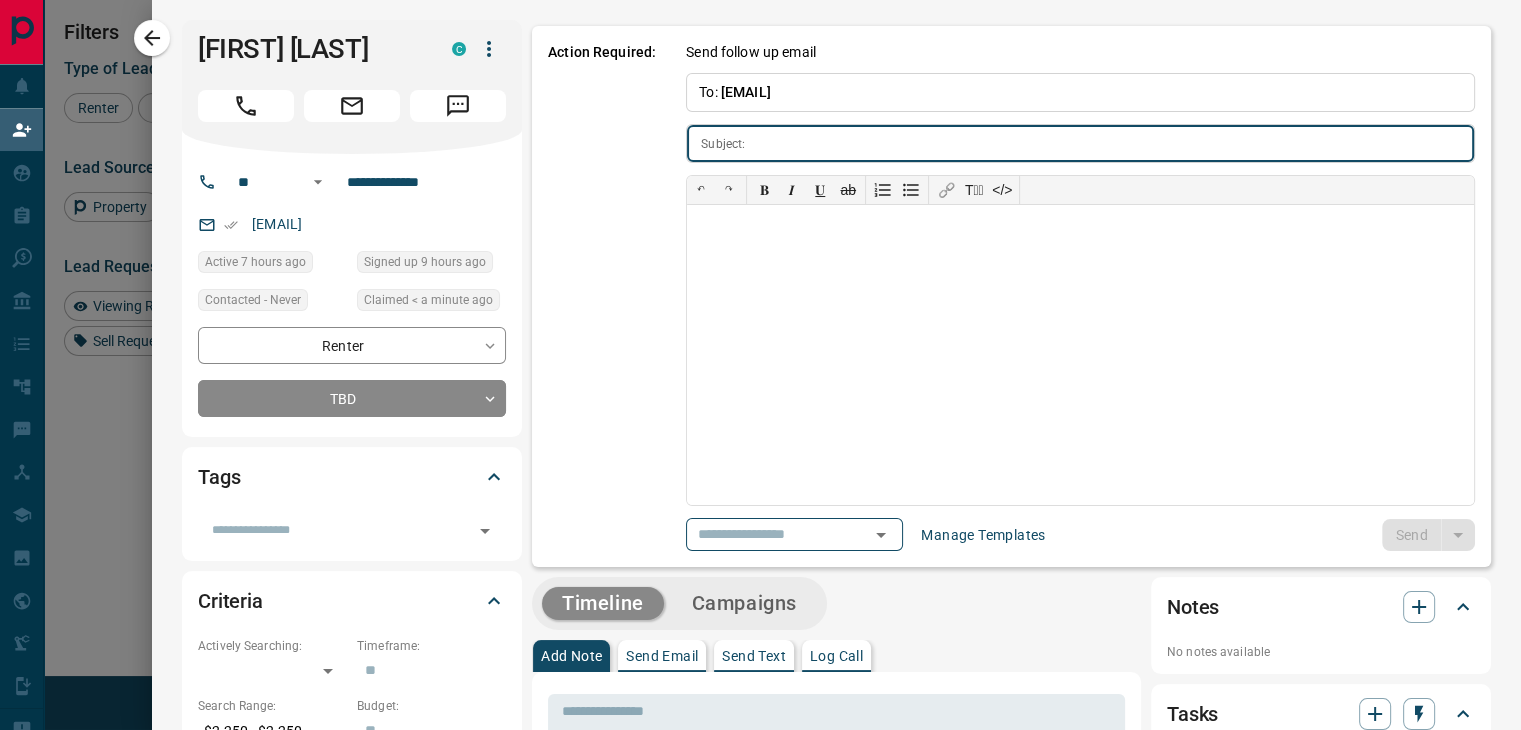 type on "**********" 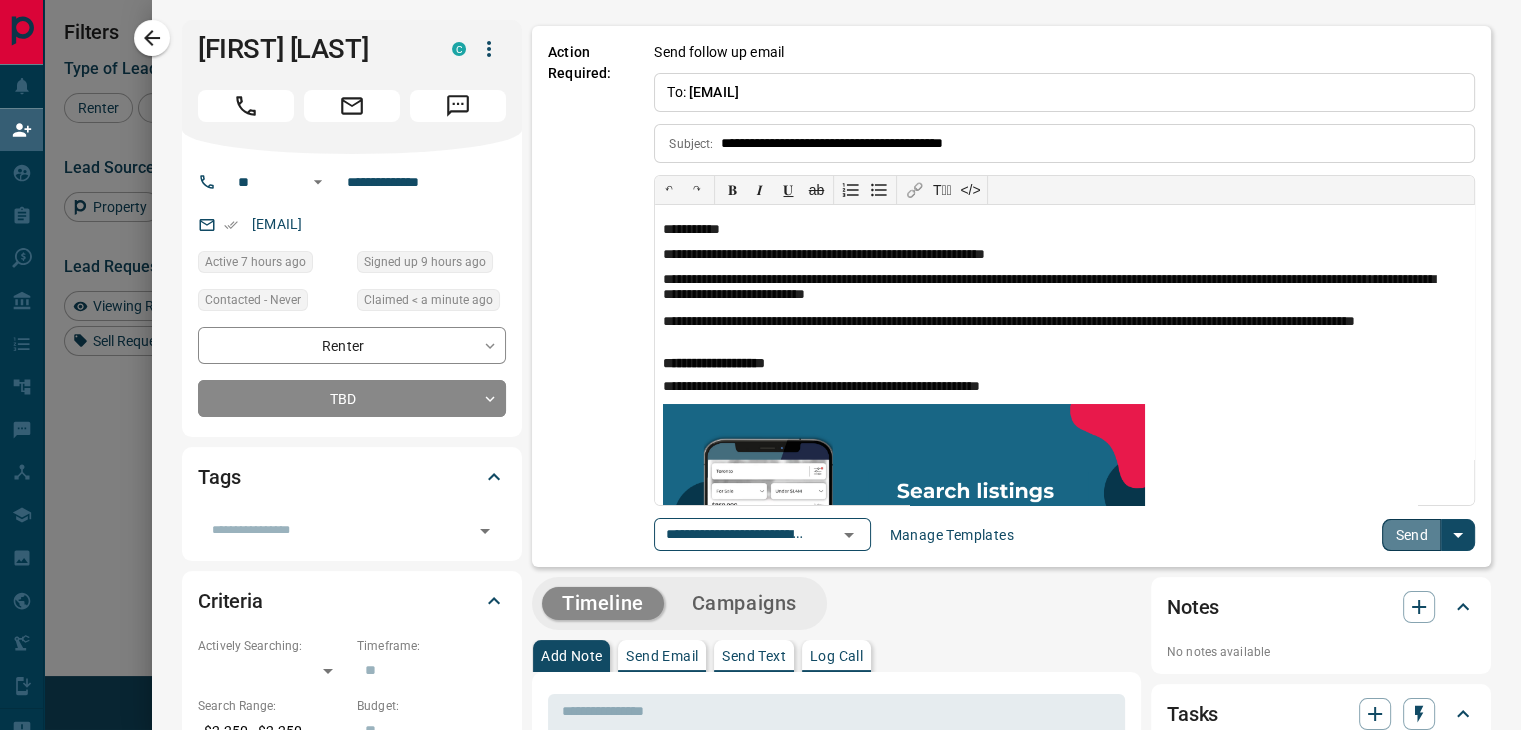 click on "Send" at bounding box center (1411, 535) 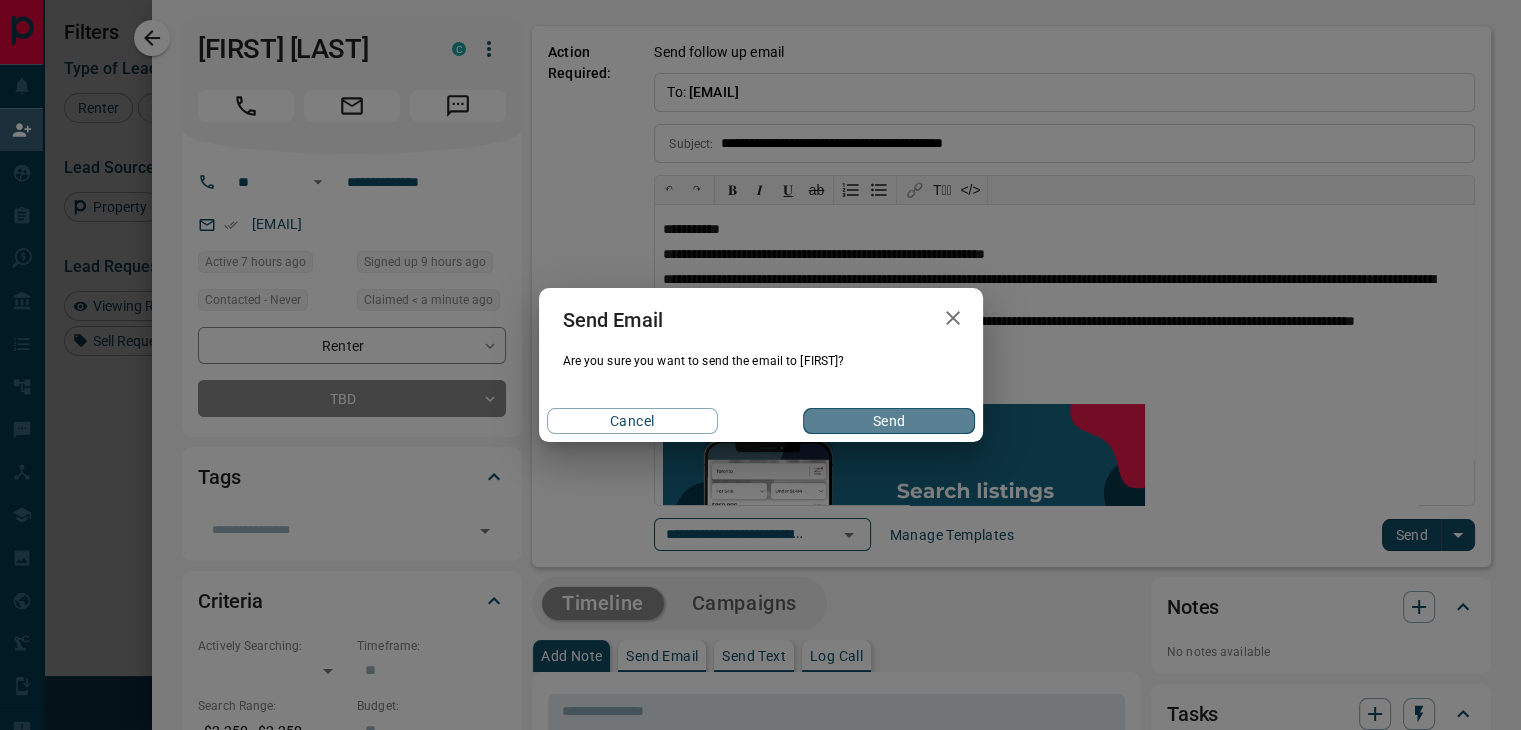 click on "Send" at bounding box center (888, 421) 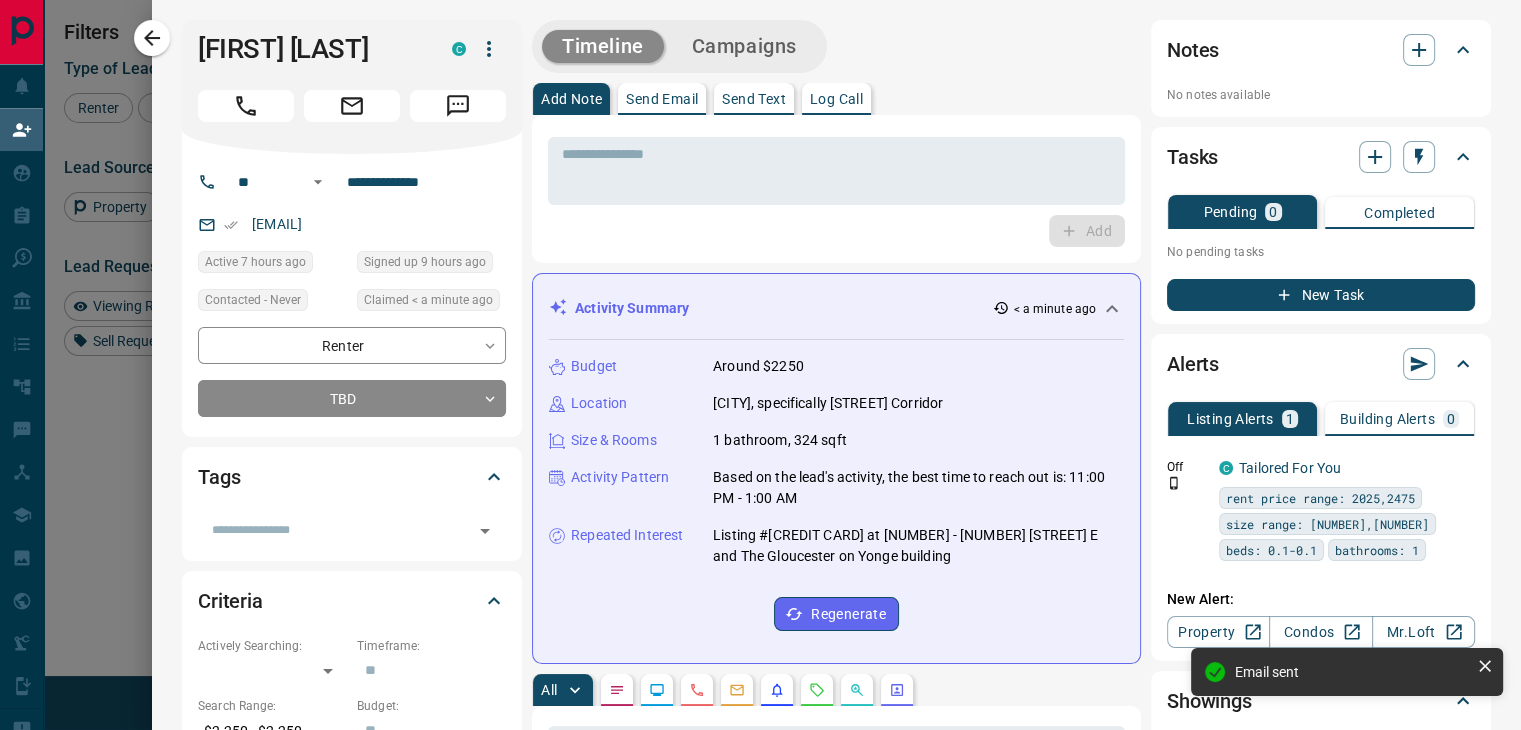 drag, startPoint x: 742, startPoint y: 66, endPoint x: 750, endPoint y: 51, distance: 17 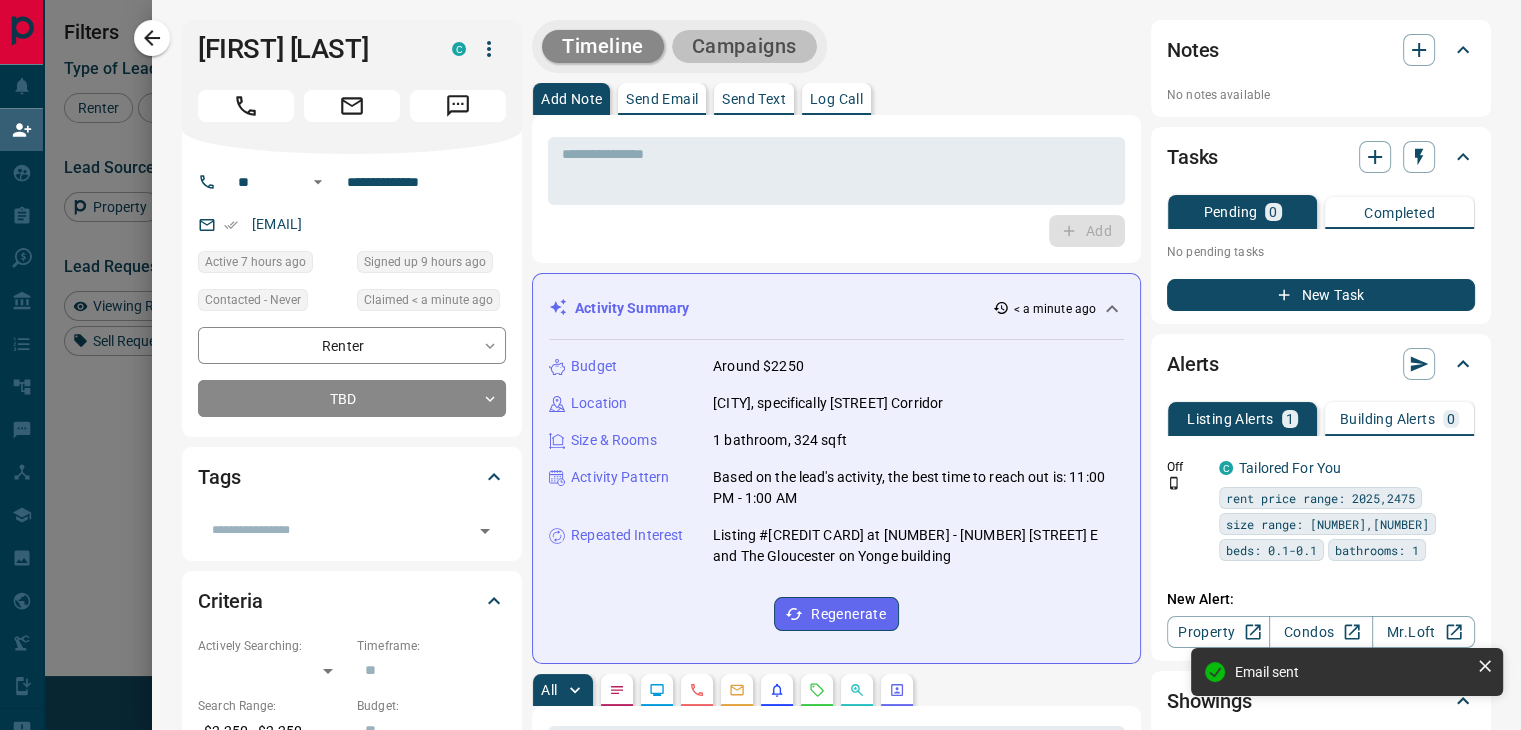 click on "Campaigns" at bounding box center (744, 46) 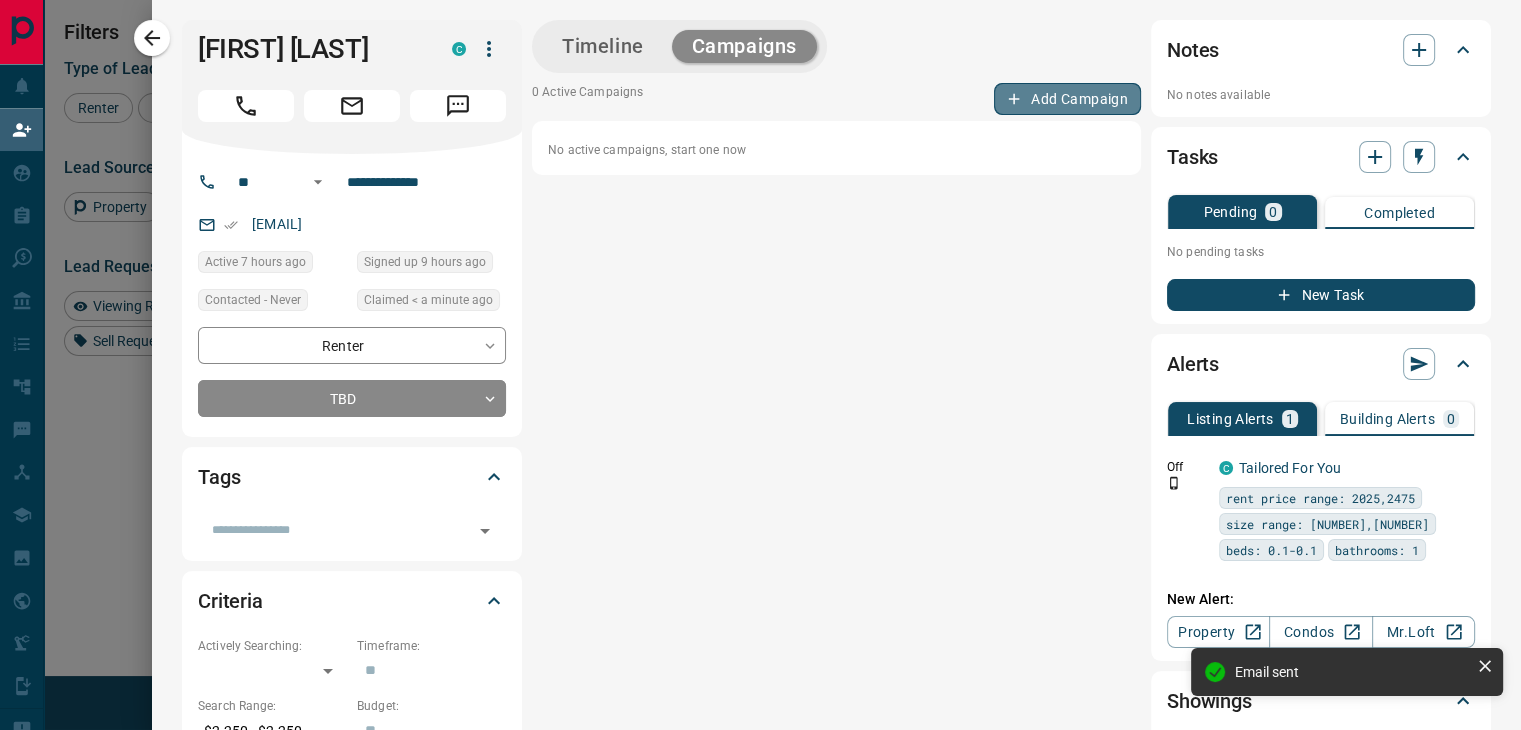 click on "Add Campaign" at bounding box center [1067, 99] 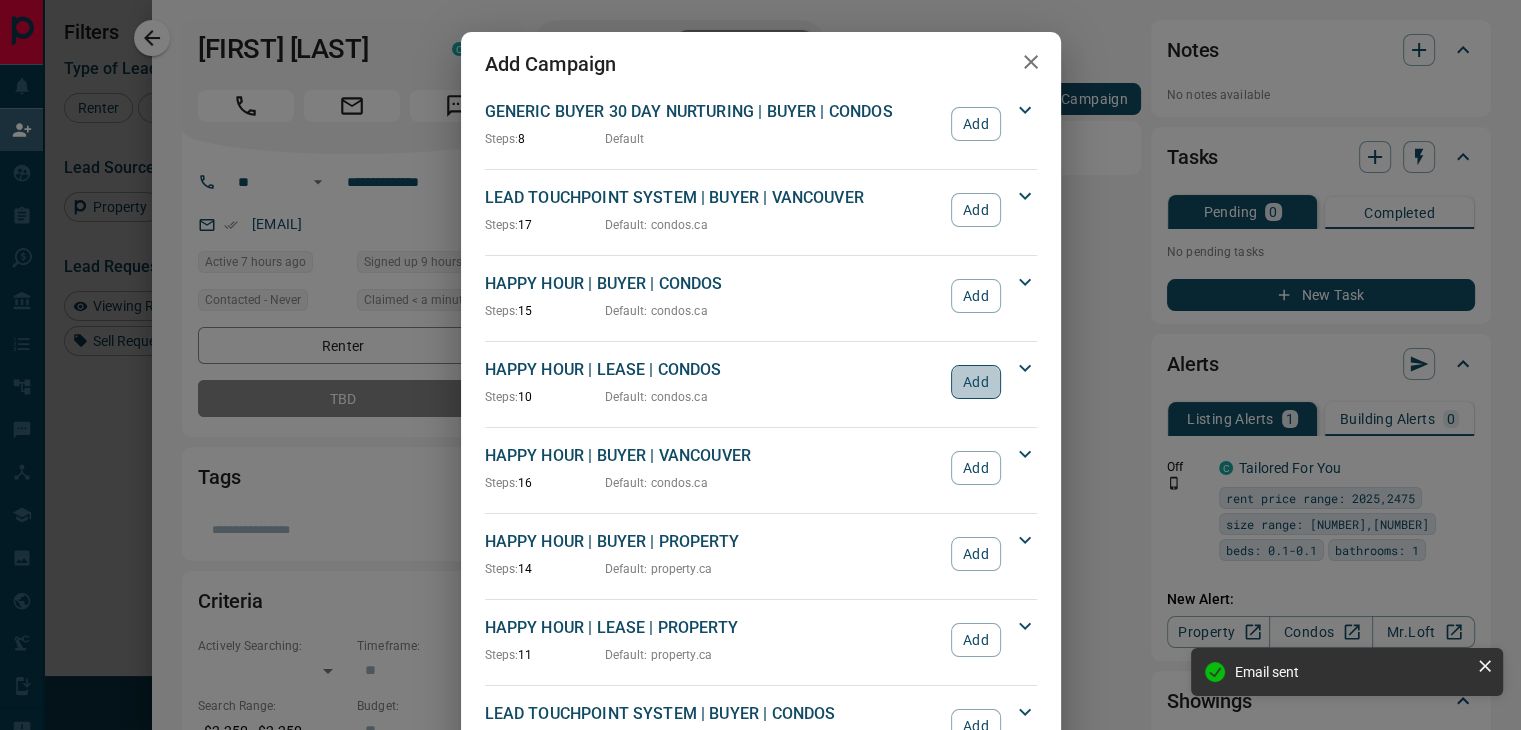 click on "Add" at bounding box center [975, 382] 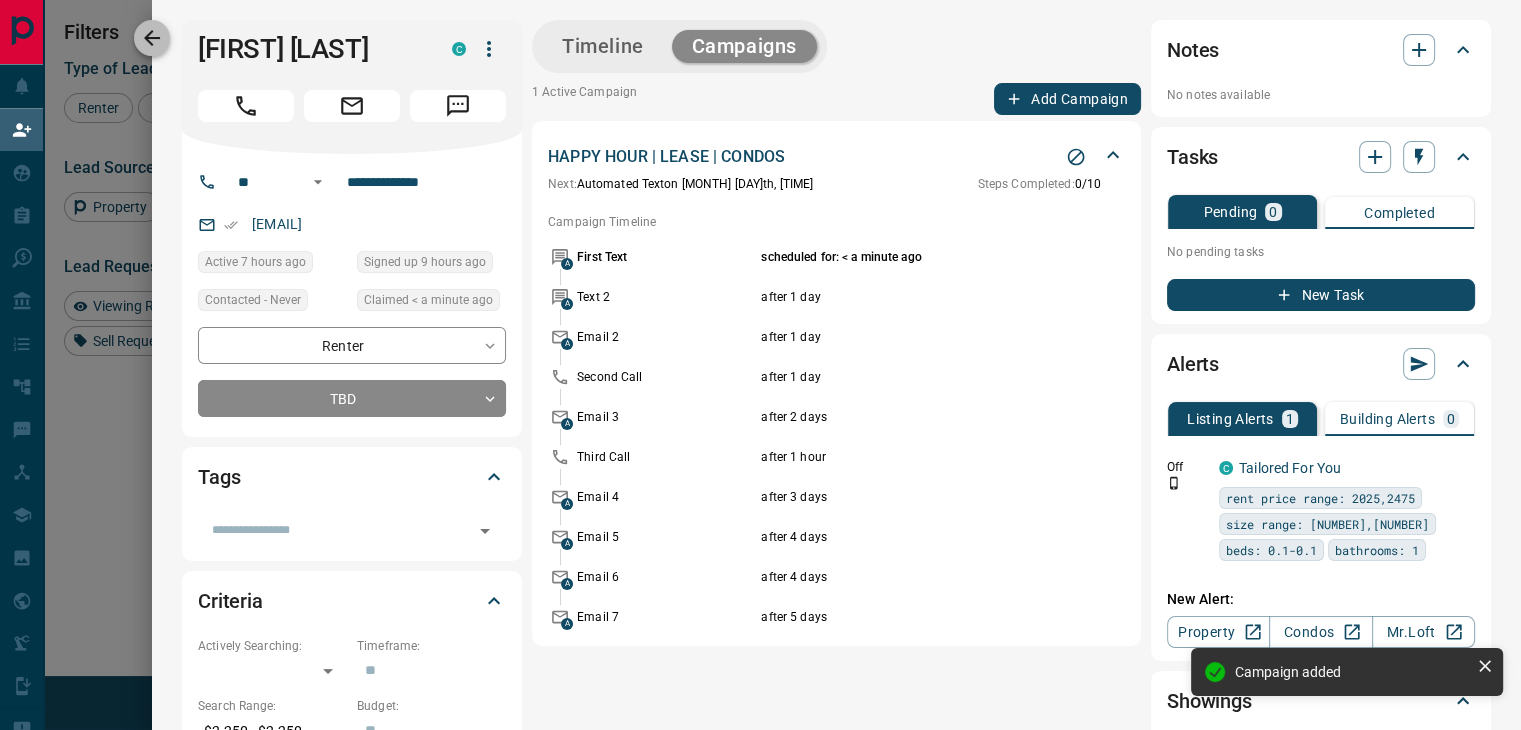 click 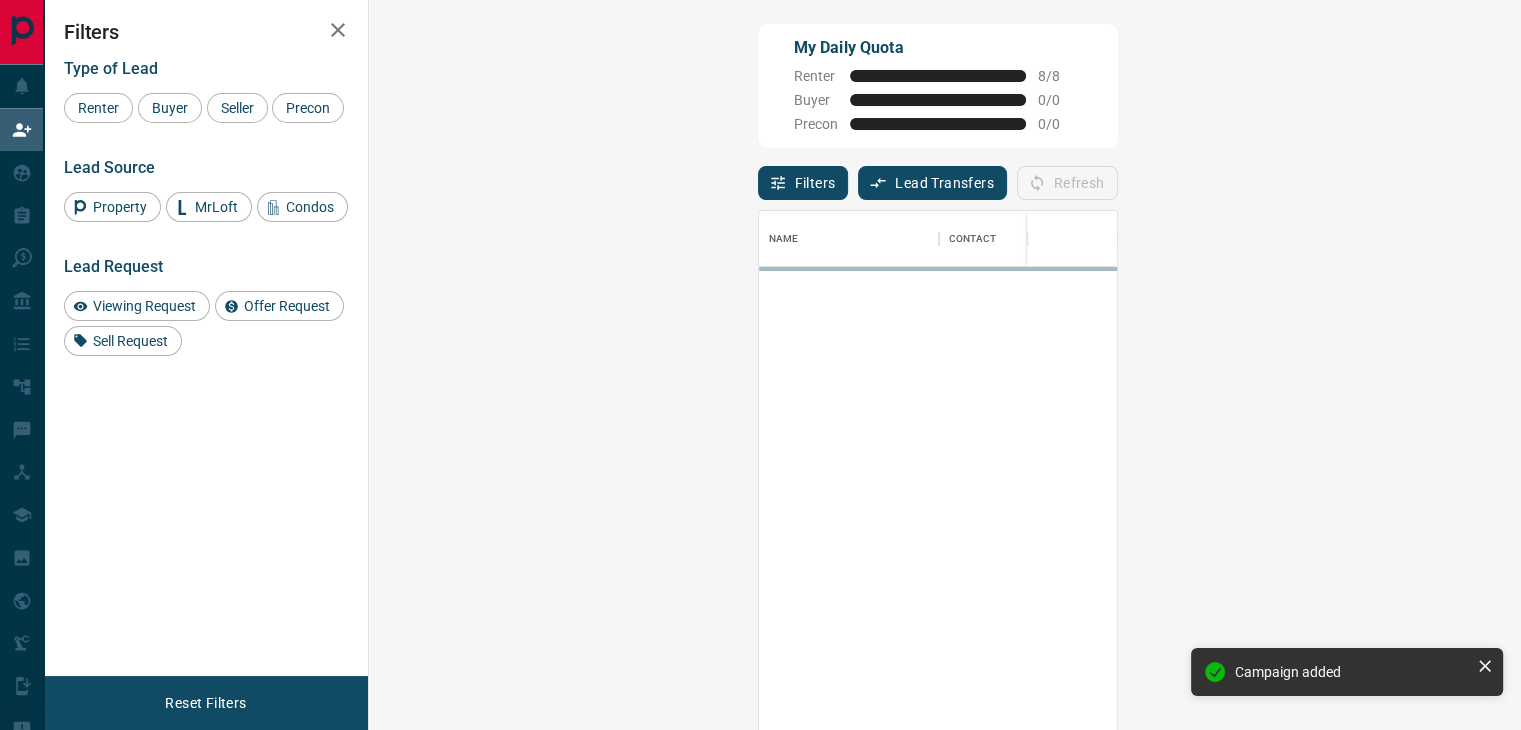 scroll, scrollTop: 16, scrollLeft: 16, axis: both 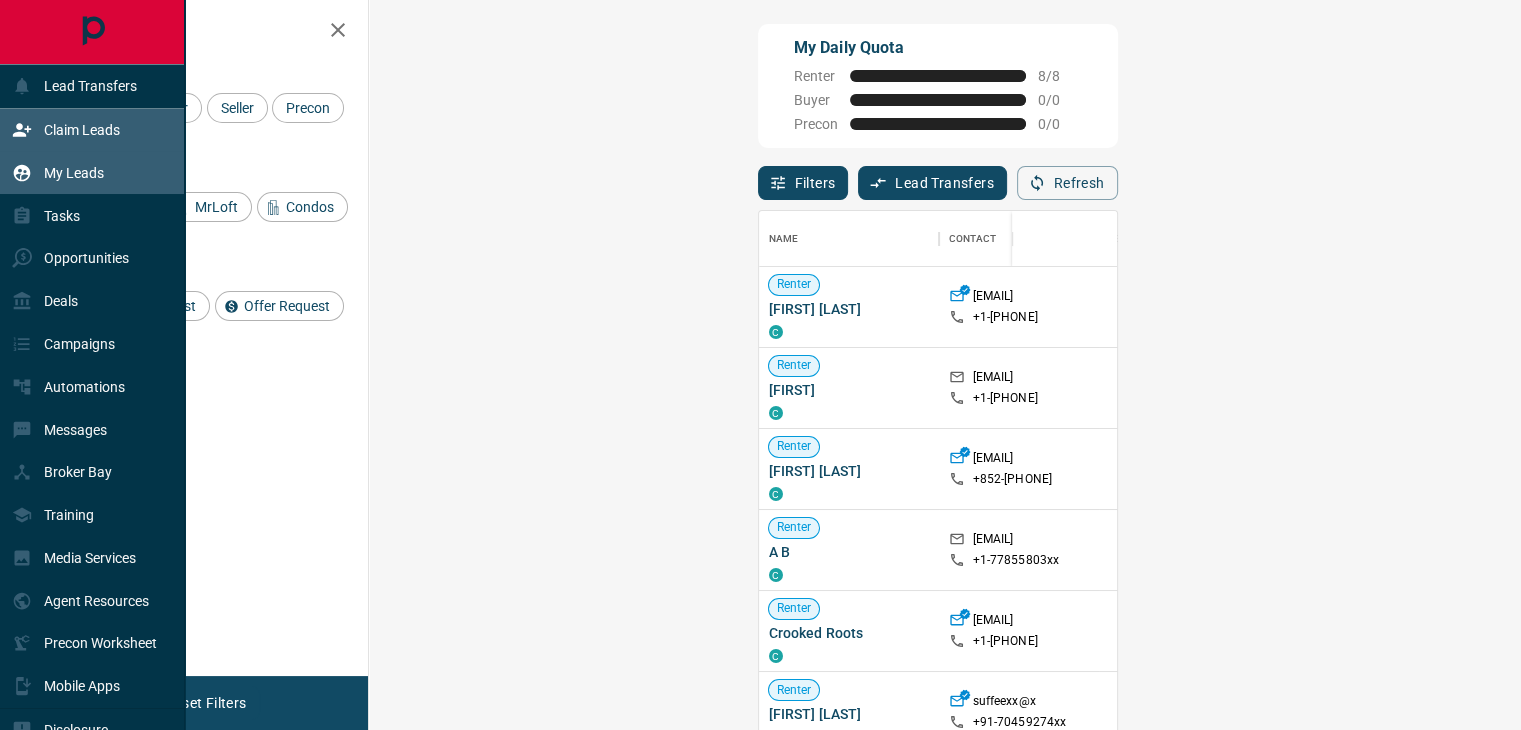 click on "My Leads" at bounding box center [74, 173] 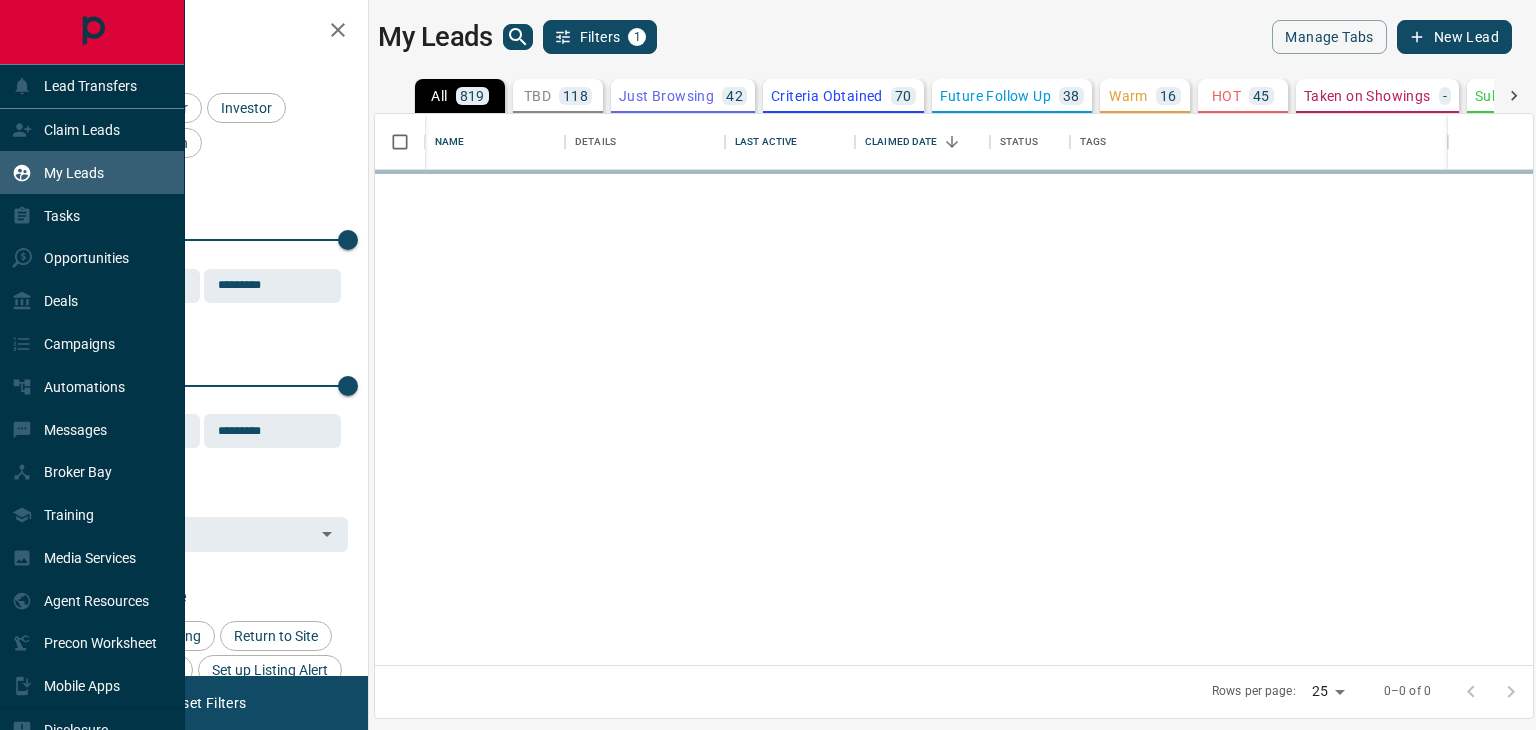 scroll, scrollTop: 16, scrollLeft: 16, axis: both 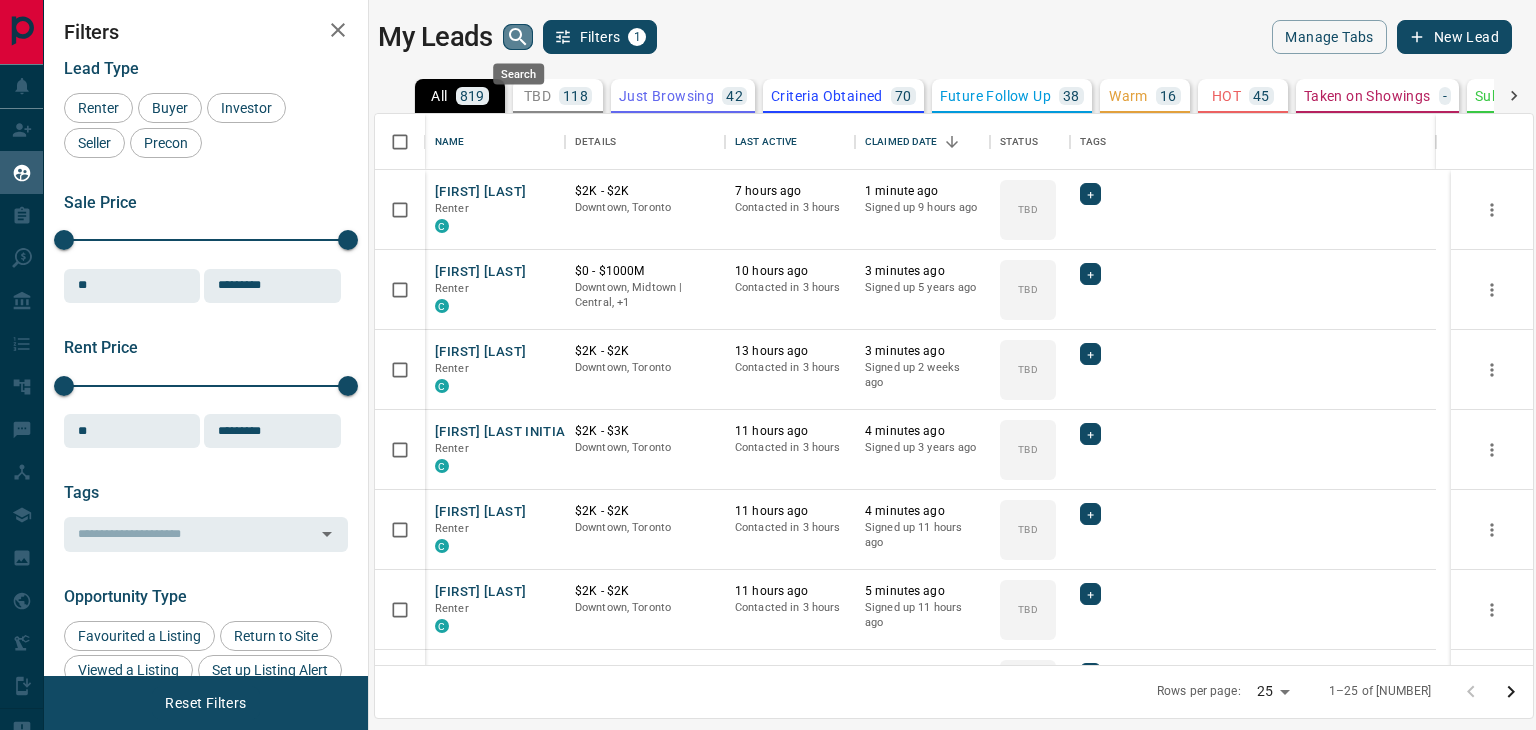 click 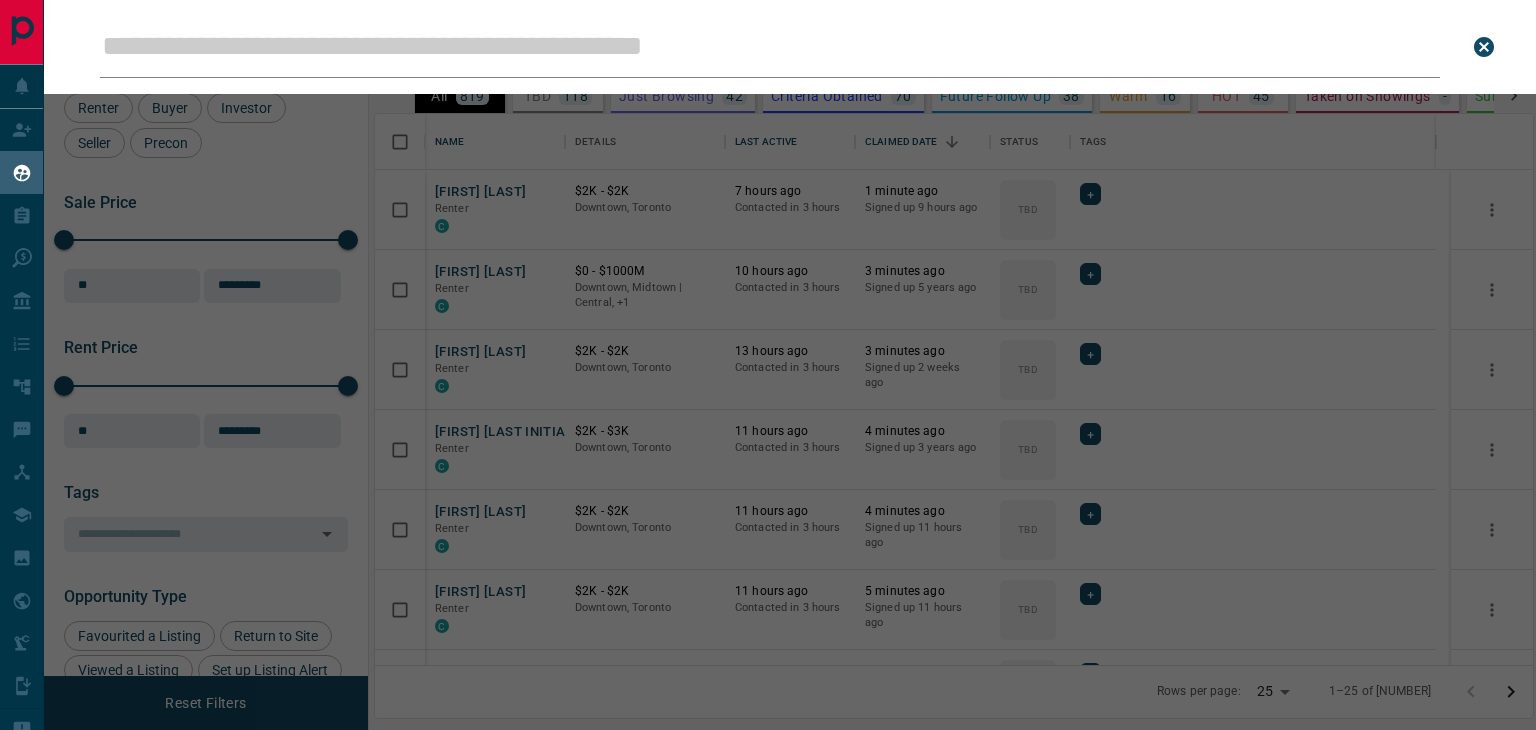 click on "Leads Search Bar" at bounding box center (770, 47) 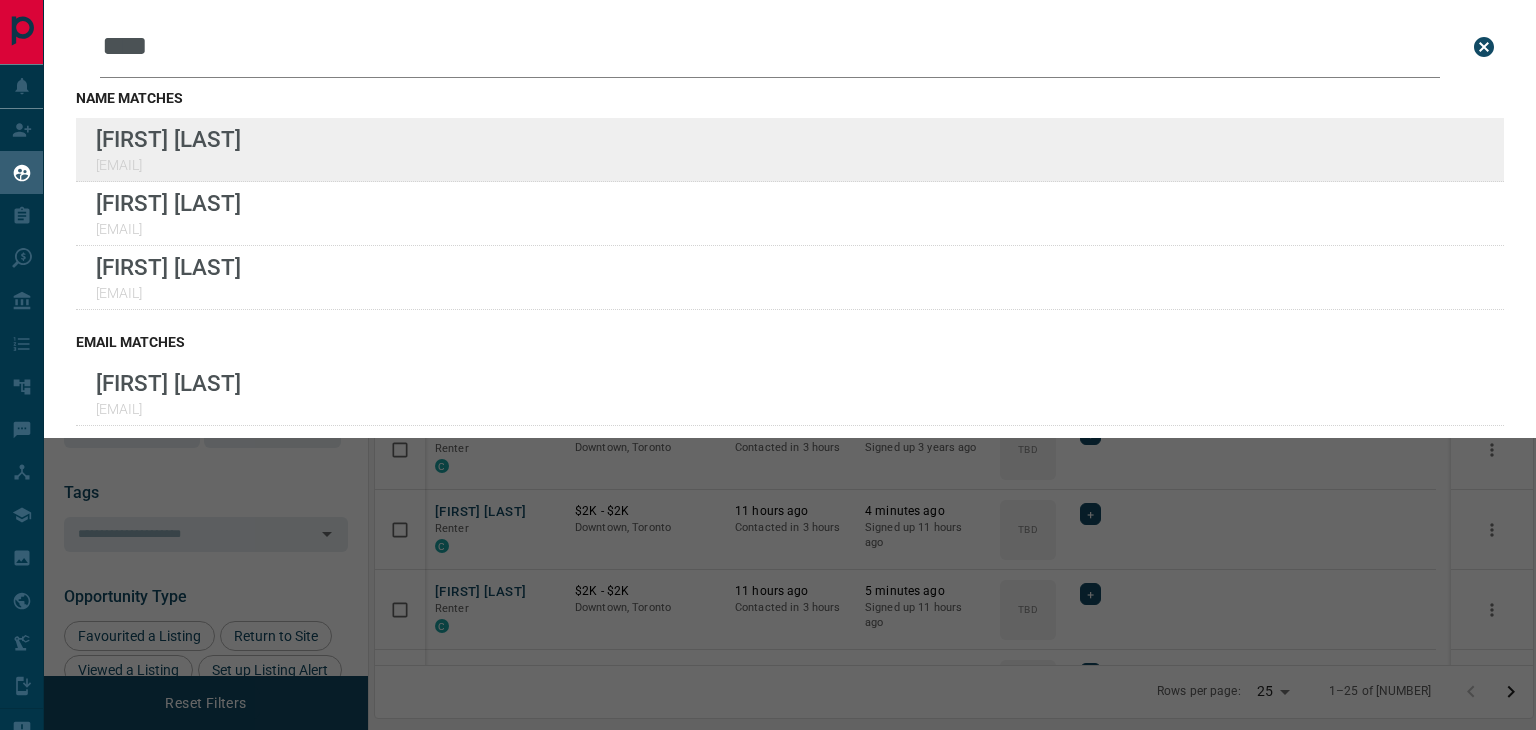 type on "****" 